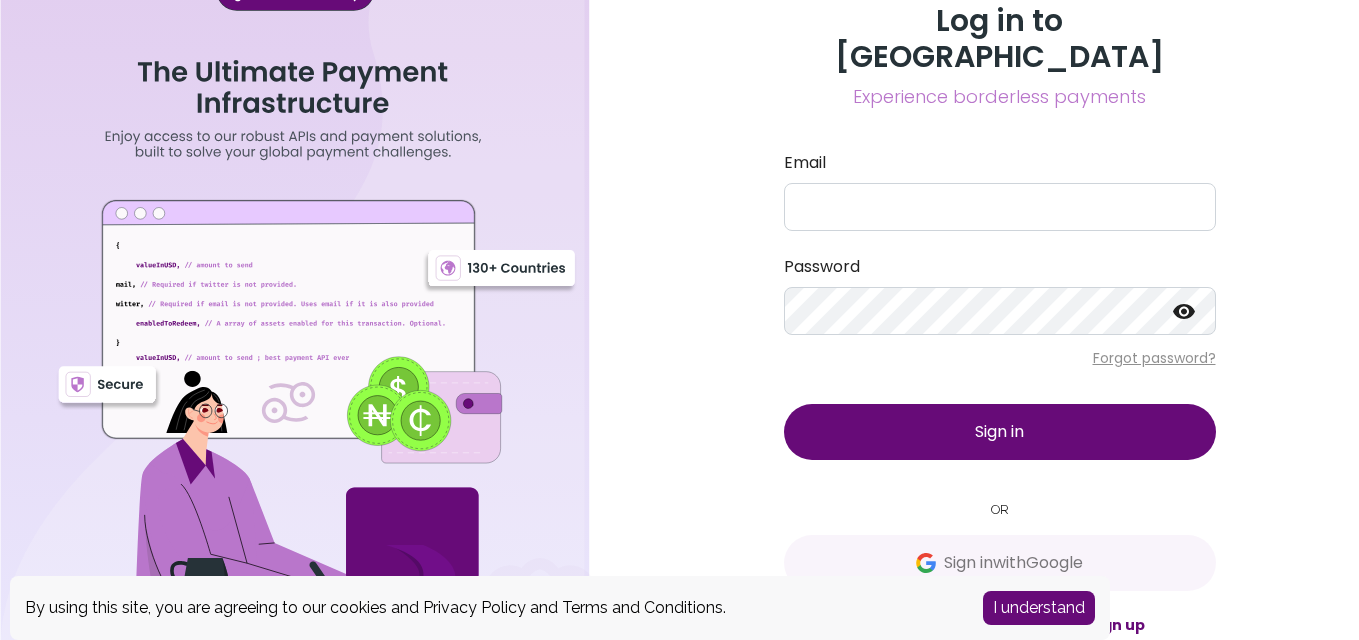 scroll, scrollTop: 0, scrollLeft: 0, axis: both 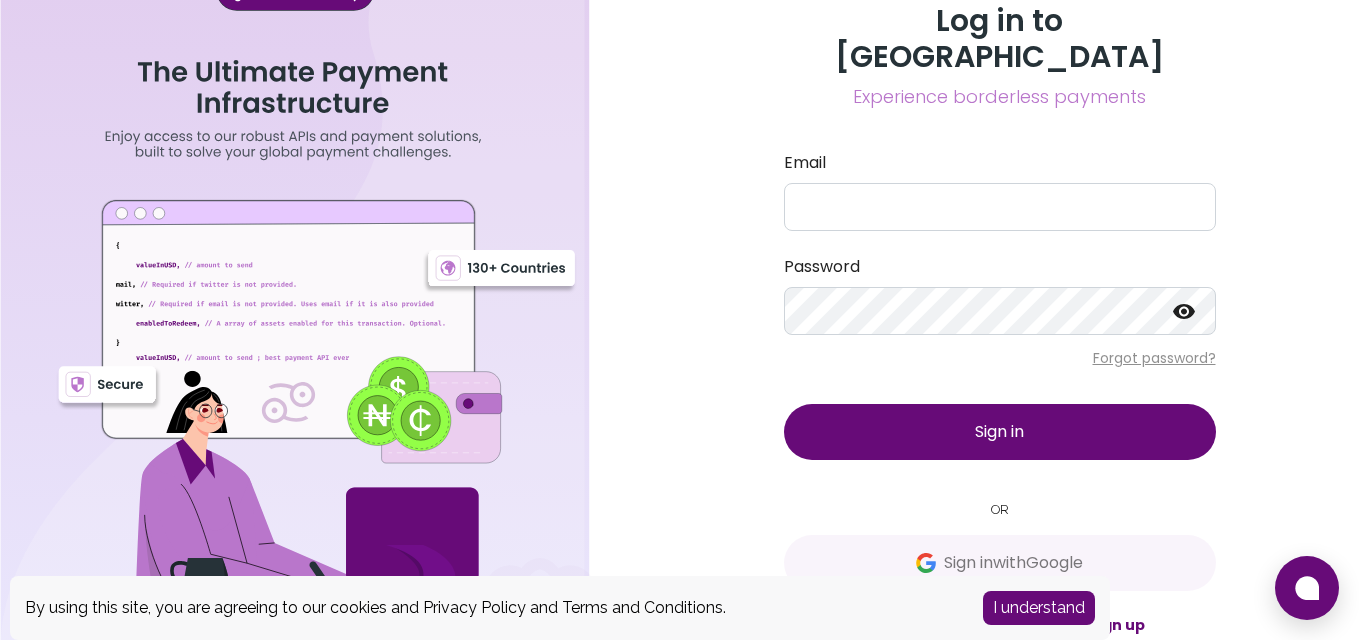 click on "I understand" at bounding box center [1039, 608] 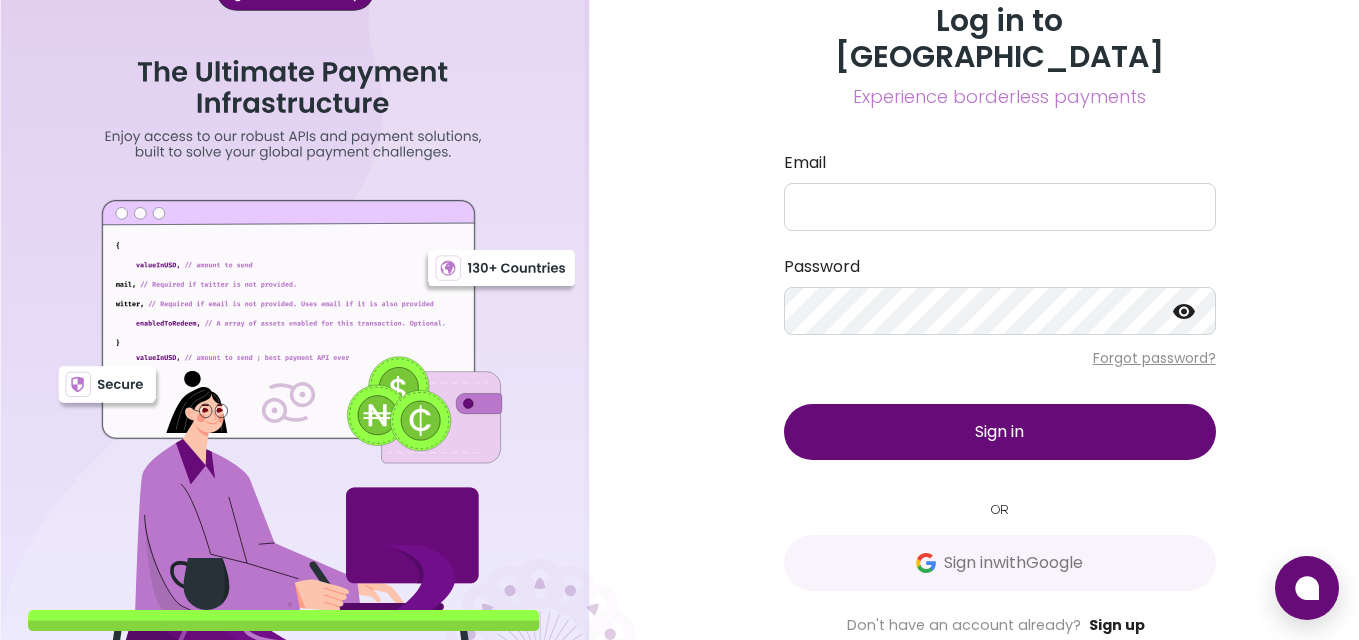 click on "Sign up" at bounding box center (1117, 625) 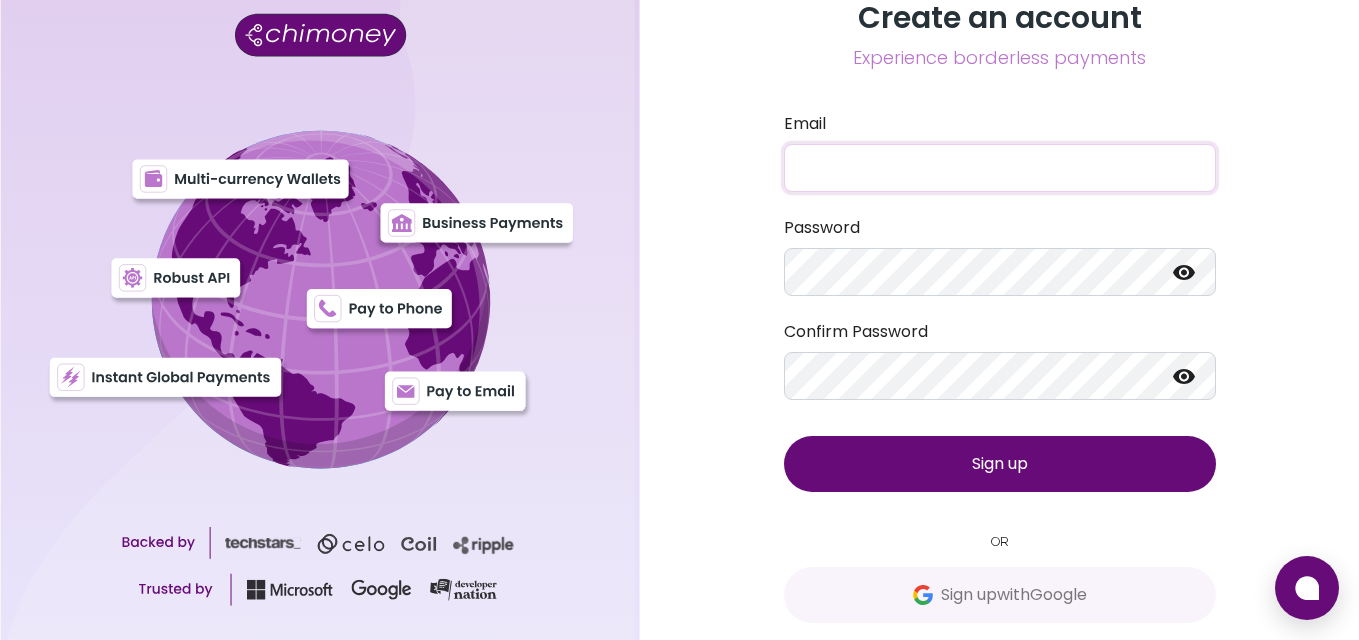 click on "Email" at bounding box center (1000, 168) 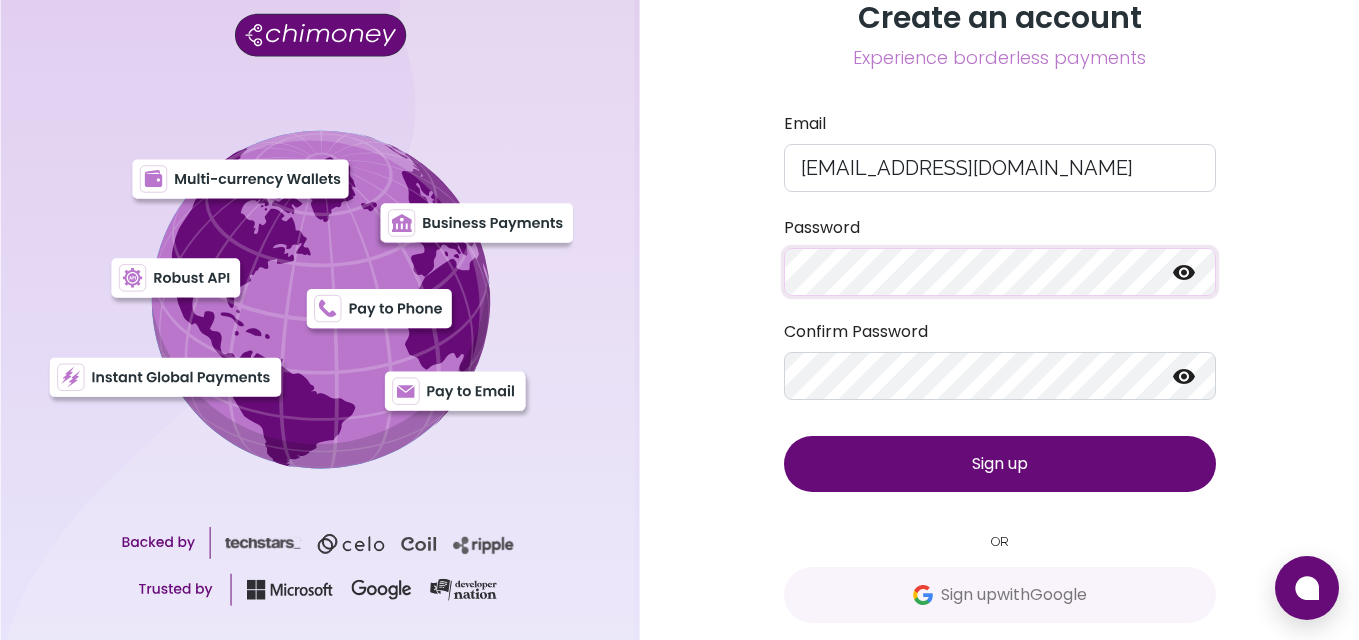 click 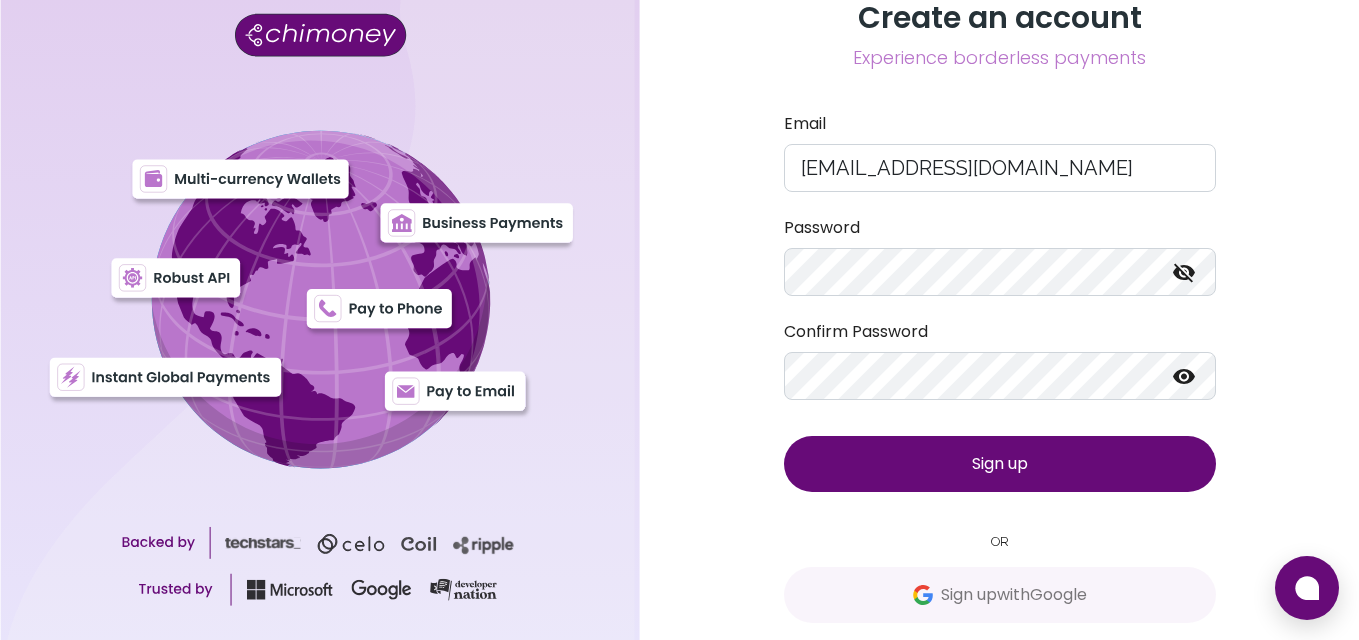 click 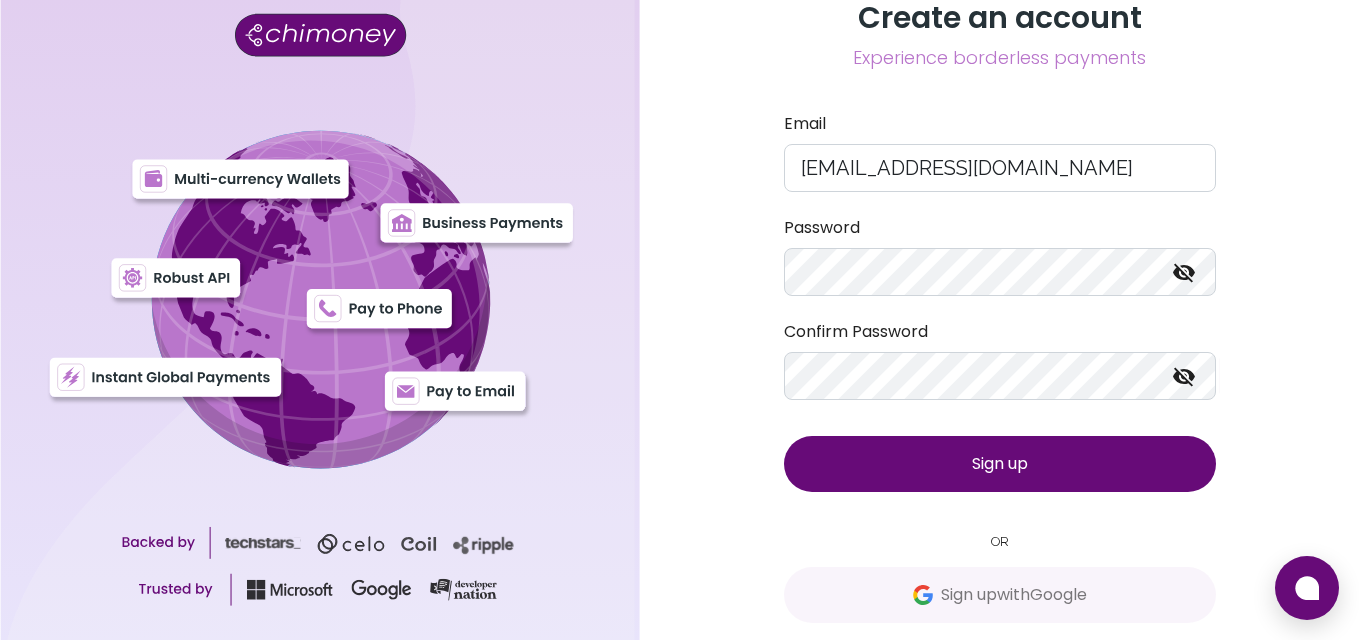 click on "Sign up" at bounding box center [1000, 463] 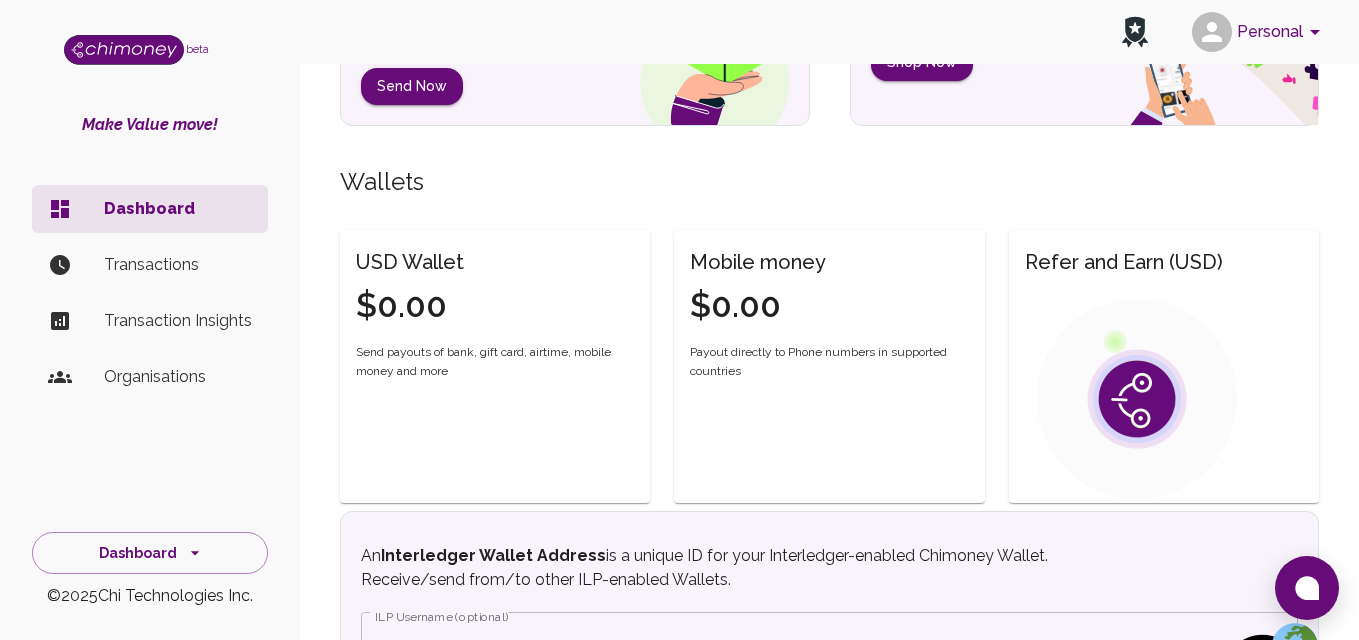 scroll, scrollTop: 432, scrollLeft: 0, axis: vertical 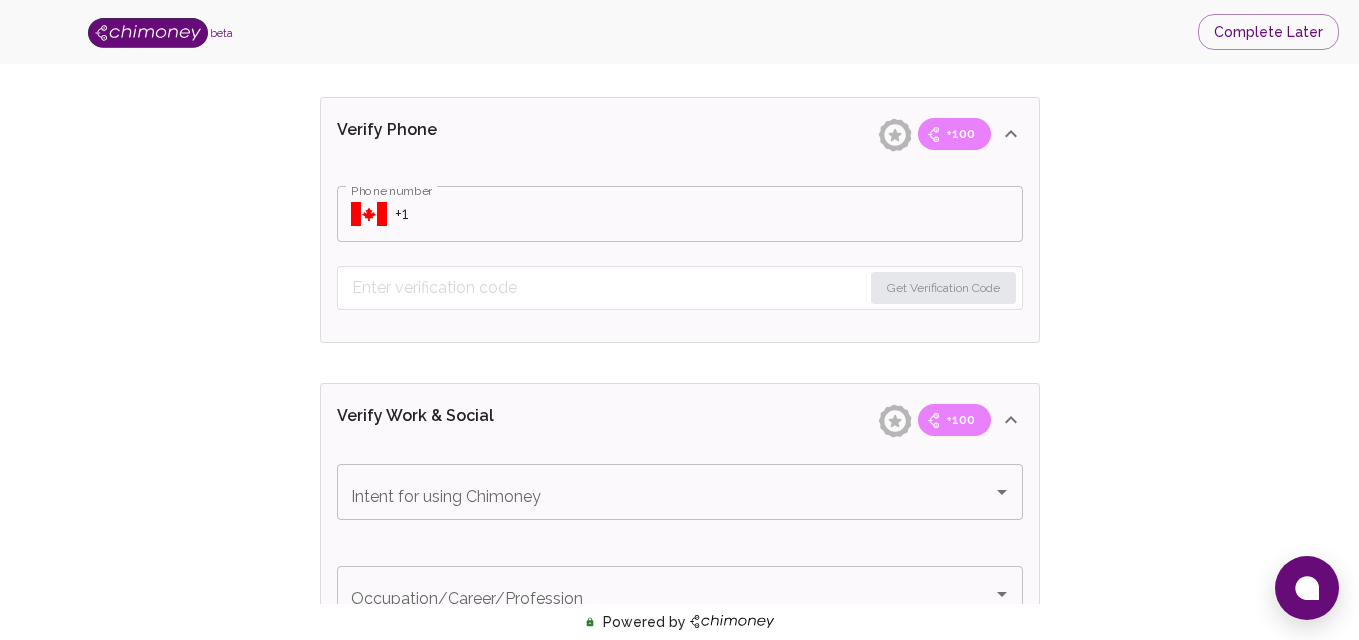 click 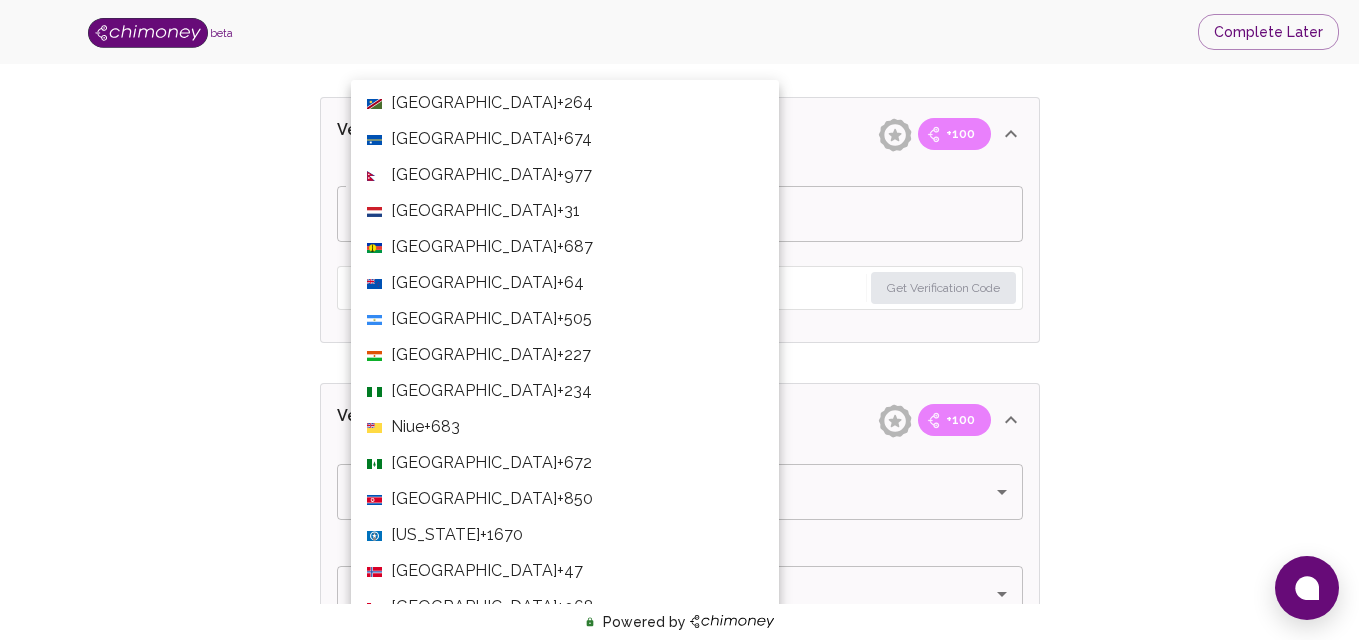 scroll, scrollTop: 5080, scrollLeft: 0, axis: vertical 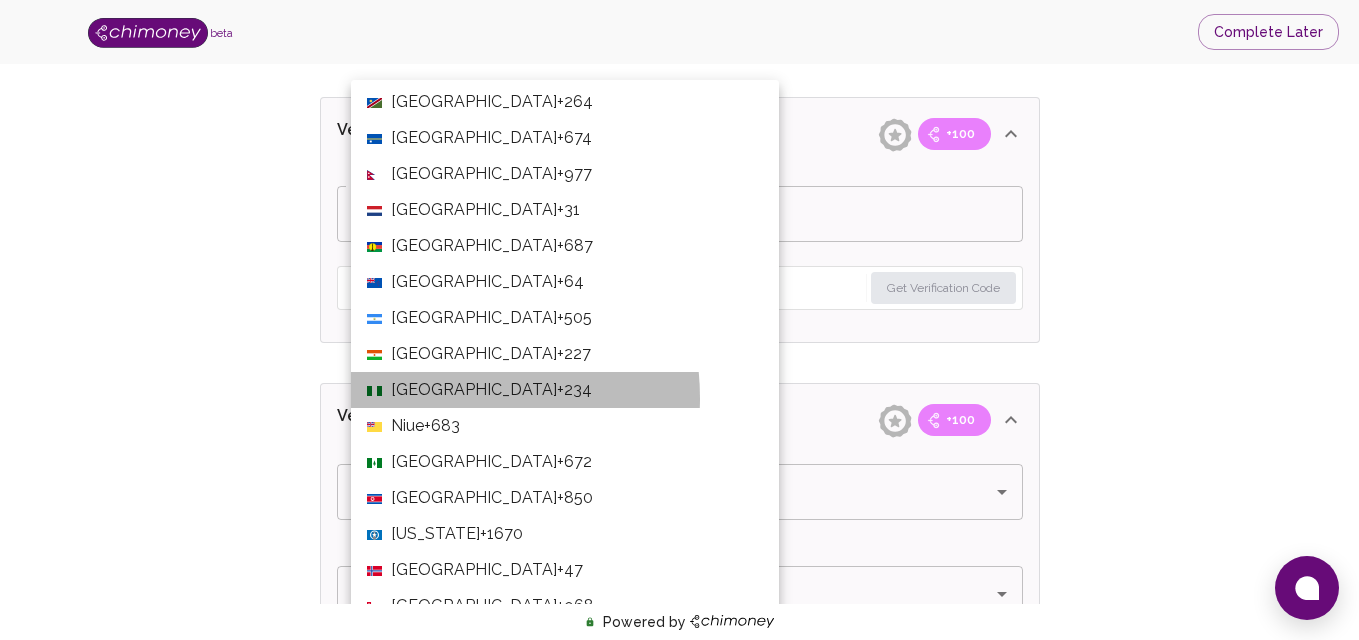 click on "Nigeria" at bounding box center [474, 390] 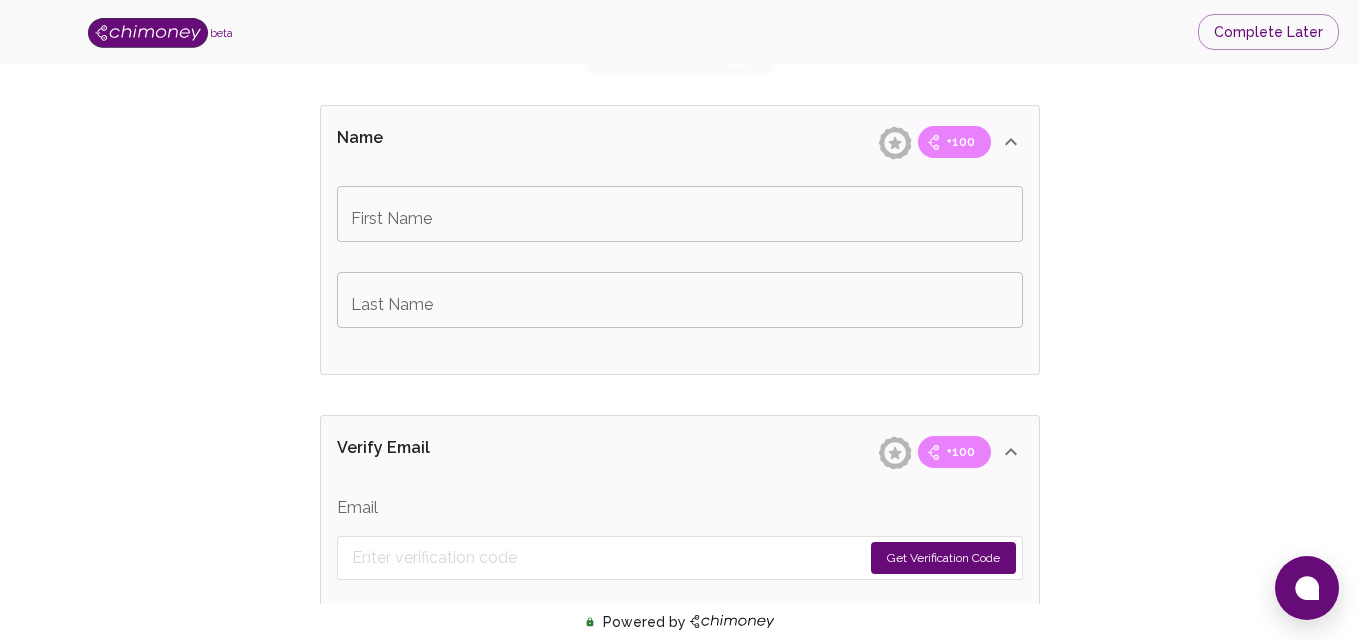 scroll, scrollTop: 352, scrollLeft: 0, axis: vertical 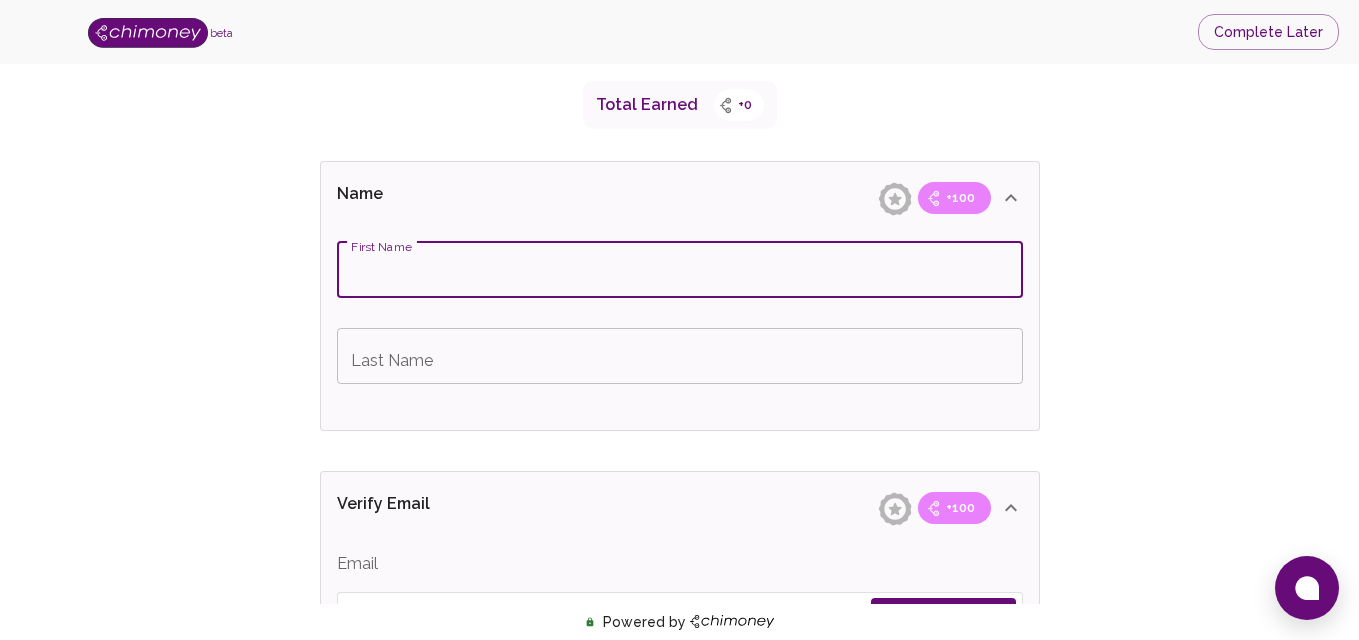 click on "First Name" at bounding box center [680, 270] 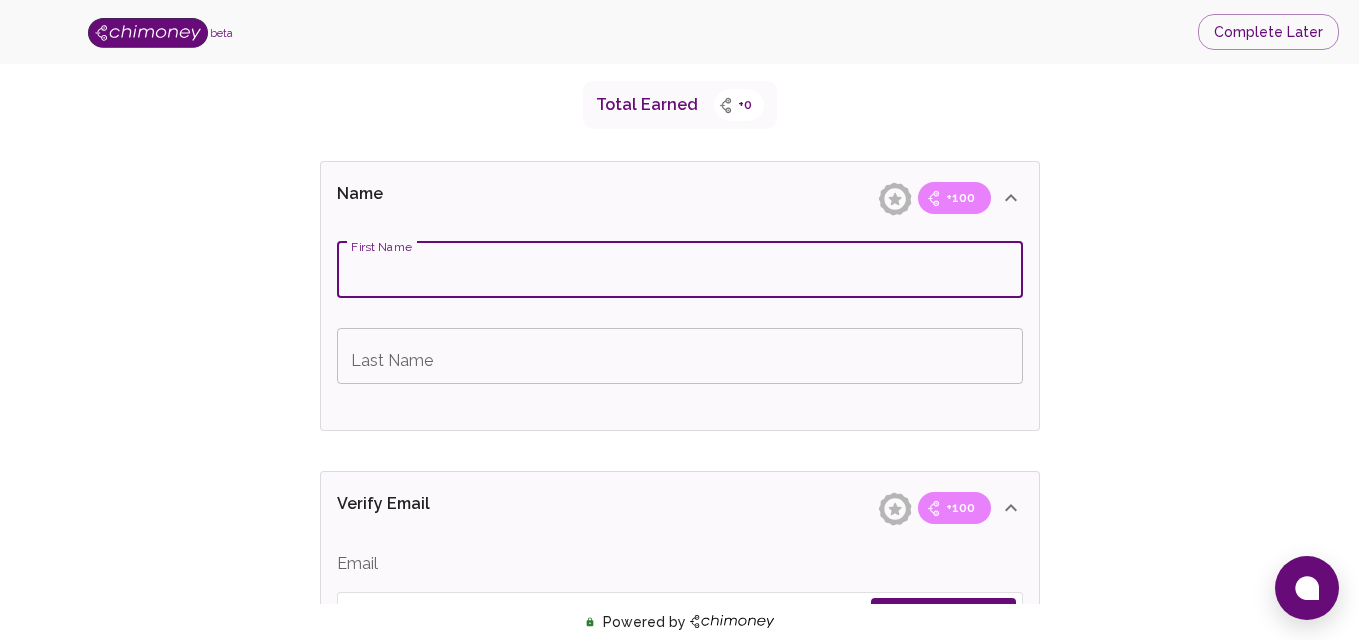 type on "ilemhendia" 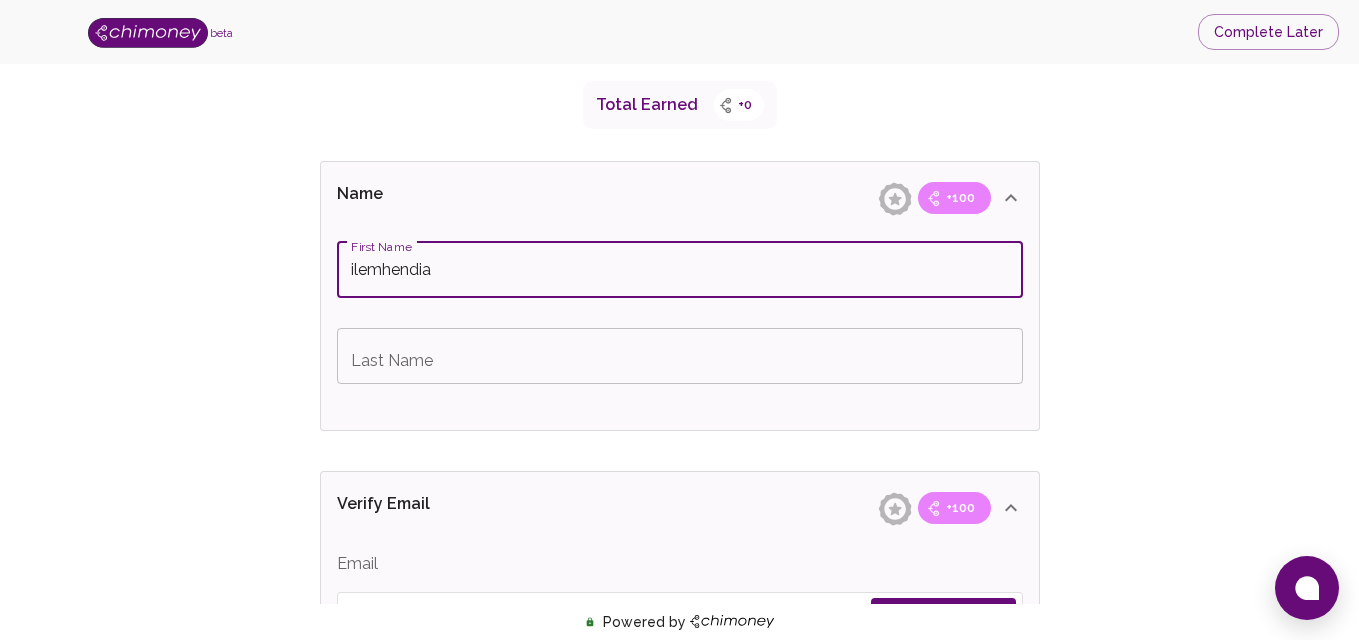 type on "hope" 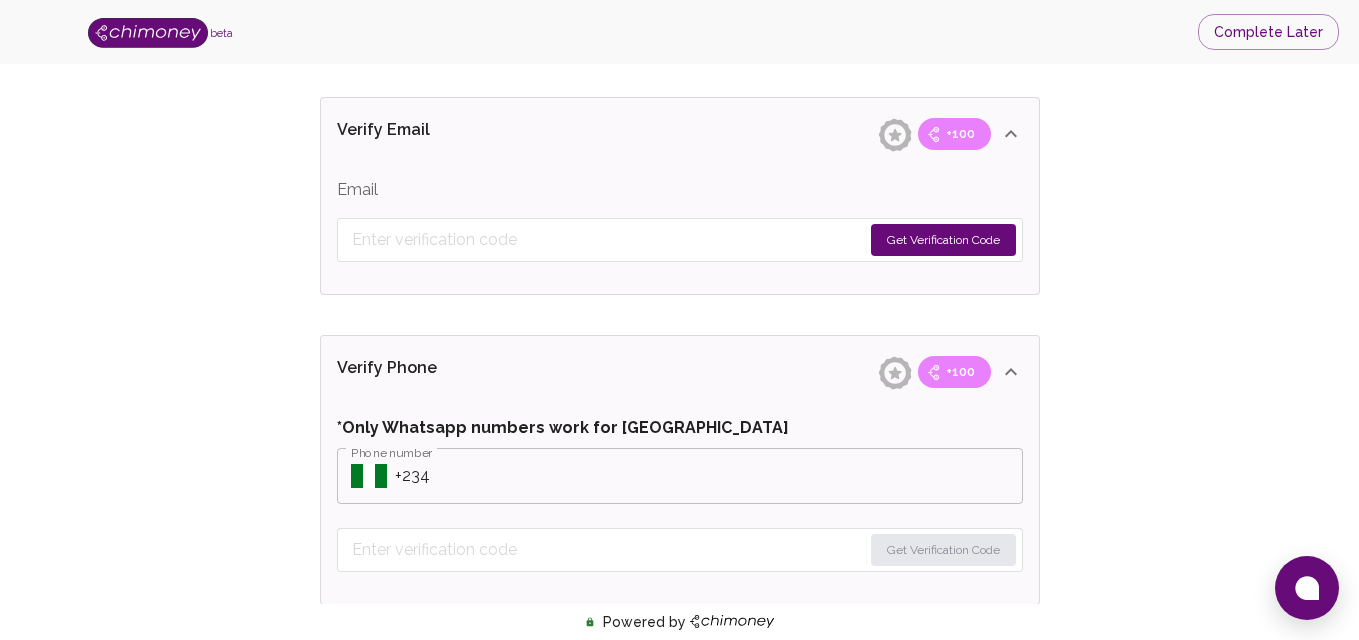 scroll, scrollTop: 731, scrollLeft: 0, axis: vertical 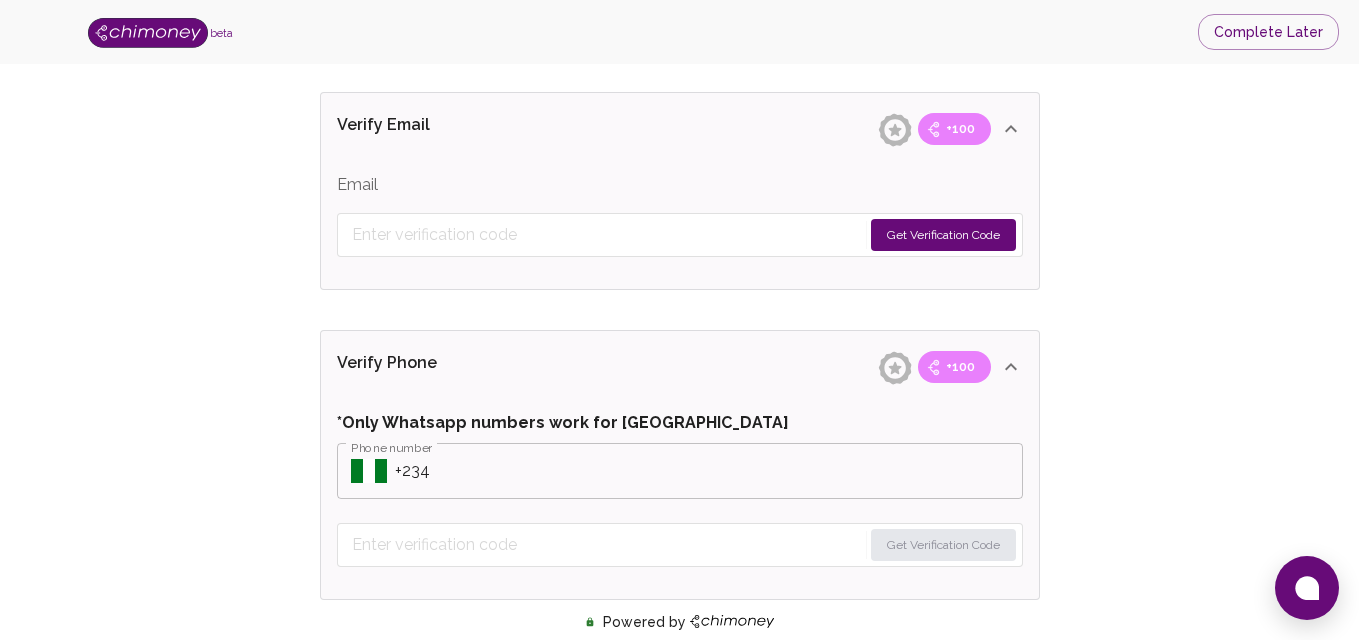 click on "Get Verification Code" at bounding box center [943, 235] 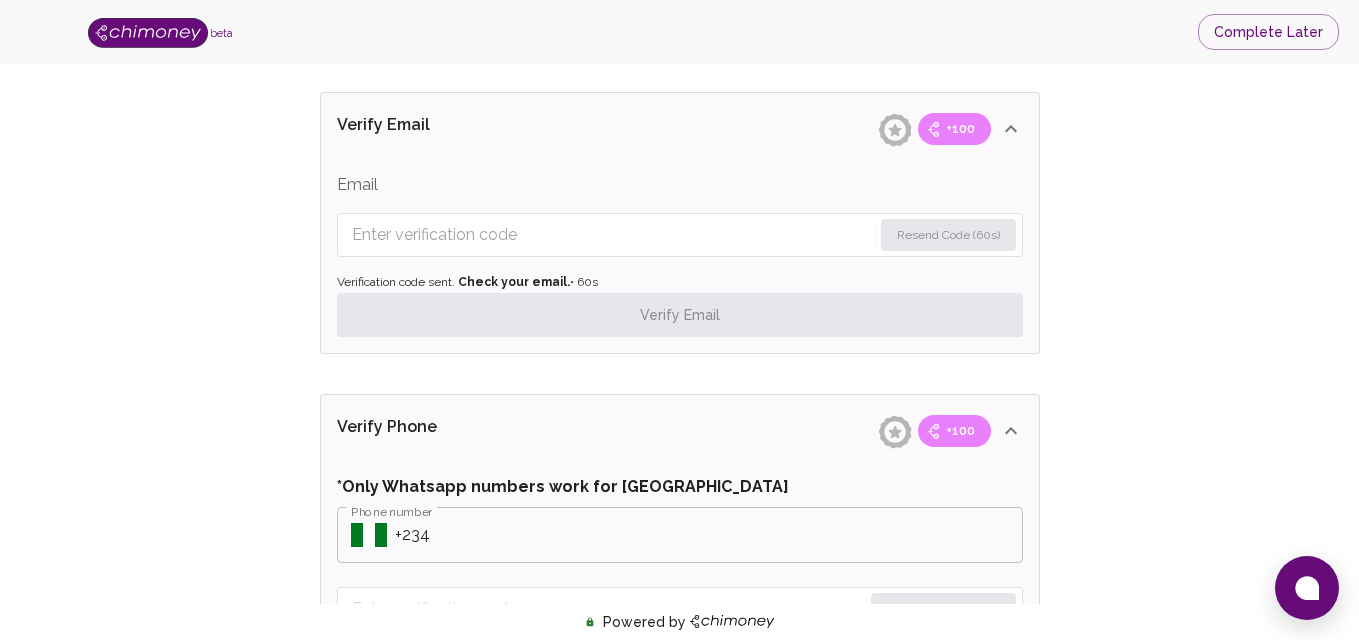 click at bounding box center (612, 235) 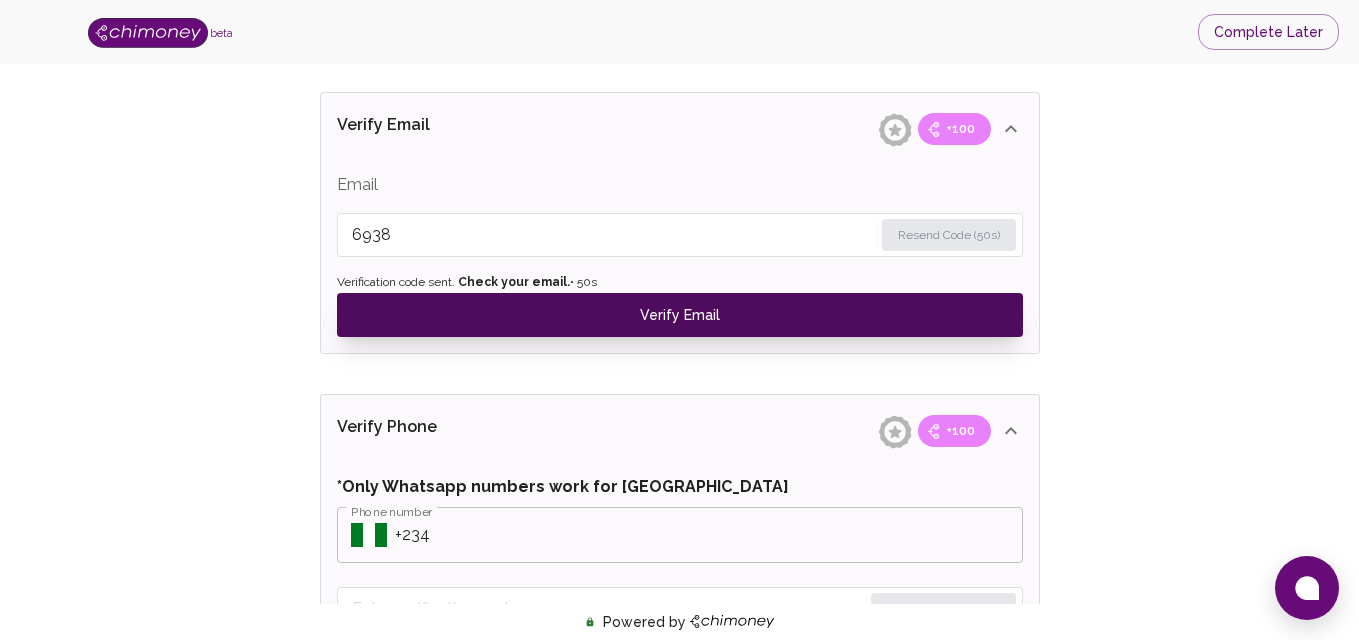 type on "6938" 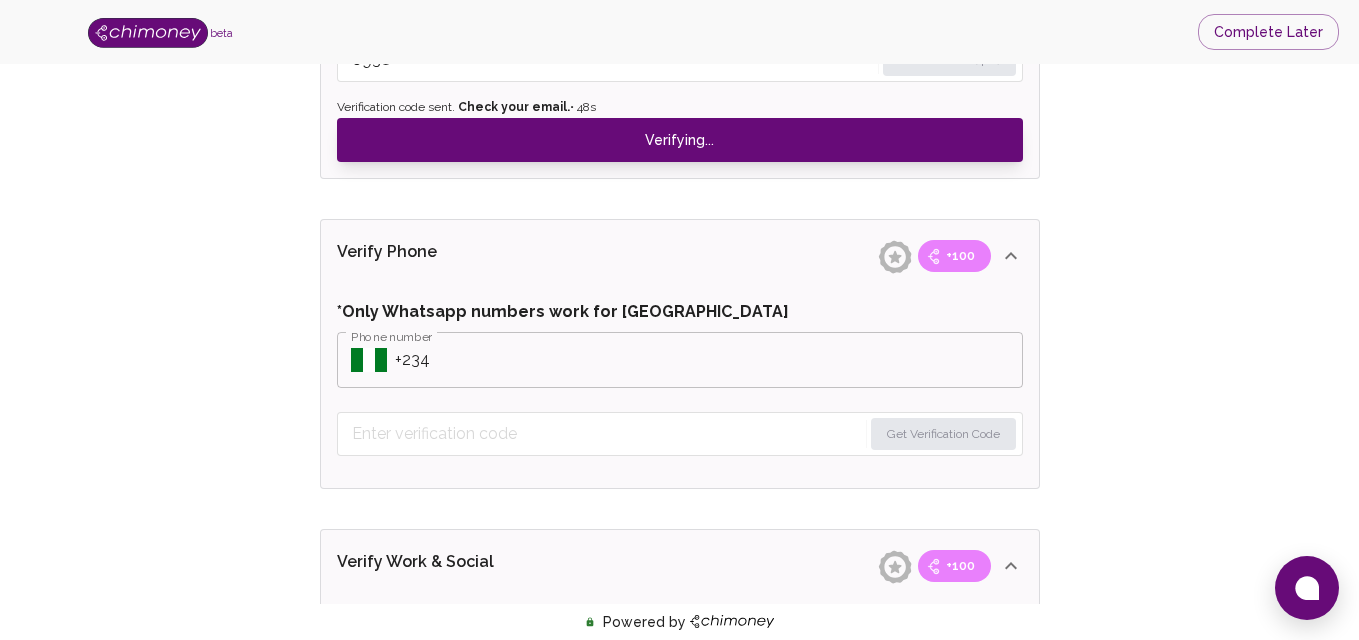 scroll, scrollTop: 909, scrollLeft: 0, axis: vertical 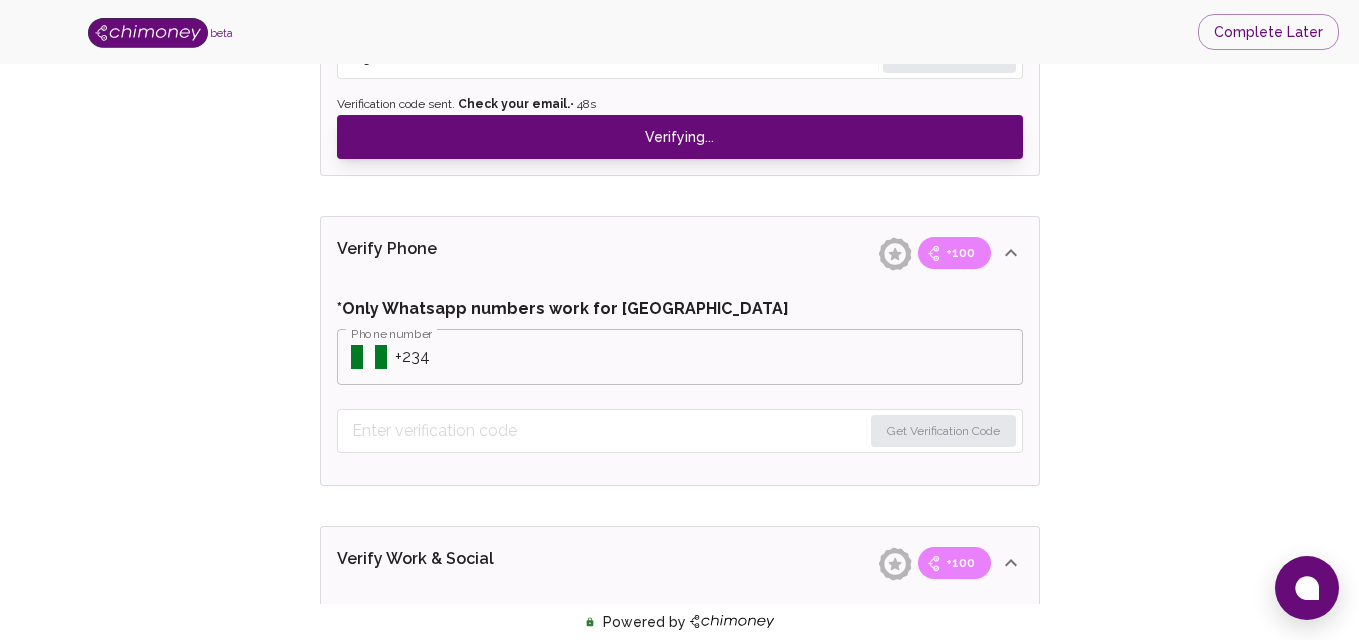 click on "Phone number" at bounding box center [709, 357] 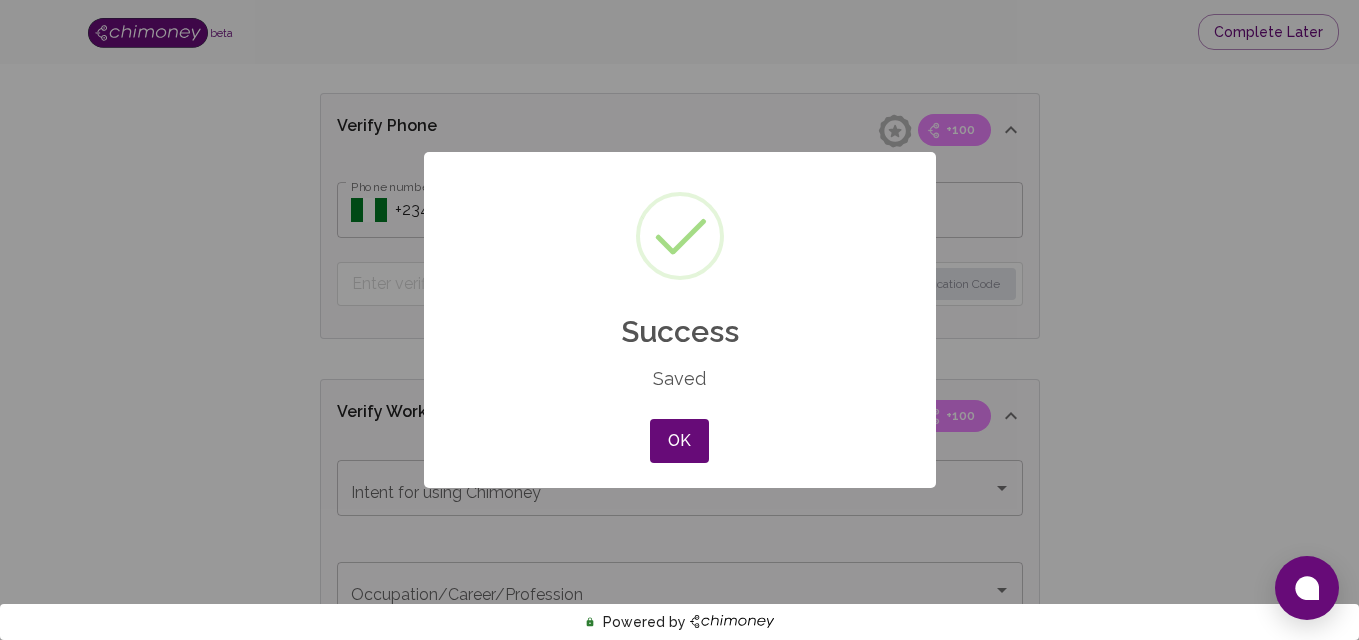 type 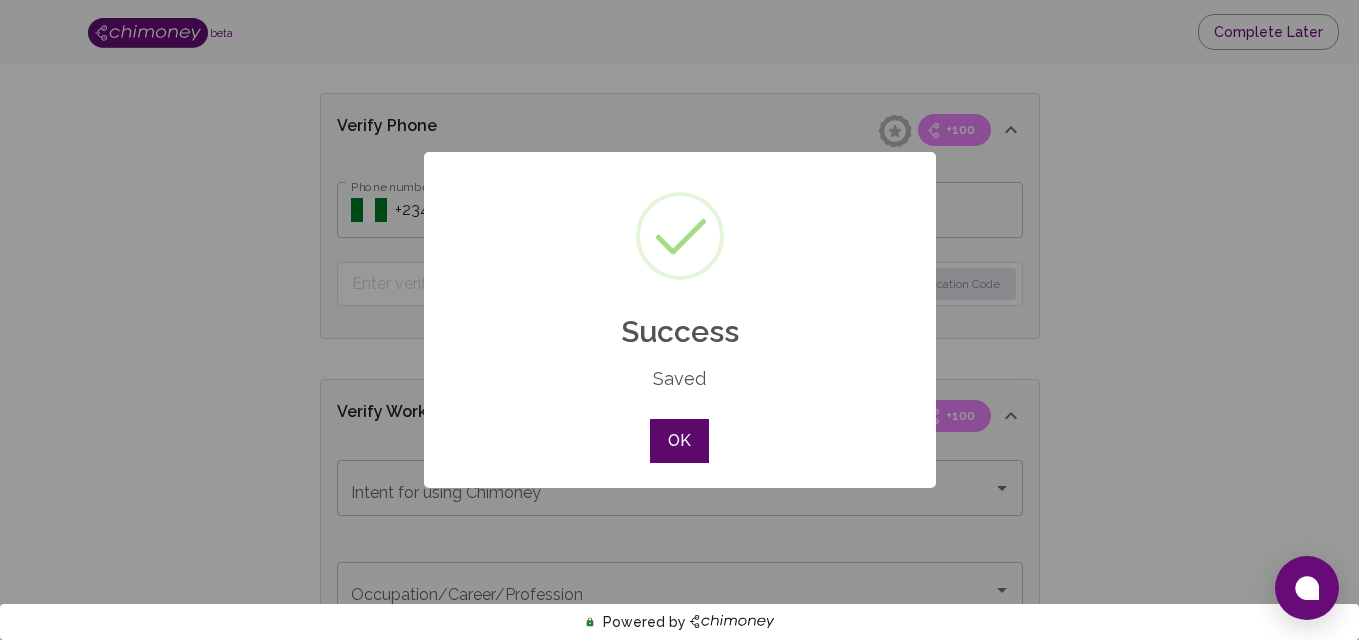 click on "OK" at bounding box center [679, 441] 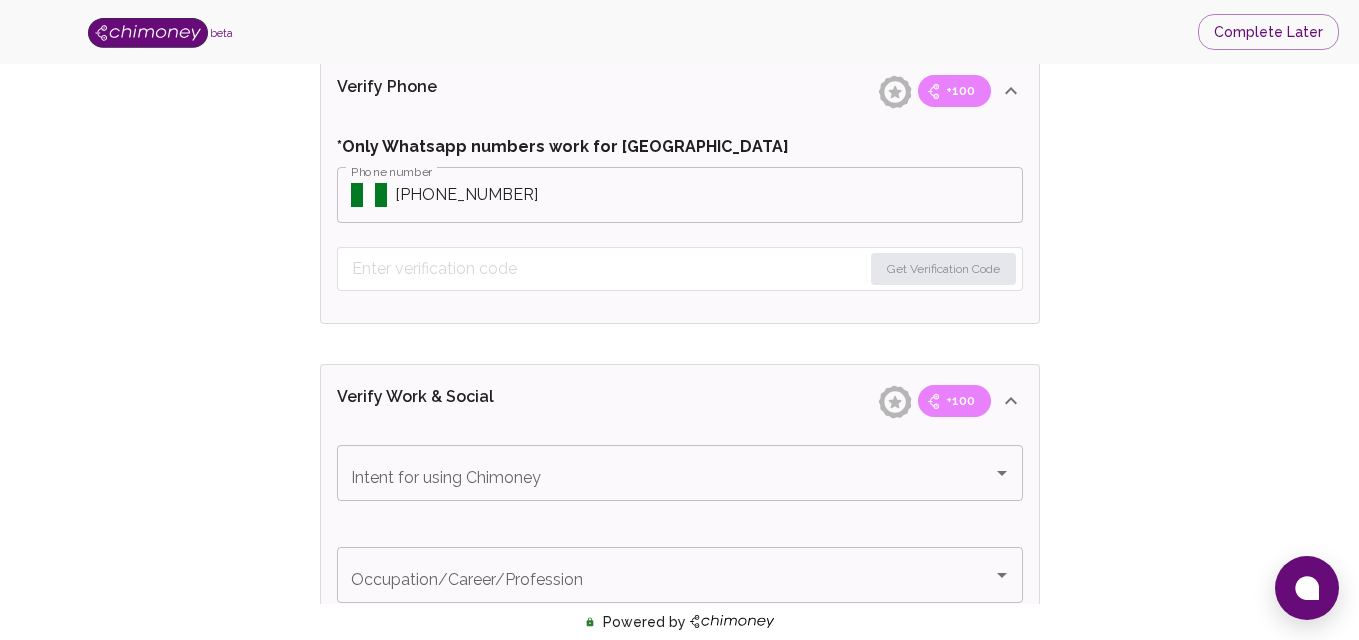 scroll, scrollTop: 943, scrollLeft: 0, axis: vertical 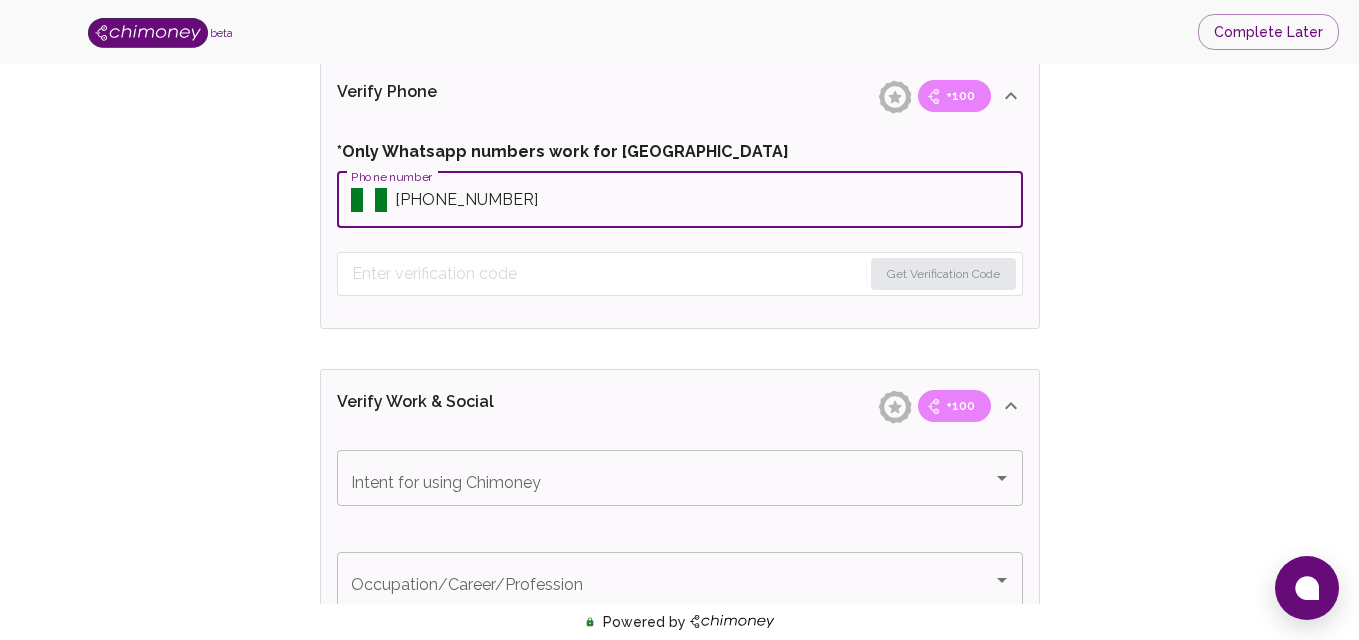 click on "Phone number" at bounding box center [709, 200] 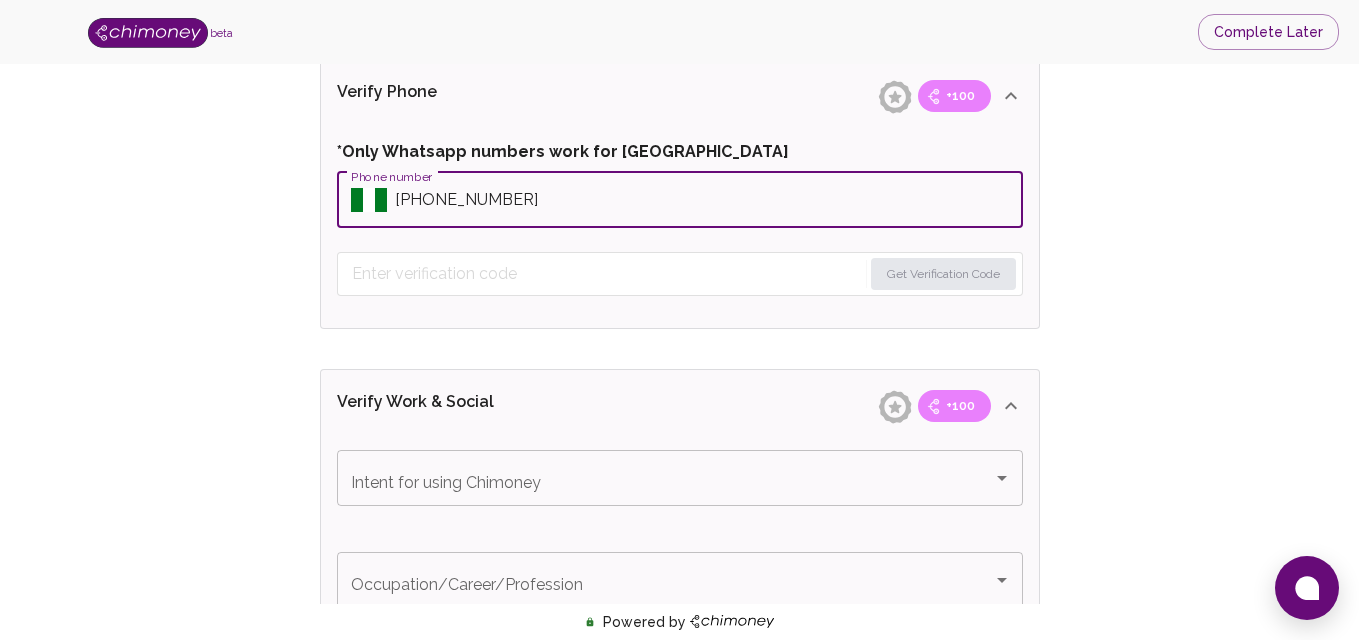 click on "Phone number" at bounding box center [709, 200] 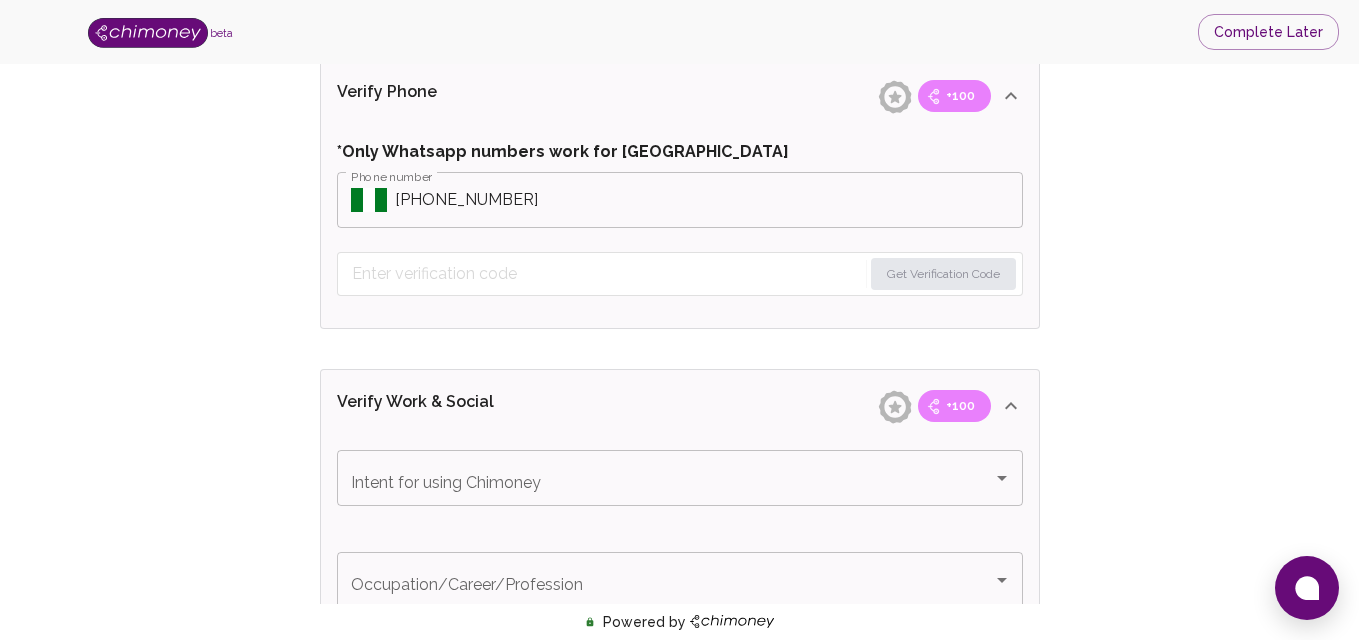 click on "Phone number" at bounding box center [709, 200] 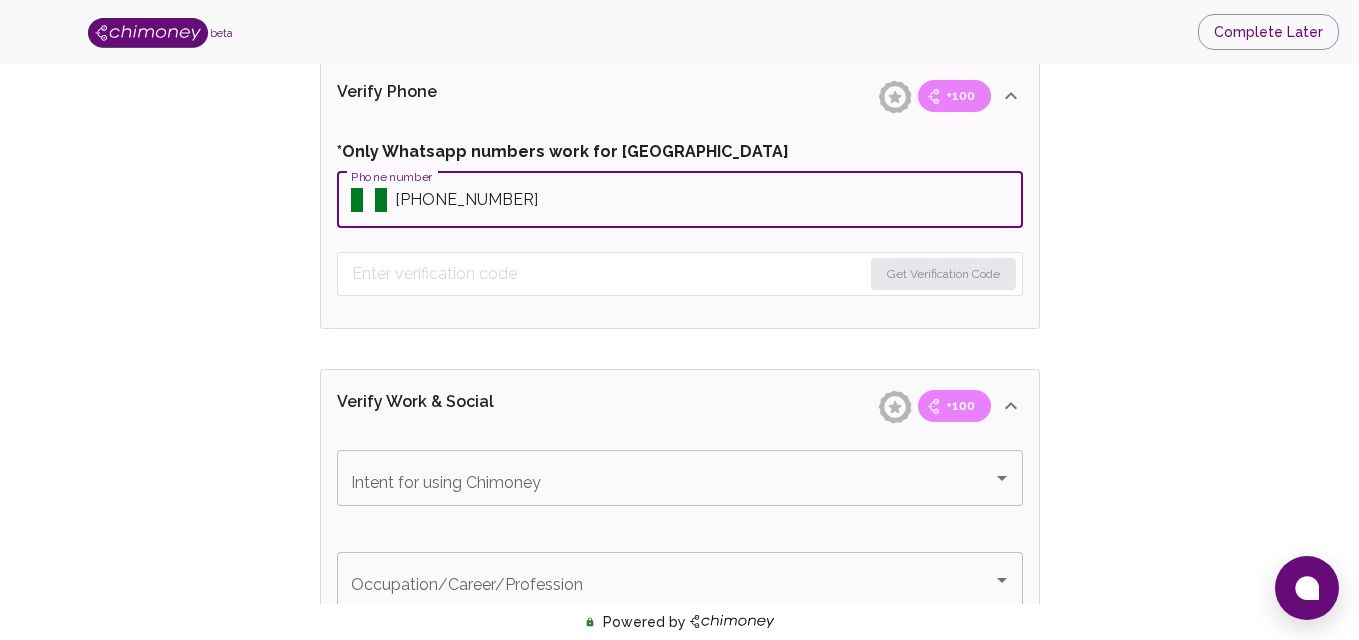type on "+2349060341324" 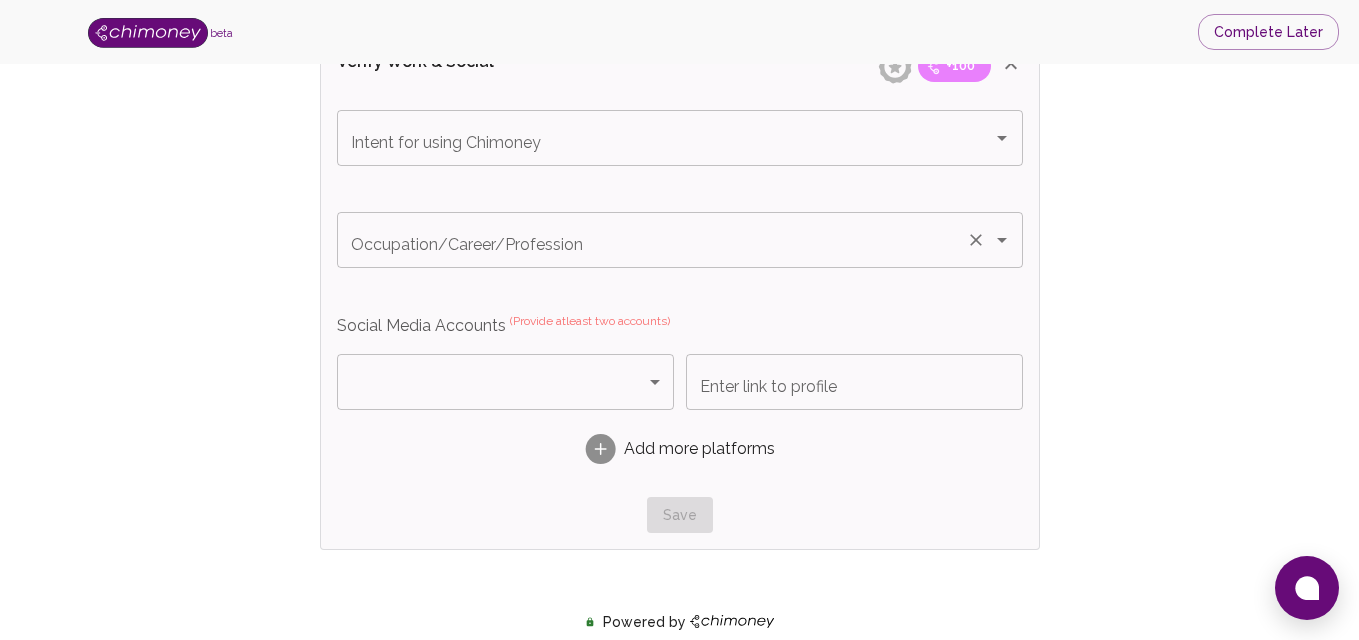scroll, scrollTop: 1329, scrollLeft: 0, axis: vertical 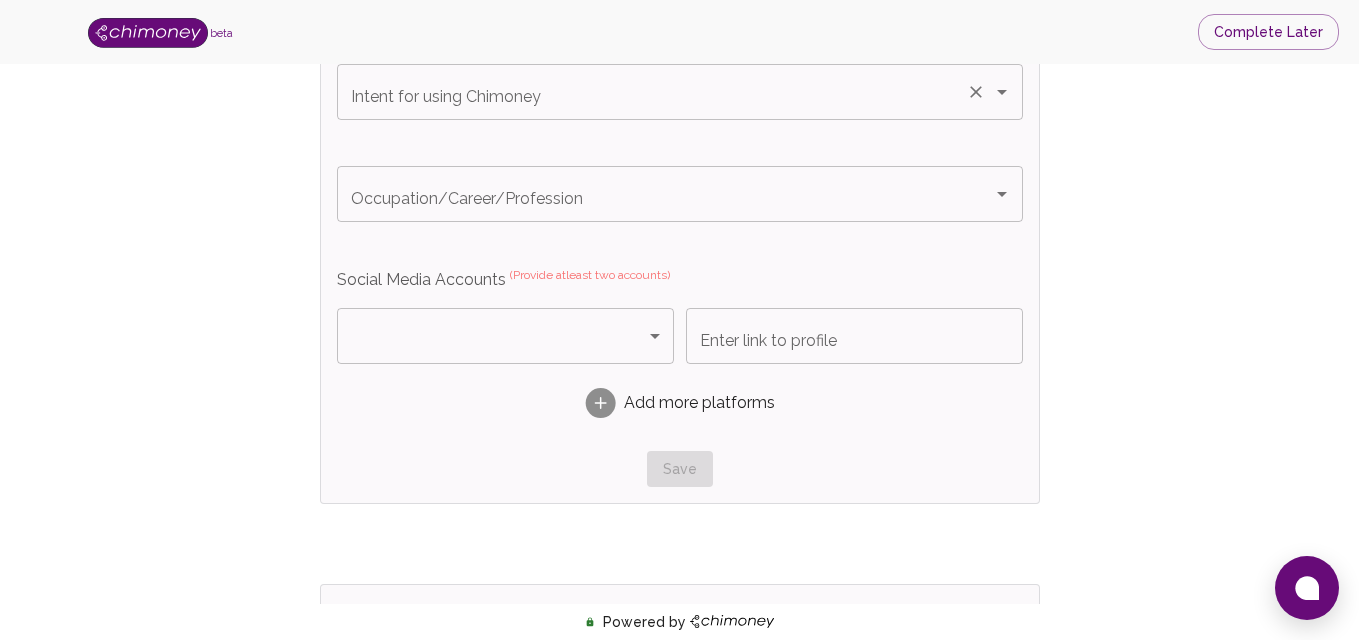 click on "Intent for using Chimoney" at bounding box center [652, 92] 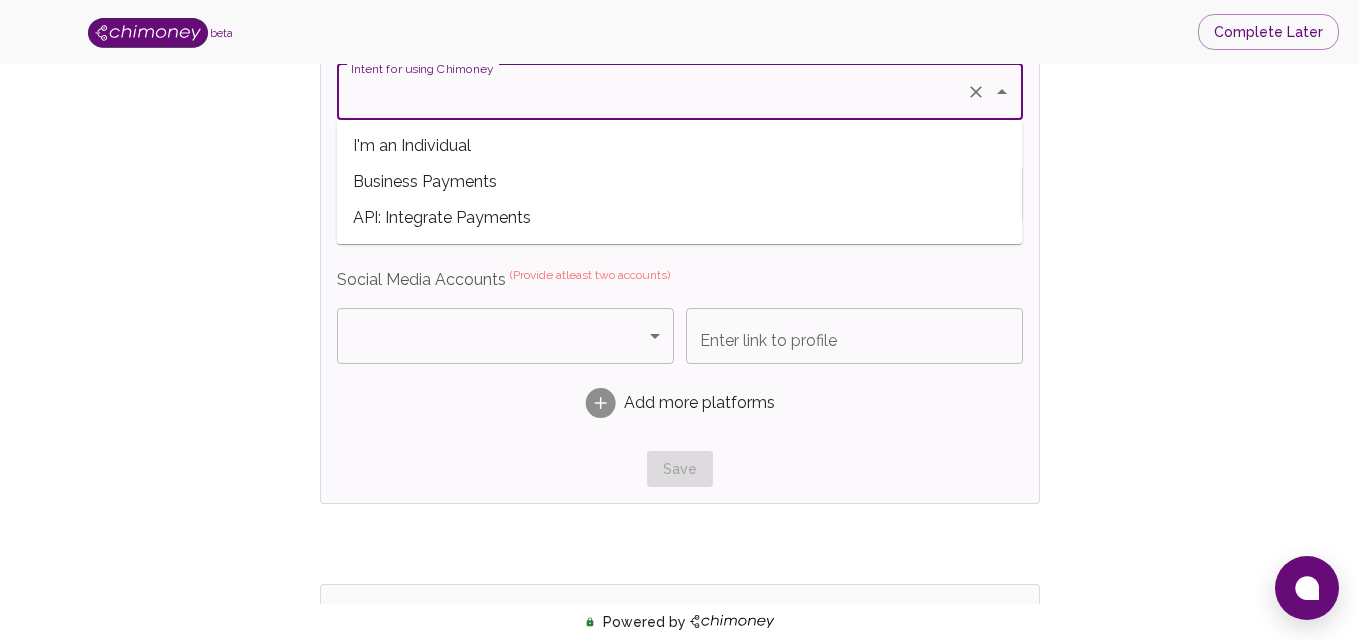 click on "API: Integrate Payments" at bounding box center (680, 218) 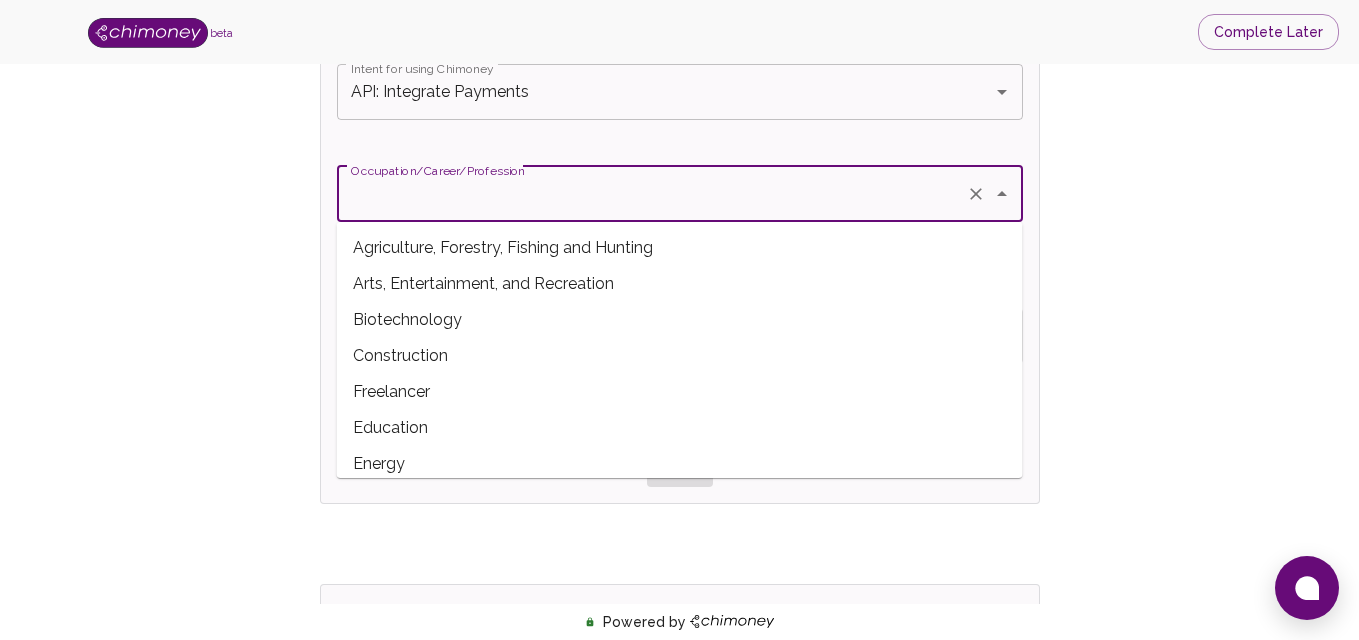 click on "Occupation/Career/Profession" at bounding box center [652, 194] 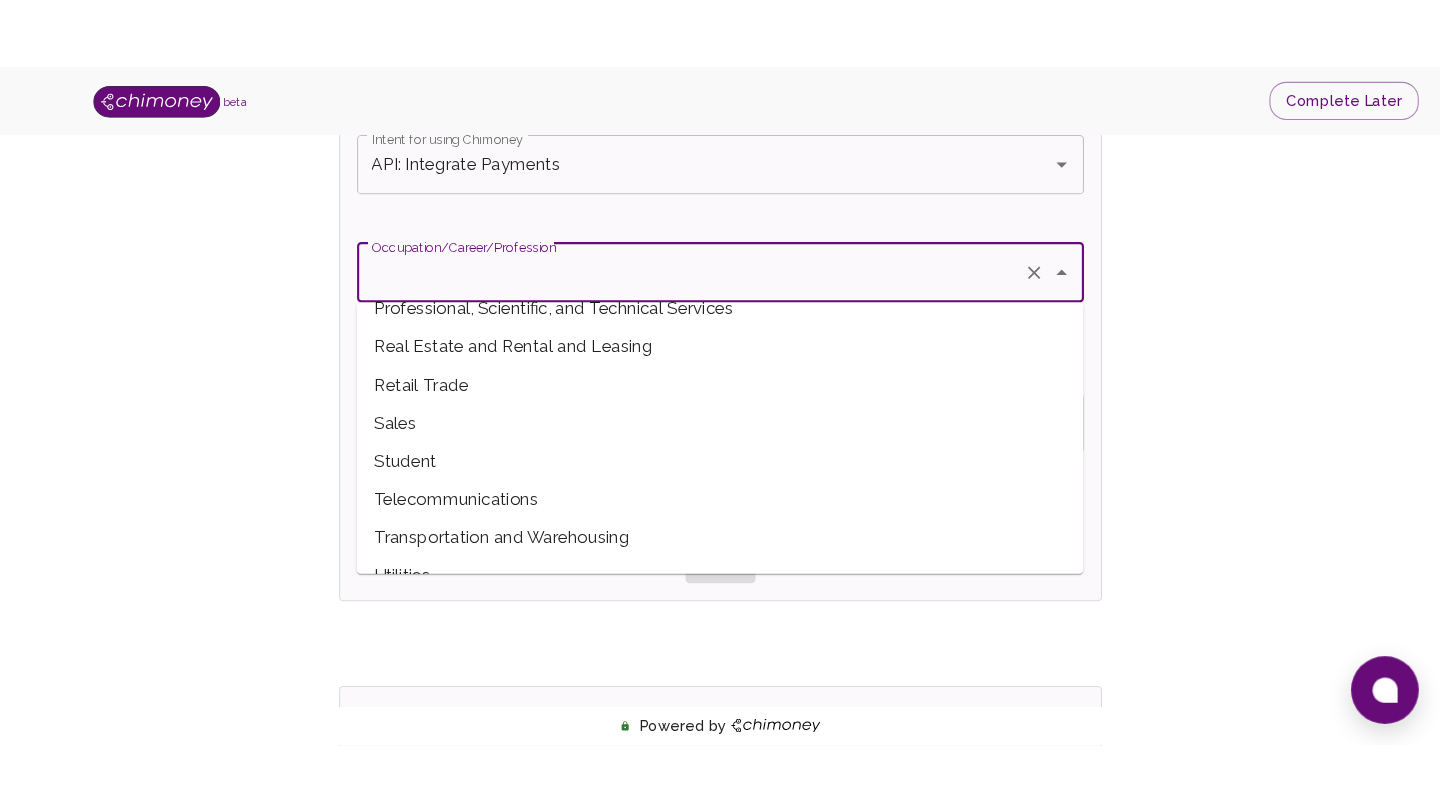 scroll, scrollTop: 732, scrollLeft: 0, axis: vertical 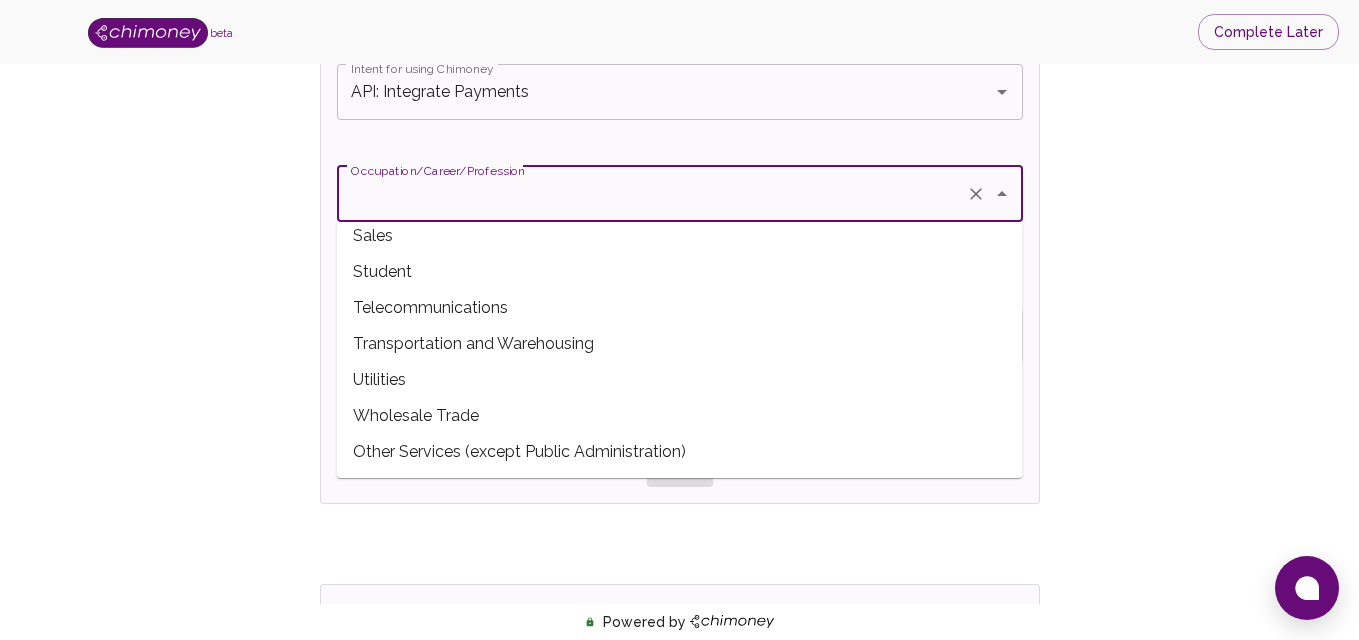 click on "Transportation and Warehousing" at bounding box center [680, 344] 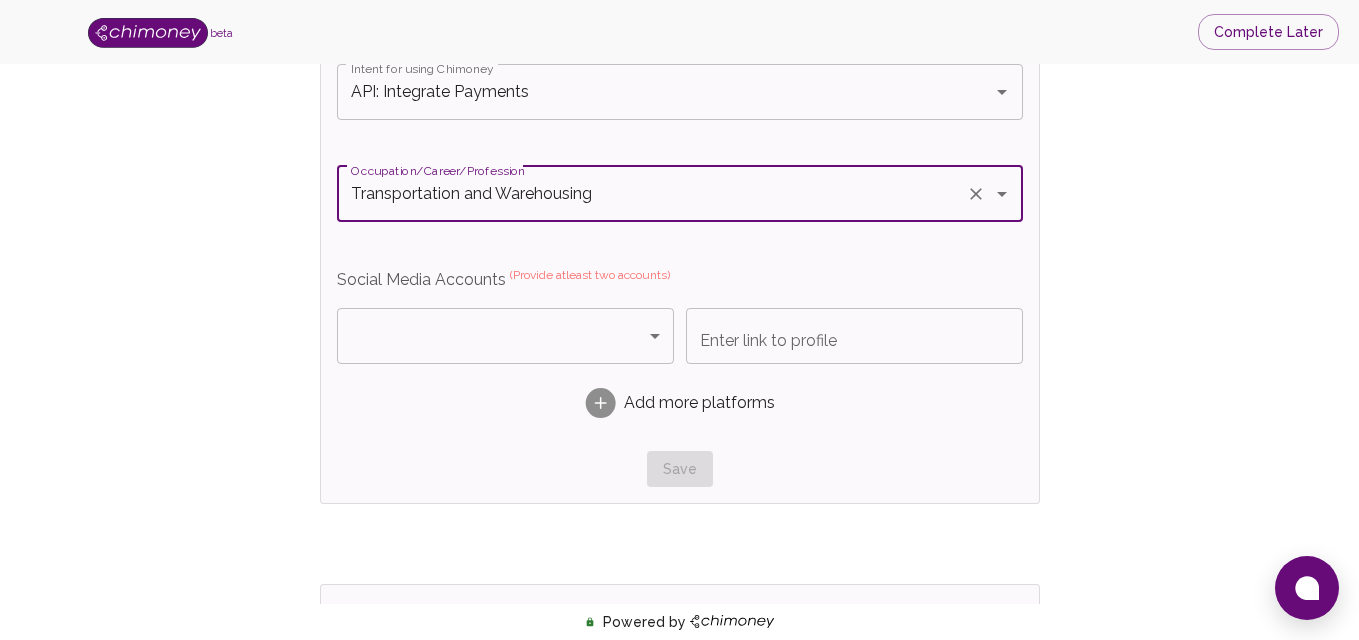 click on "beta Complete Later Verify ID and Earn Complete verification steps to earn Reward +100 Verify Email +100 Verify Phone +100 Add Socials +100 Get Verified +100 ID Approved Total Earned +100 Name +100 First Name ilemhendia First Name Last Name hope Last Name Verify Email +100 Email is verified Verify Phone +100 *Only Whatsapp numbers work for Nigeria Phone number ​ Phone number Get Verification Code Verify Work & Social +100 Intent for using Chimoney API: Integrate Payments Intent for using Chimoney Occupation/Career/Profession Transportation and Warehousing Occupation/Career/Profession Social Media Accounts   (Provide atleast two accounts) ​ Platform Enter link to profile Enter link to profile Add more platforms Save Verify ID +100 Complete ID Verification ID Approval +100 Verify ID Submit KYC Powered by   /onboarding/personal-details" at bounding box center [679, -94] 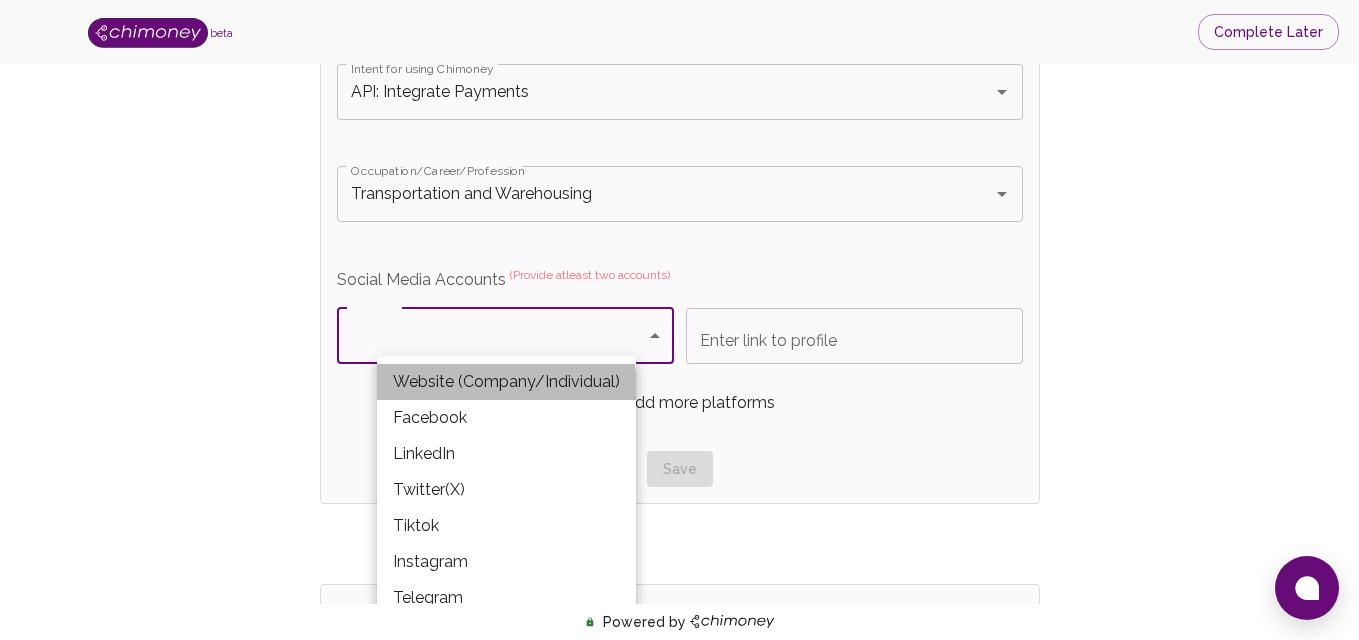 click on "Website (Company/Individual)" at bounding box center [506, 382] 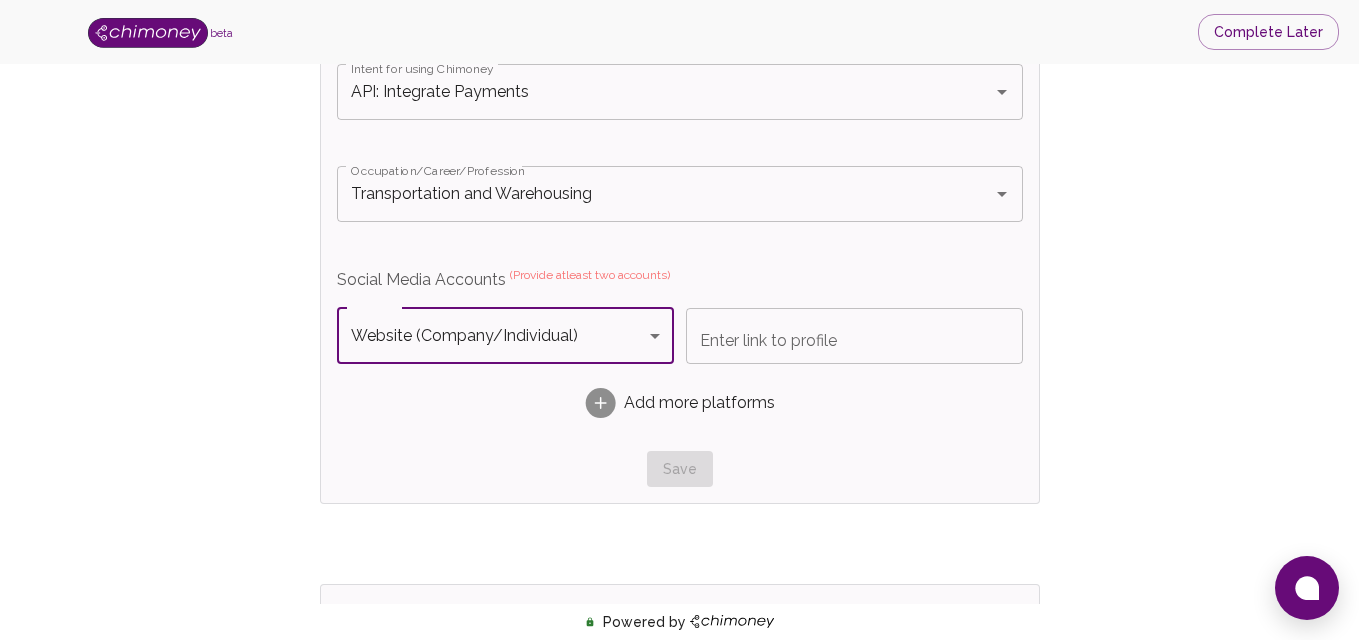 click on "Enter link to profile" at bounding box center [854, 336] 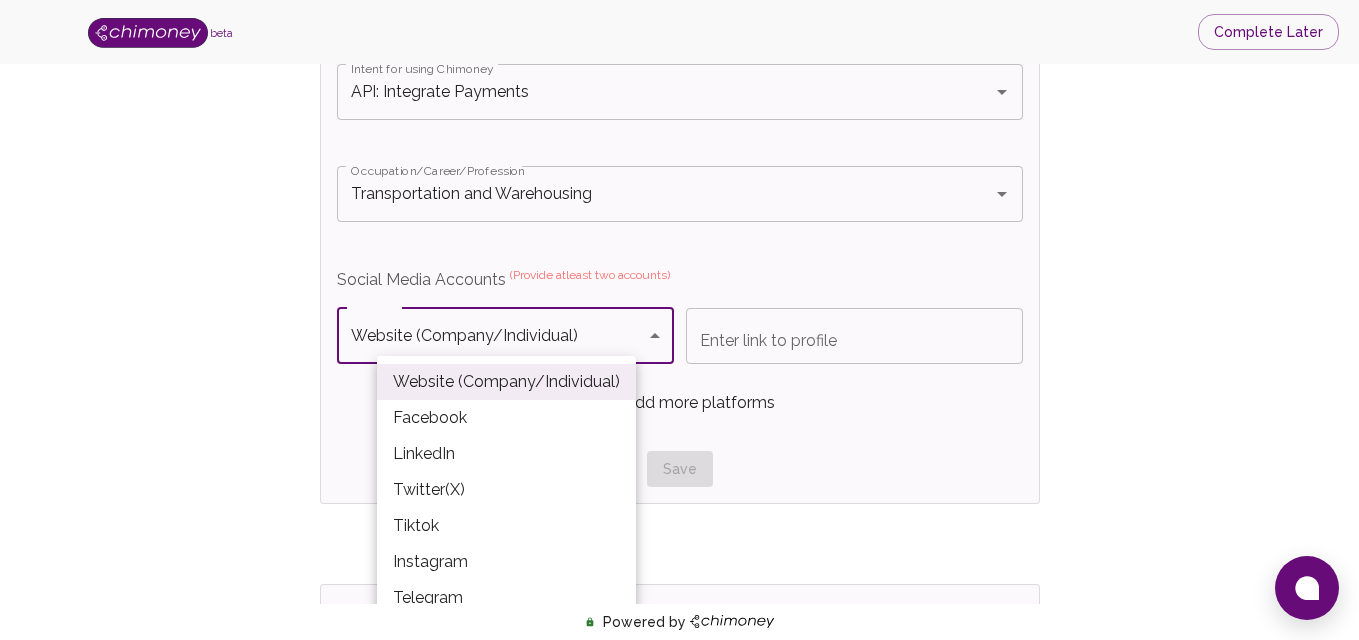 click on "beta Complete Later Verify ID and Earn Complete verification steps to earn Reward +100 Verify Email +100 Verify Phone +100 Add Socials +100 Get Verified +100 ID Approved Total Earned +100 Name +100 First Name ilemhendia First Name Last Name hope Last Name Verify Email +100 Email is verified Verify Phone +100 *Only Whatsapp numbers work for Nigeria Phone number ​ Phone number Get Verification Code Verify Work & Social +100 Intent for using Chimoney API: Integrate Payments Intent for using Chimoney Occupation/Career/Profession Transportation and Warehousing Occupation/Career/Profession Social Media Accounts   (Provide atleast two accounts) Website (Company/Individual) Website (Company/Individual) Platform Enter link to profile Enter link to profile Add more platforms Save Verify ID +100 Complete ID Verification ID Approval +100 Verify ID Submit KYC Powered by   /onboarding/personal-details Website (Company/Individual) Facebook LinkedIn Twitter(X) Tiktok Instagram Telegram" at bounding box center (679, -94) 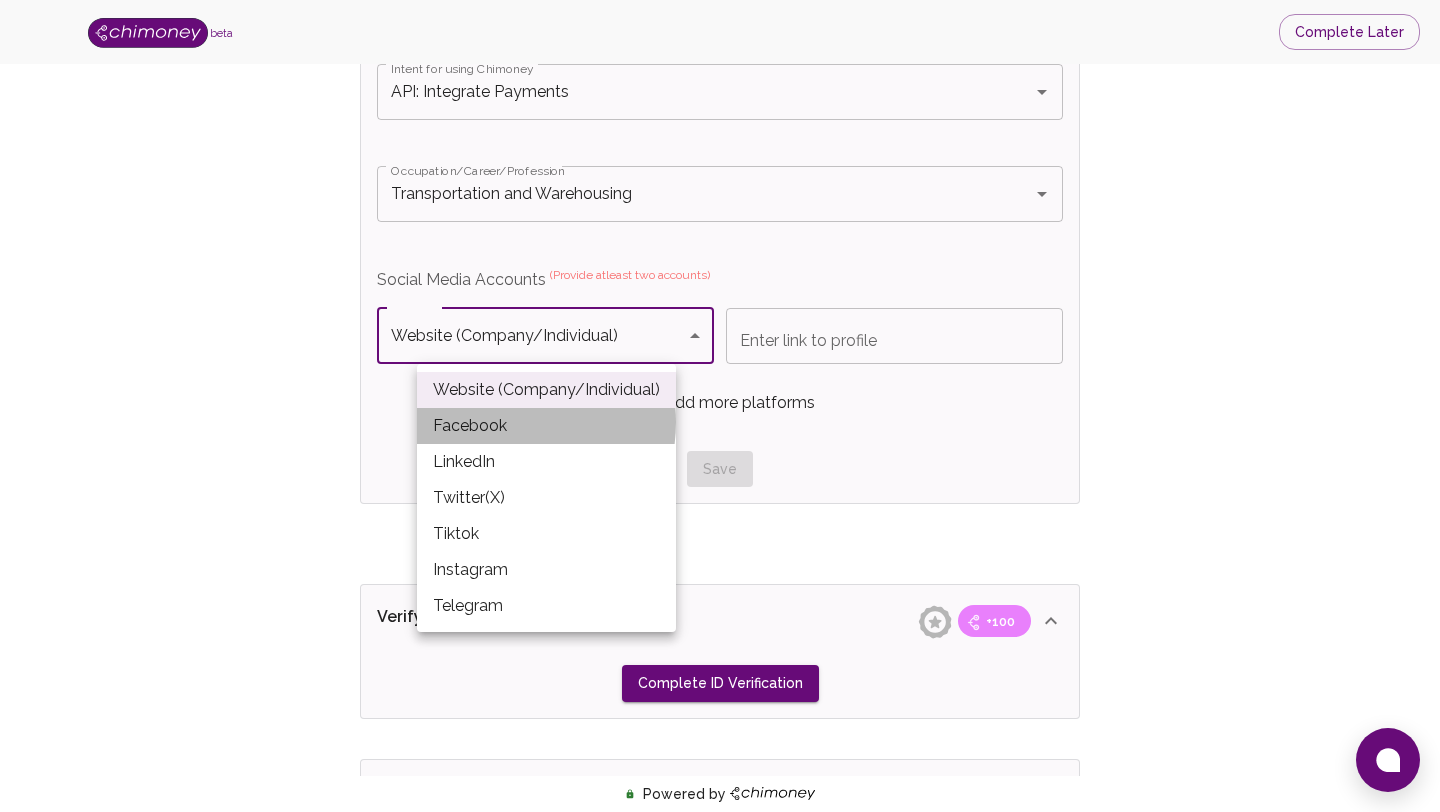 click on "Facebook" at bounding box center [546, 426] 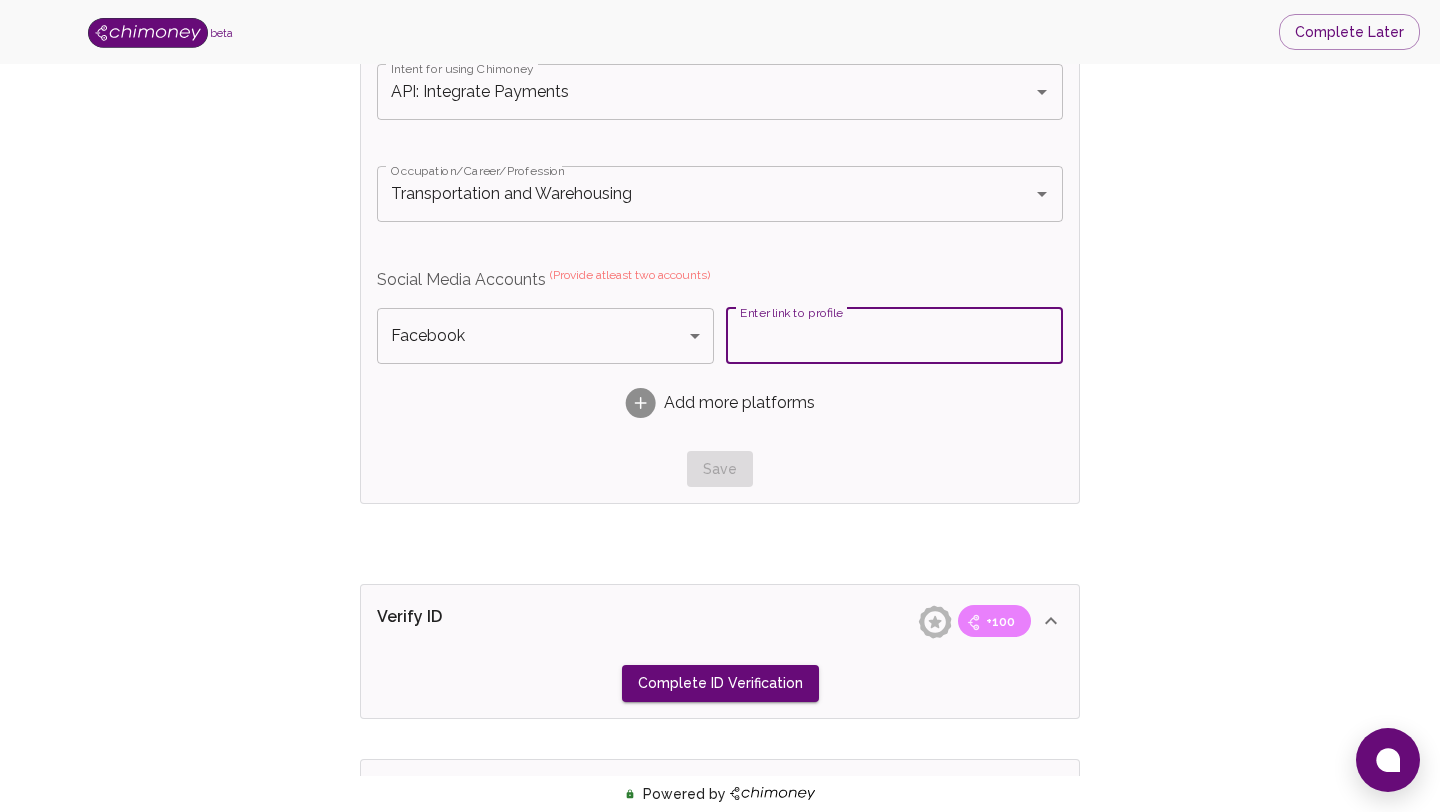 click on "Enter link to profile" at bounding box center [894, 336] 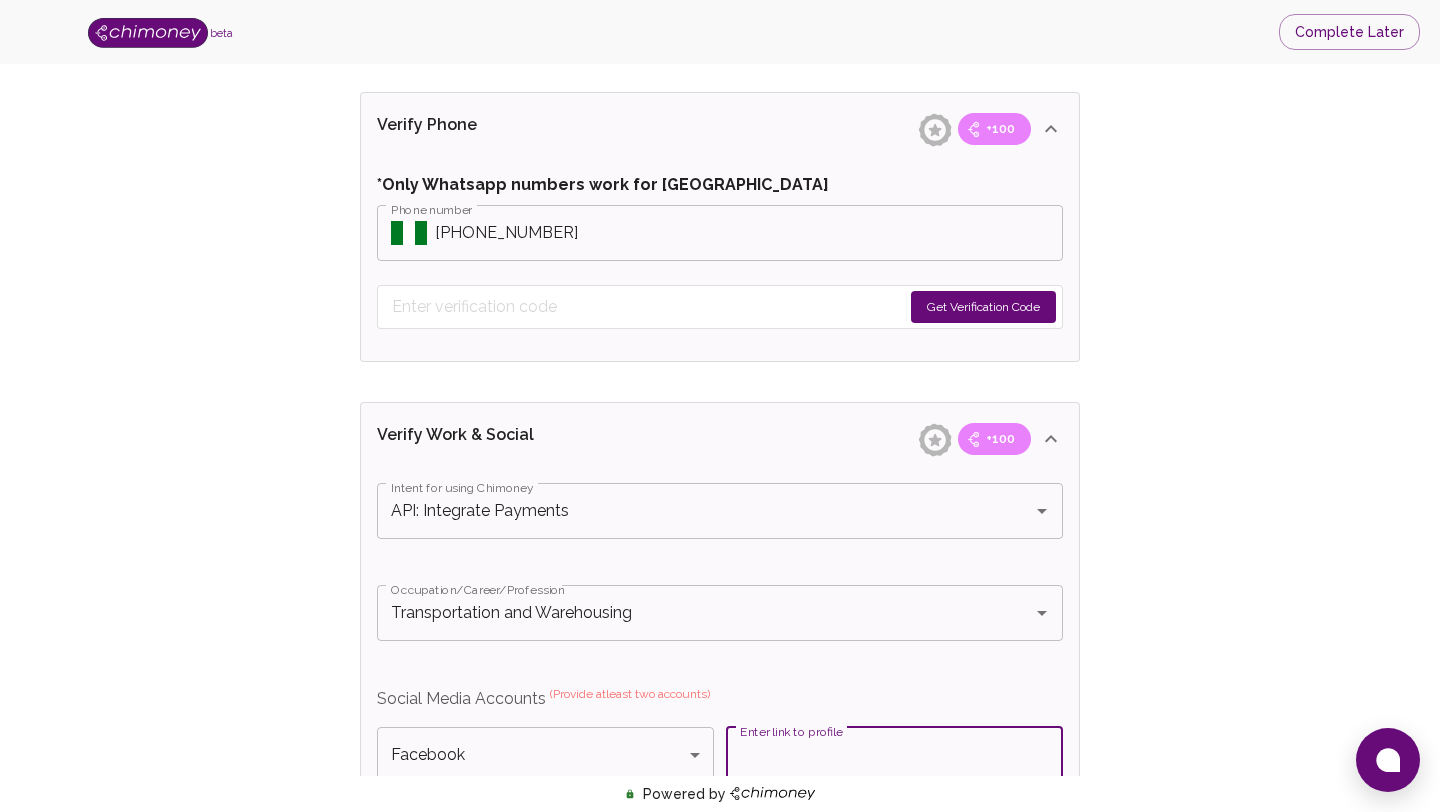 scroll, scrollTop: 930, scrollLeft: 0, axis: vertical 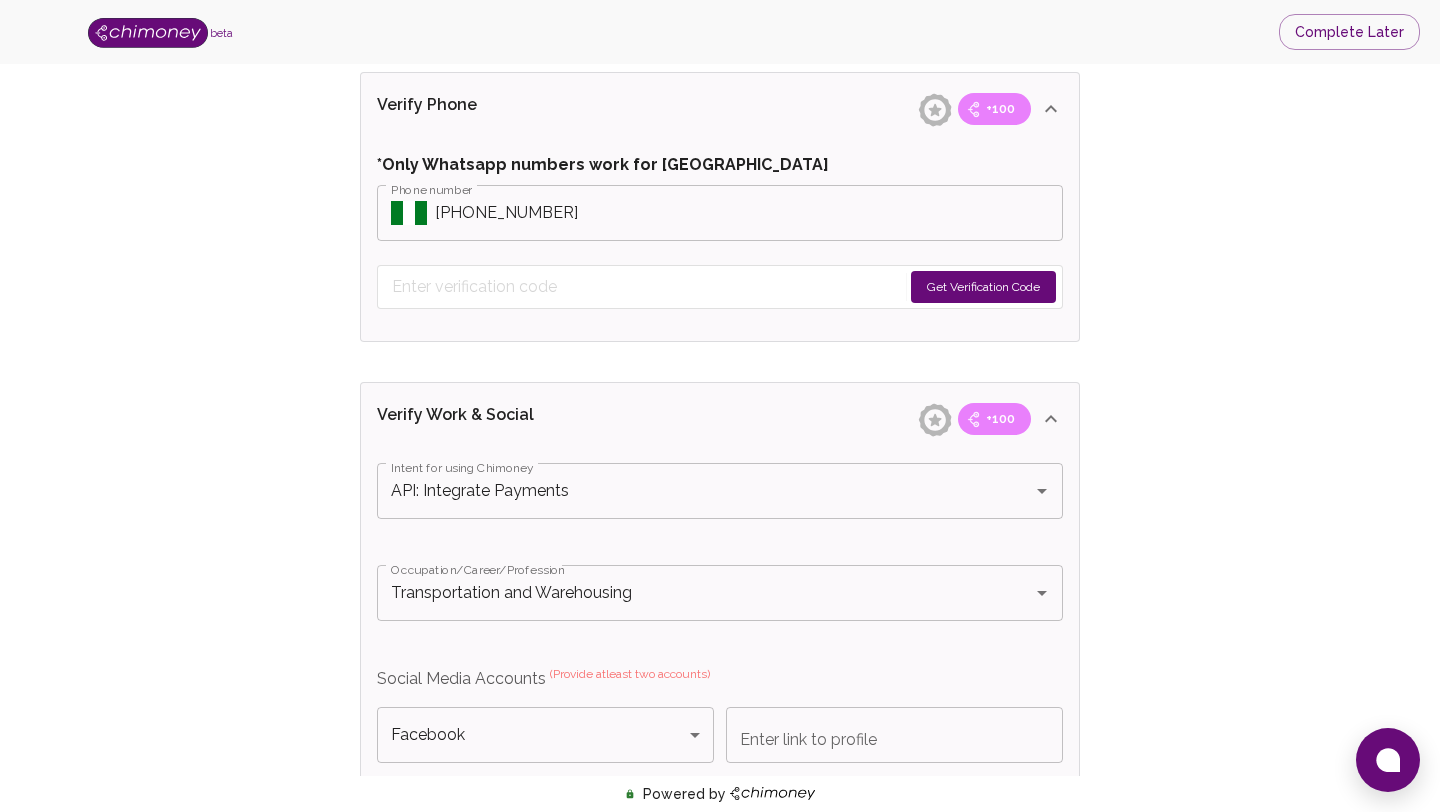 click on "Get Verification Code" at bounding box center (983, 287) 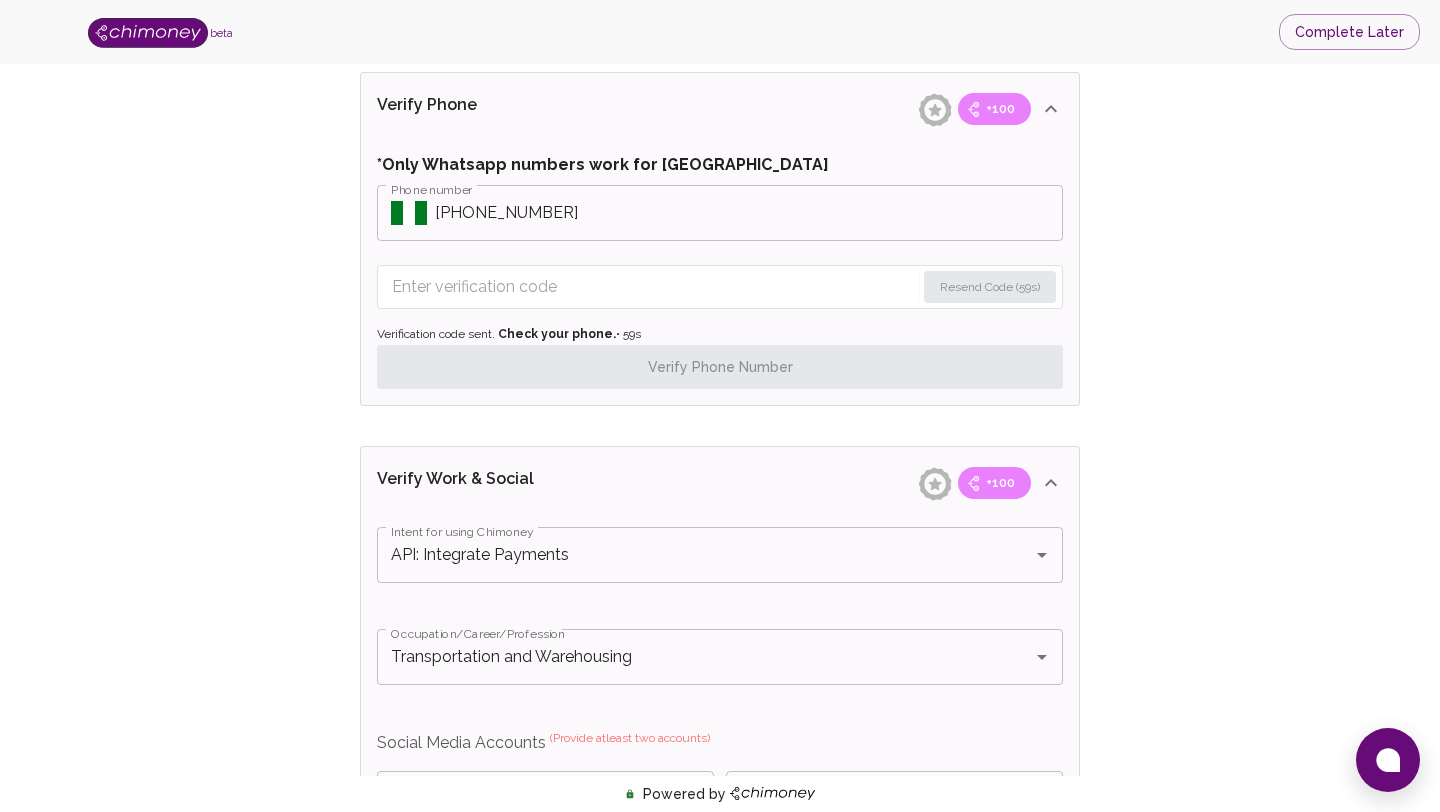click at bounding box center (653, 287) 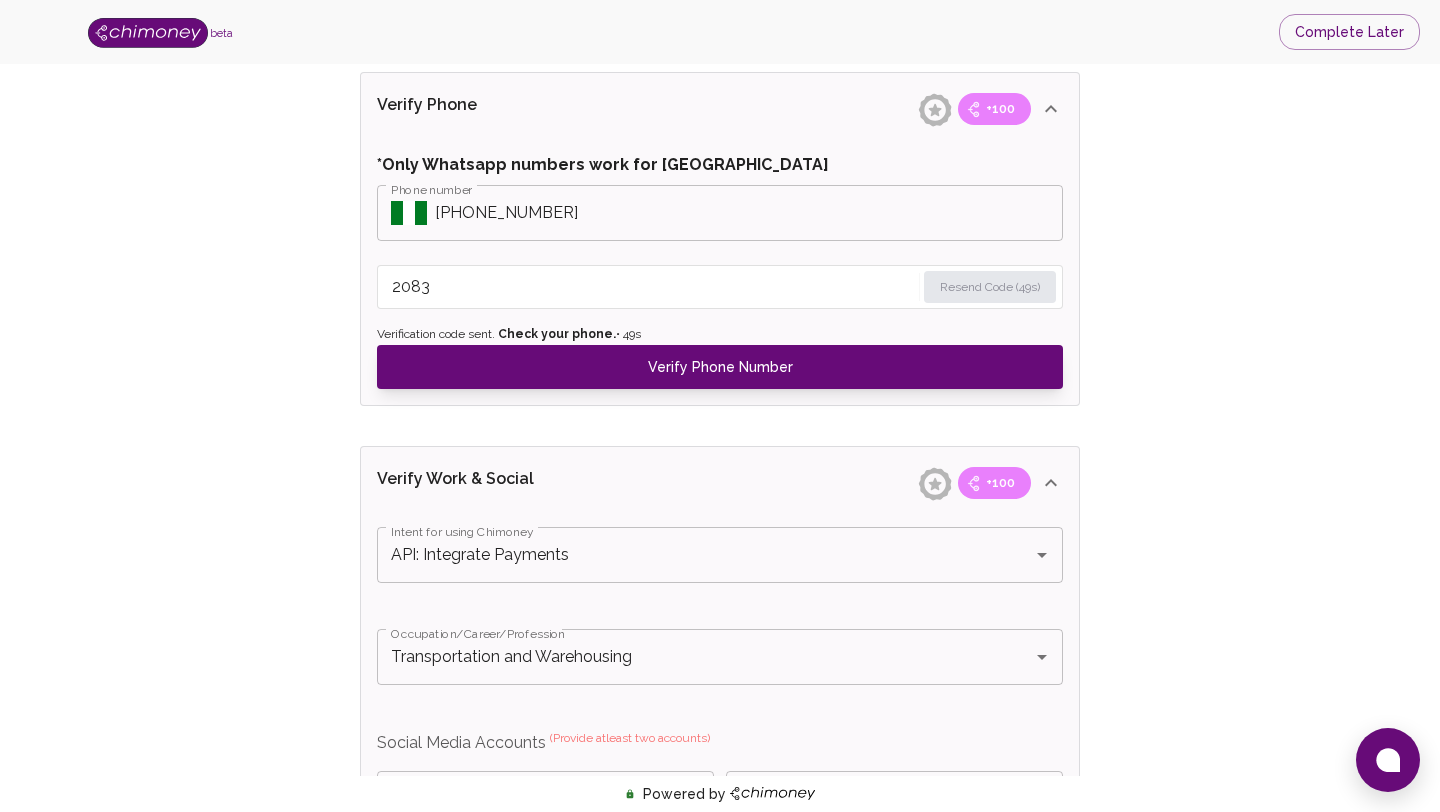type on "2083" 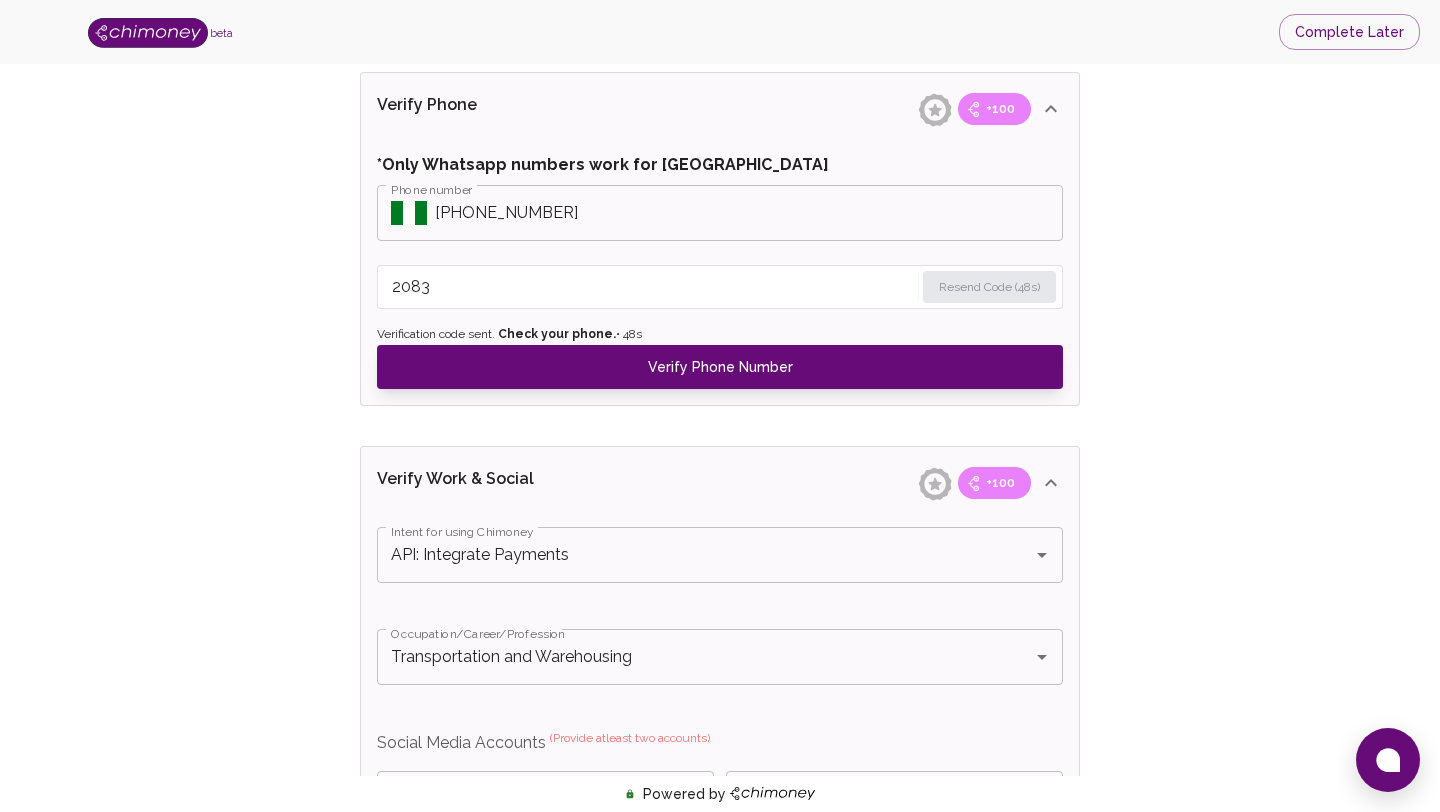click on "Verify Phone Number" at bounding box center [720, 367] 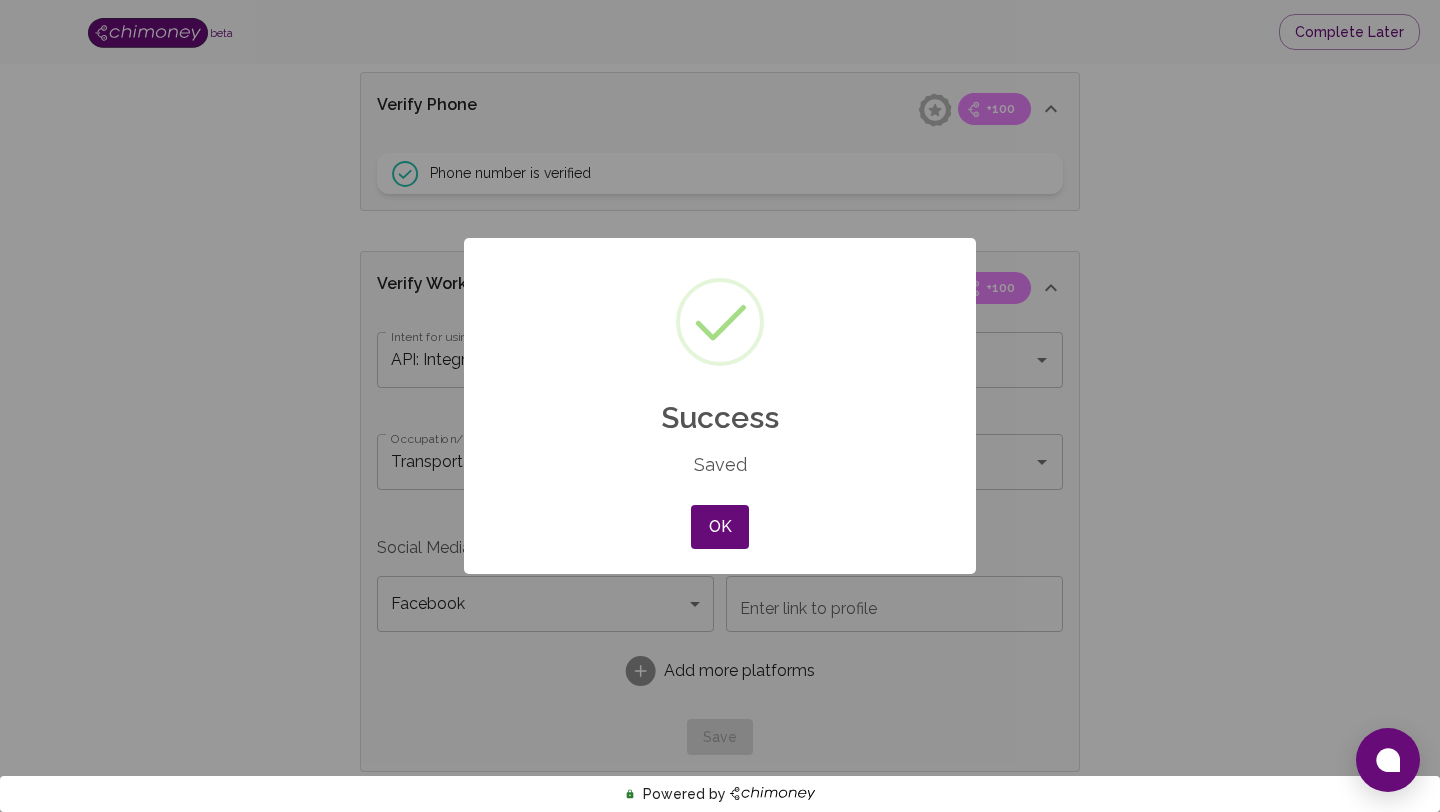 type 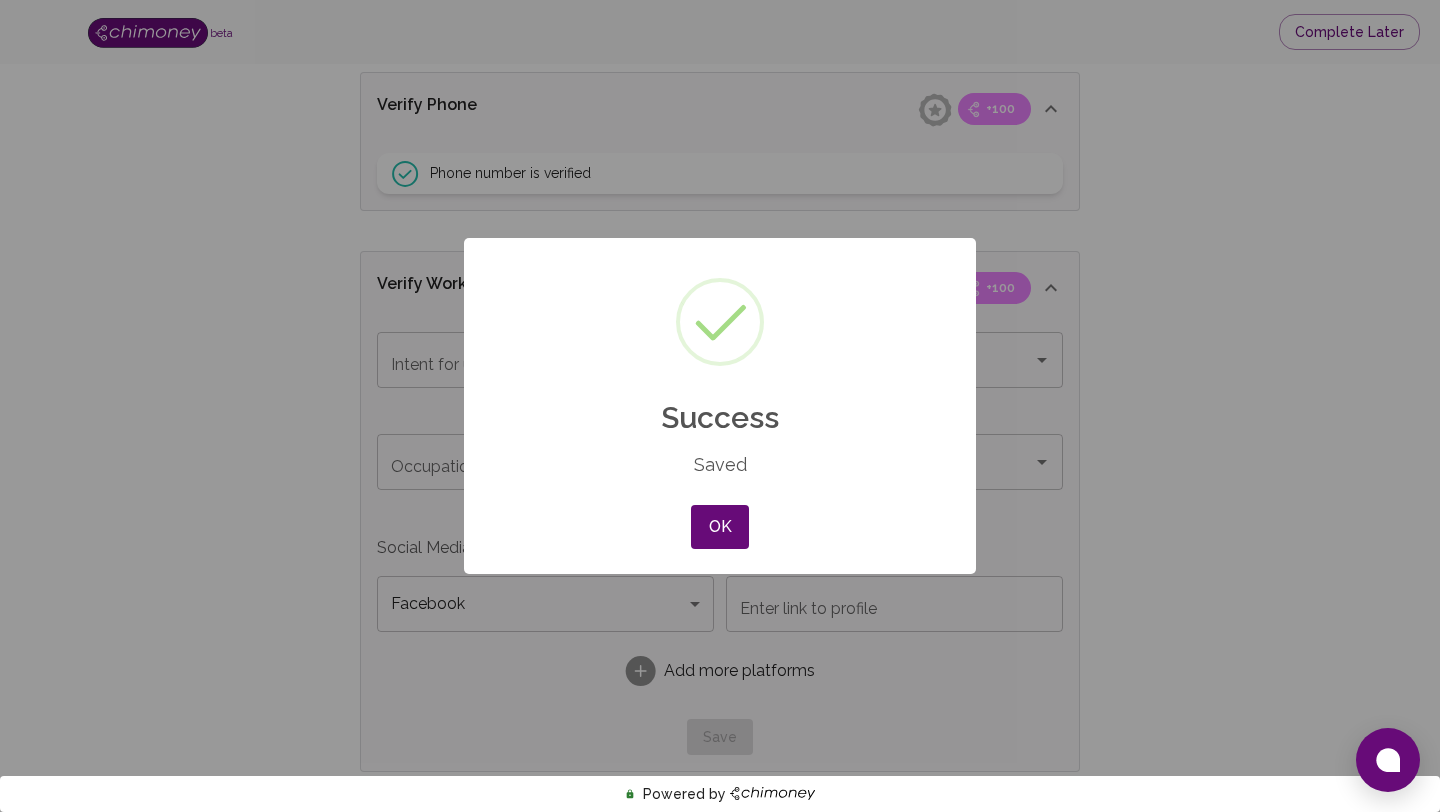 click on "OK" at bounding box center [720, 527] 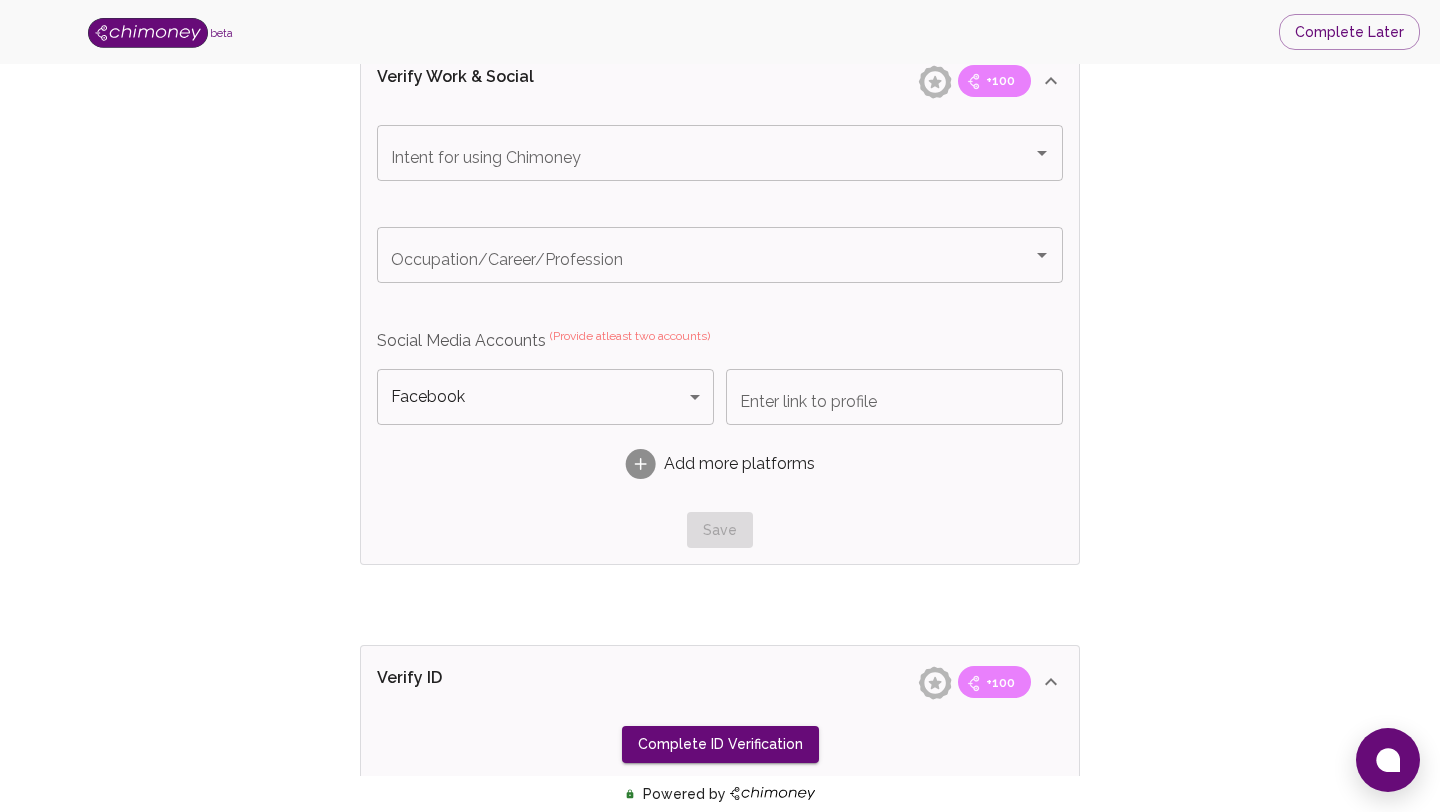 scroll, scrollTop: 1151, scrollLeft: 0, axis: vertical 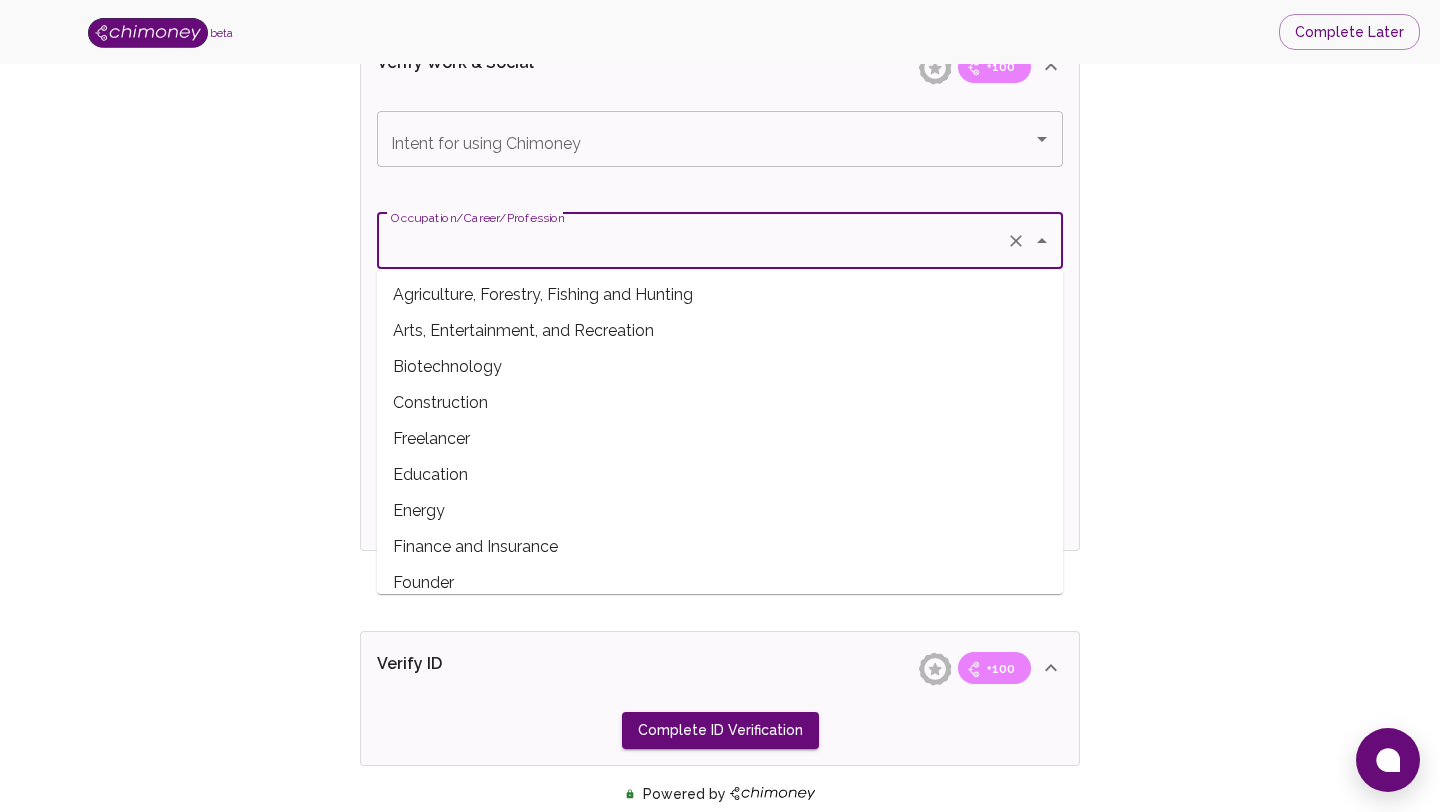 click on "Occupation/Career/Profession" at bounding box center (692, 241) 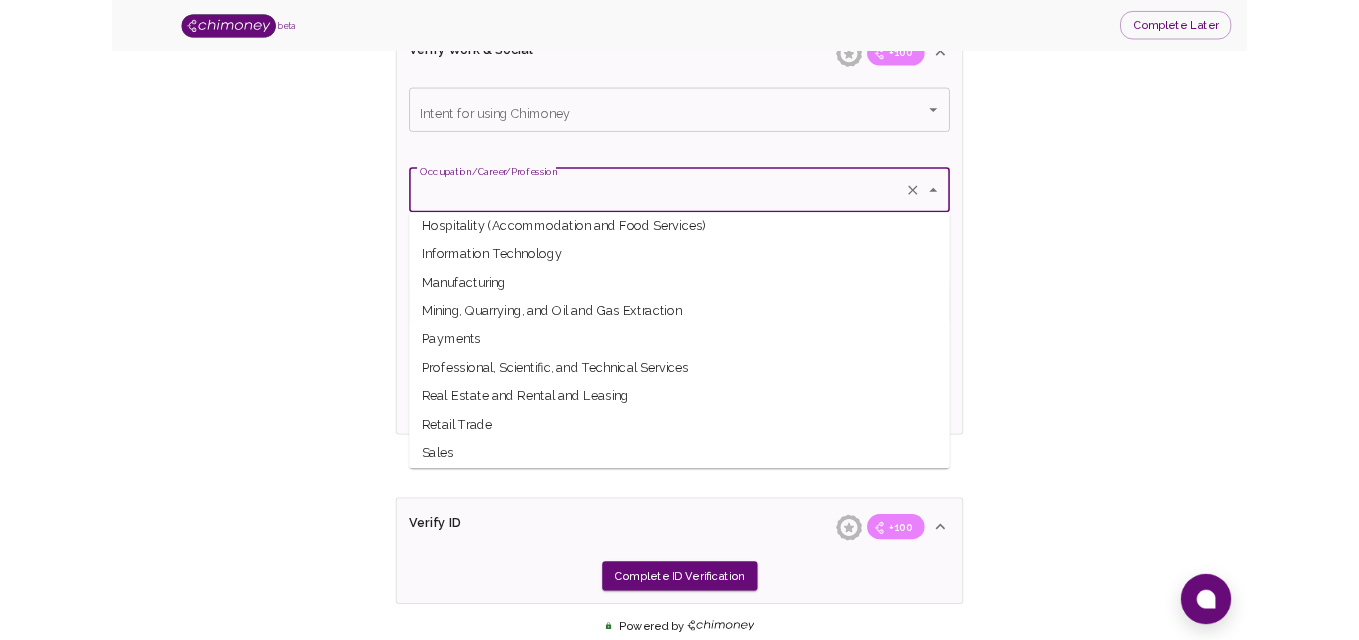 scroll, scrollTop: 663, scrollLeft: 0, axis: vertical 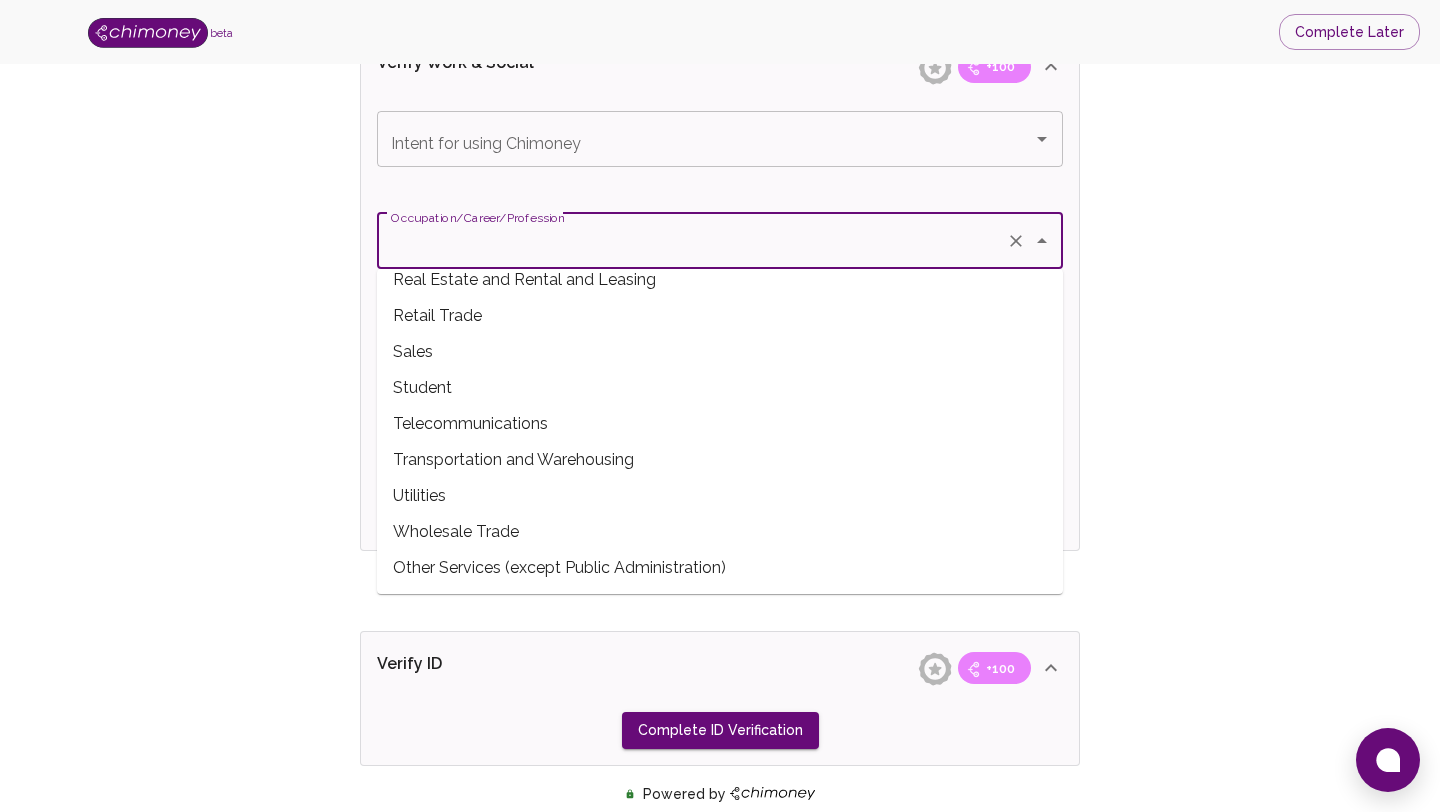 click on "Transportation and Warehousing" at bounding box center [720, 460] 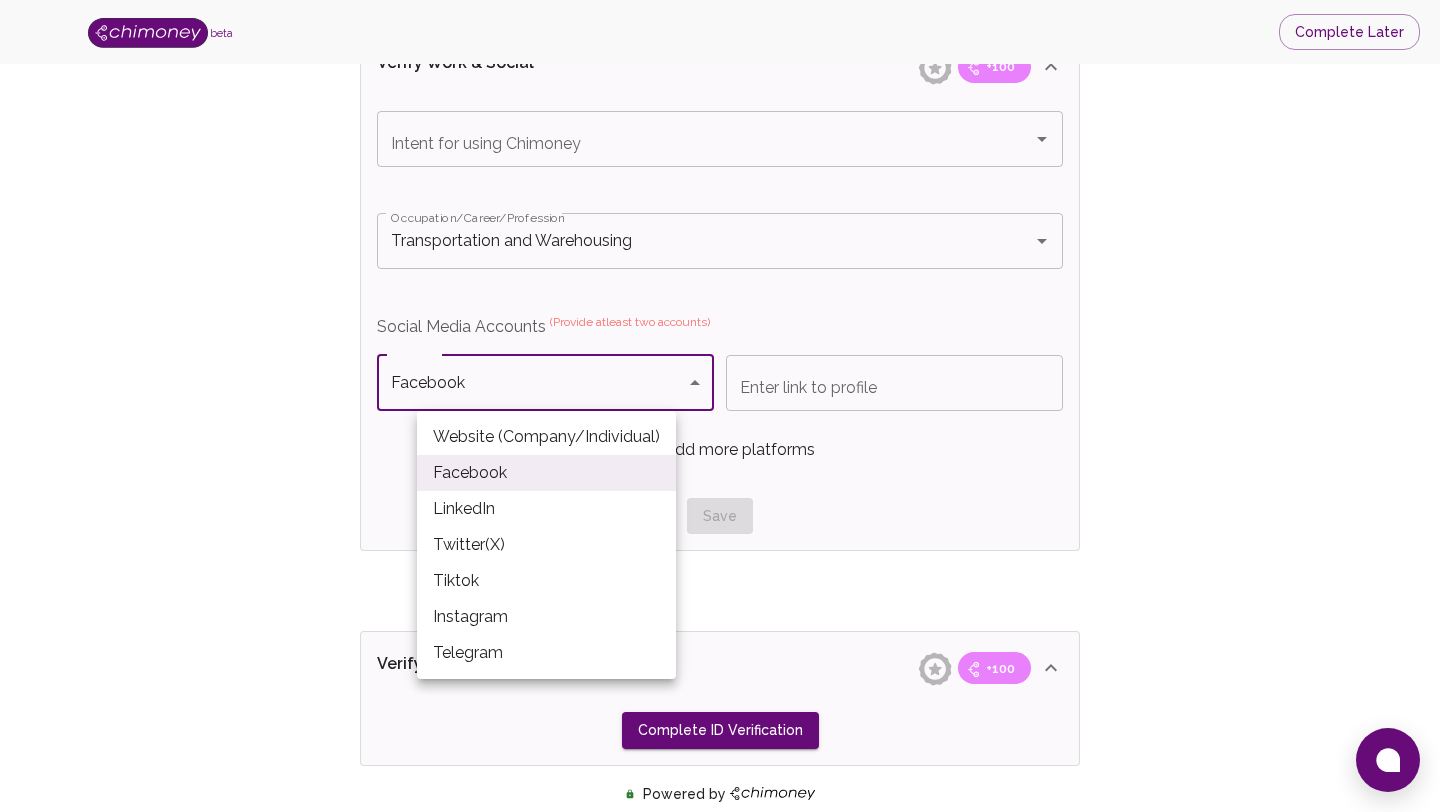 click on "beta Complete Later Verify ID and Earn Complete verification steps to earn Reward +100 Verify Email +100 Verify Phone +100 Add Socials +100 Get Verified +100 ID Approved Total Earned +200 Name +100 First Name ilemhendia First Name Last Name hope Last Name Verify Email +100 Email is verified Verify Phone +100 Phone number is verified Verify Work & Social +100 Intent for using Chimoney Intent for using Chimoney Occupation/Career/Profession Transportation and Warehousing Occupation/Career/Profession Social Media Accounts   (Provide atleast two accounts) Facebook Facebook Platform Enter link to profile Enter link to profile Add more platforms Save Verify ID +100 Complete ID Verification ID Approval +100 Verify ID Submit KYC Powered by   /onboarding/personal-details Website (Company/Individual) Facebook LinkedIn Twitter(X) Tiktok Instagram Telegram" at bounding box center [720, 19] 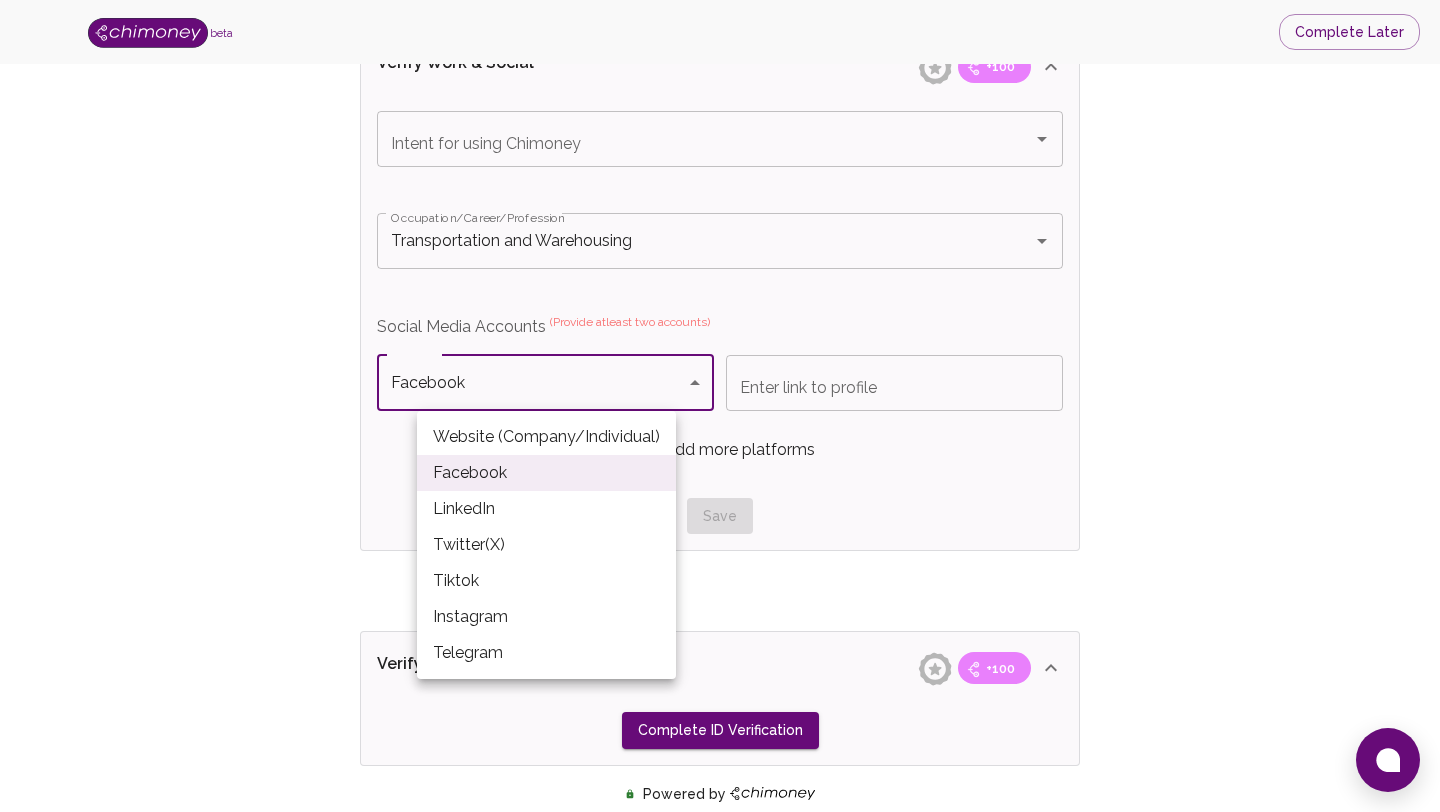click on "Tiktok" at bounding box center [546, 581] 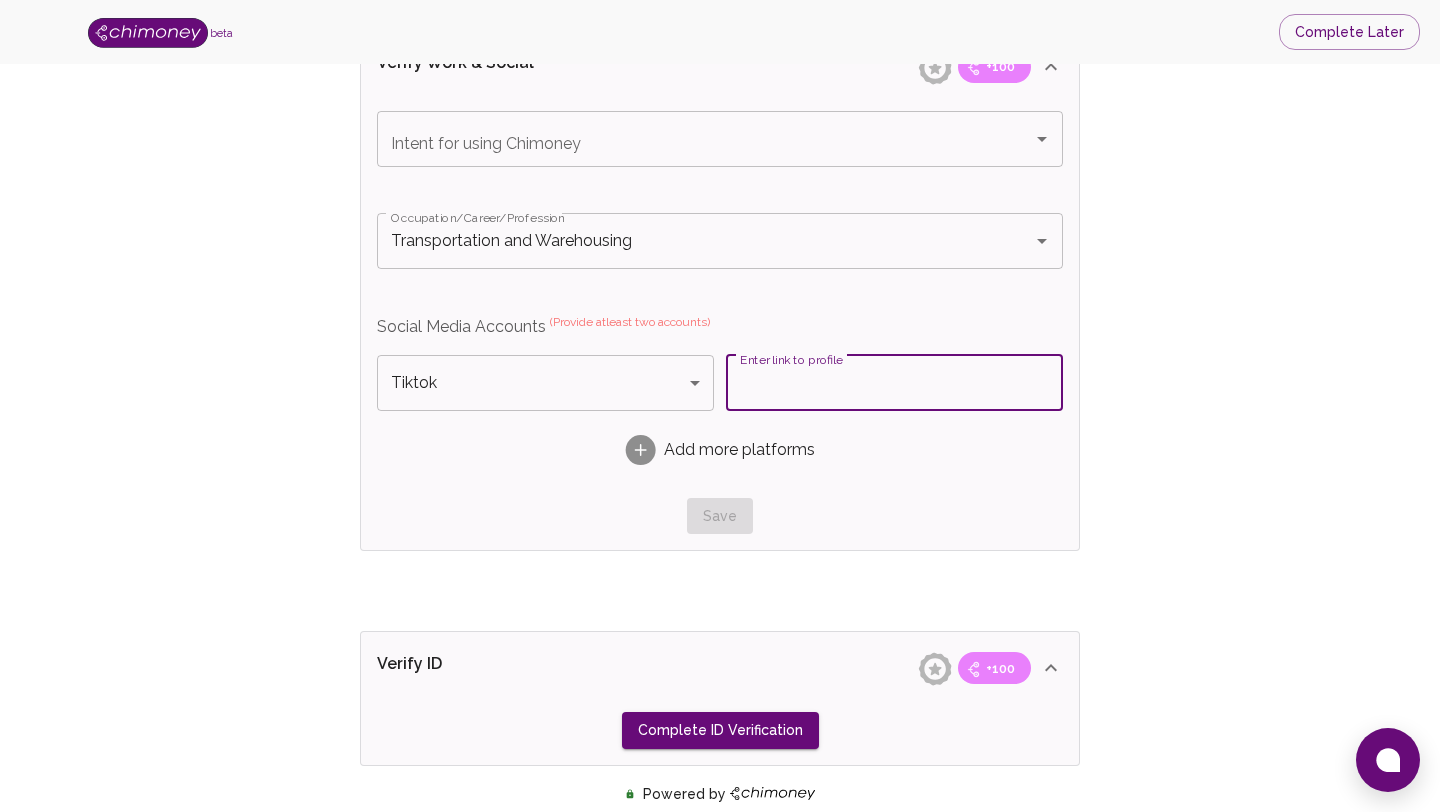 click on "Enter link to profile" at bounding box center [894, 383] 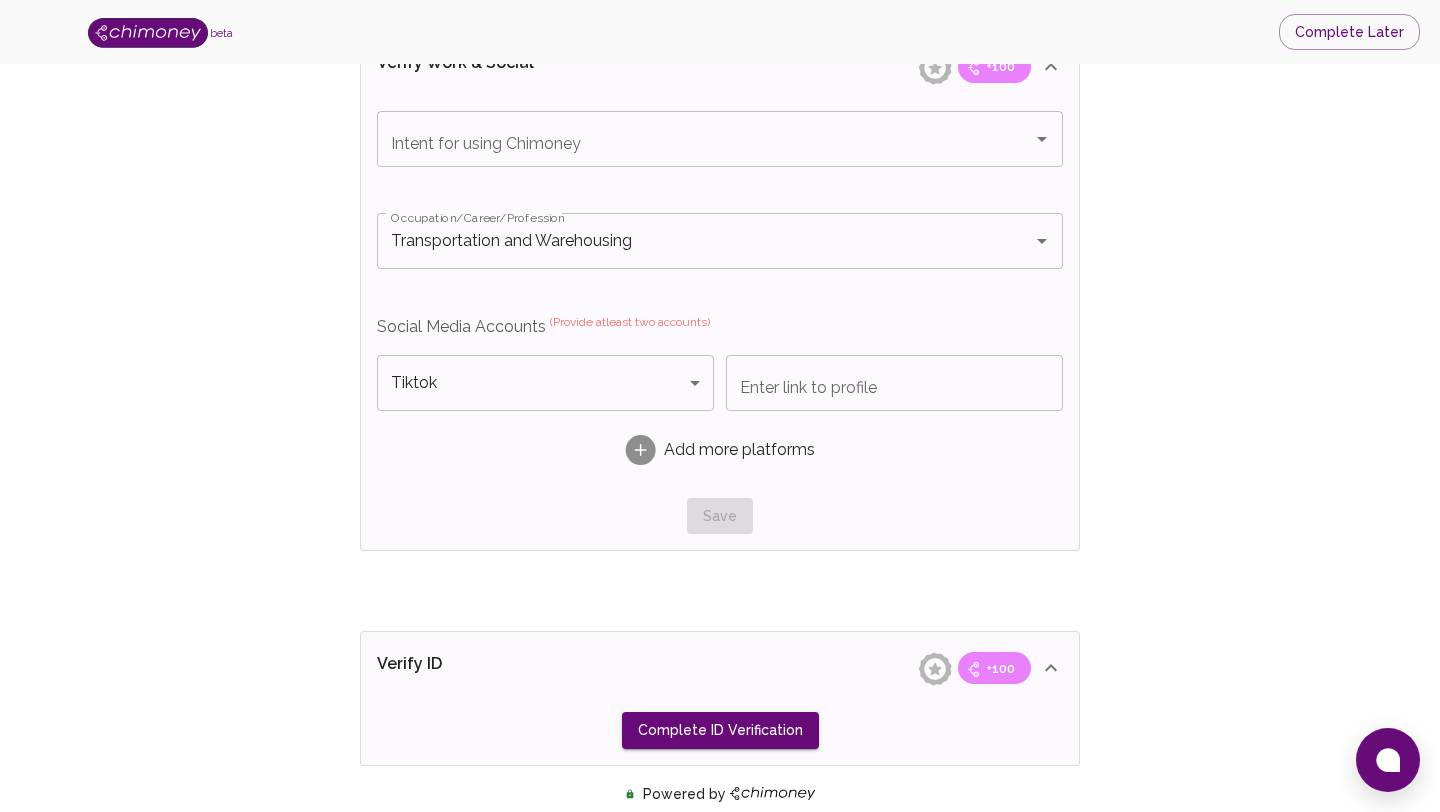 type 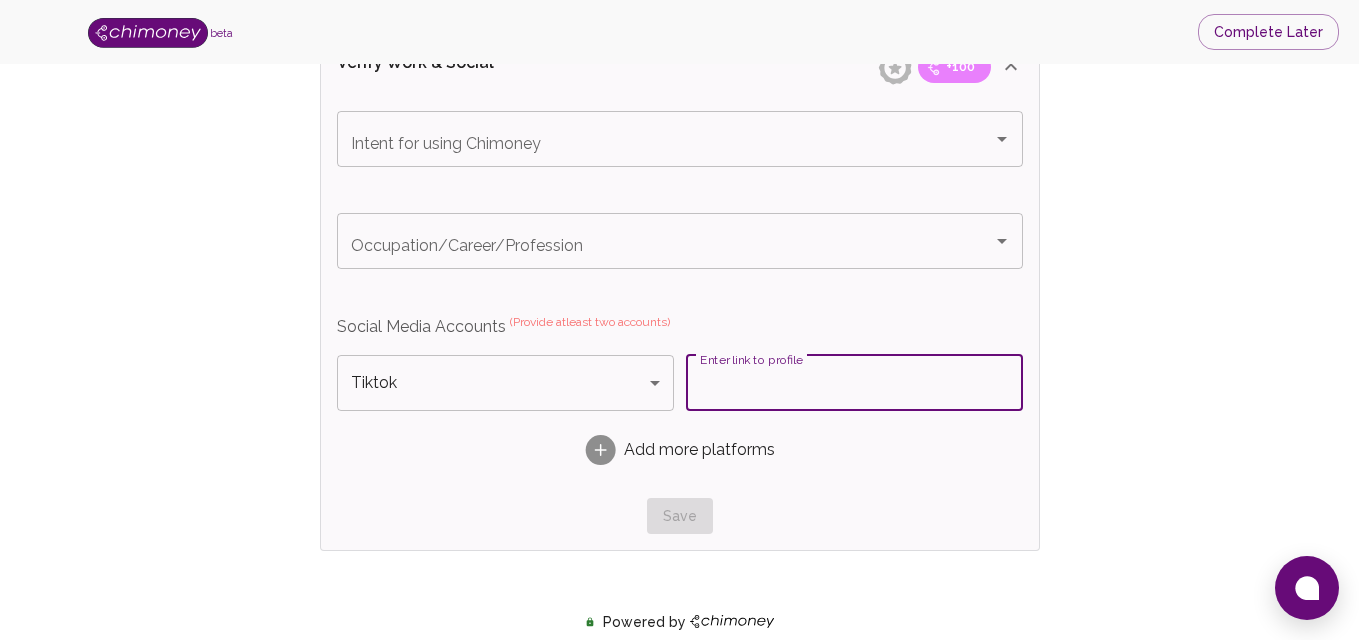 paste on "https://www.tiktok.com/@sweatsoul11?_t=ZM-8yPpwf5ZyOk&_r=1" 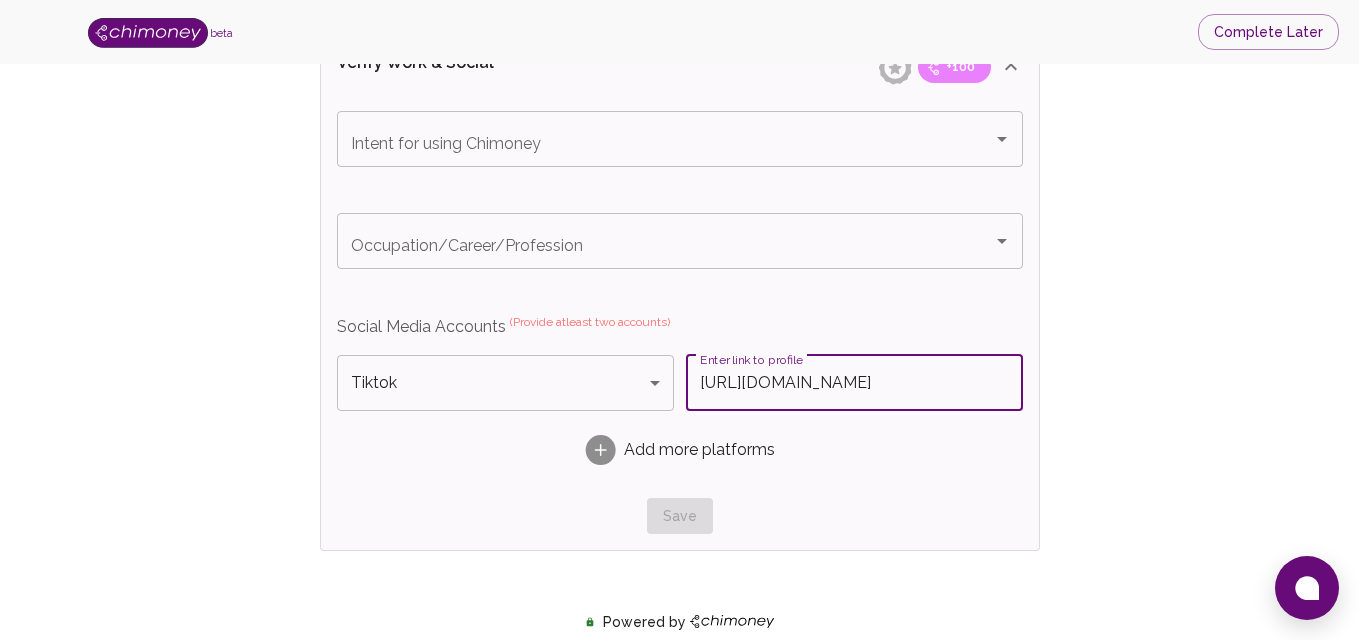 scroll, scrollTop: 0, scrollLeft: 176, axis: horizontal 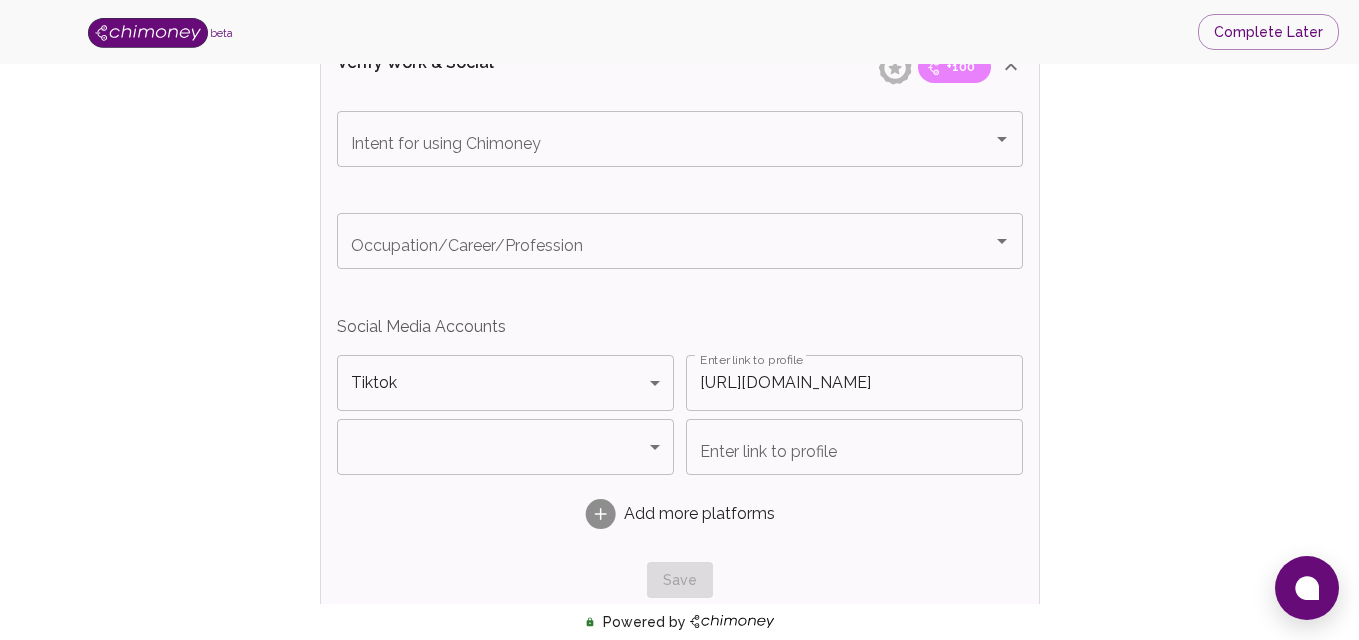 click on "beta Complete Later Verify ID and Earn Complete verification steps to earn Reward +100 Verify Email +100 Verify Phone +100 Add Socials +100 Get Verified +100 ID Approved Total Earned +200 Name +100 First Name ilemhendia First Name Last Name hope Last Name Verify Email +100 Email is verified Verify Phone +100 Phone number is verified Verify Work & Social +100 Intent for using Chimoney Intent for using Chimoney Occupation/Career/Profession Occupation/Career/Profession Social Media Accounts   Tiktok Tiktok Platform Enter link to profile https://www.tiktok.com/@sweatsoul11?_t=ZM-8yPpwf5ZyOk&_r=1 Enter link to profile ​ Platform Enter link to profile Enter link to profile Add more platforms Save Verify ID +100 Complete ID Verification ID Approval +100 Verify ID Submit KYC Powered by   /onboarding/personal-details" at bounding box center [679, 51] 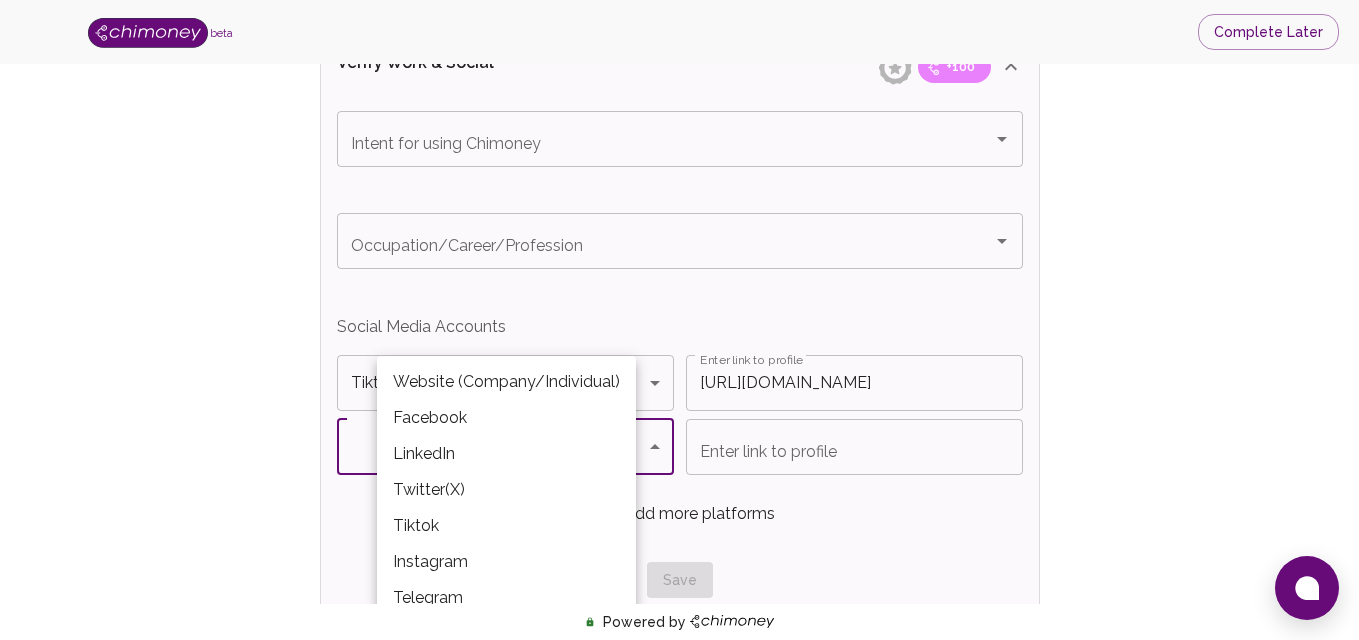 click on "Instagram" at bounding box center (506, 562) 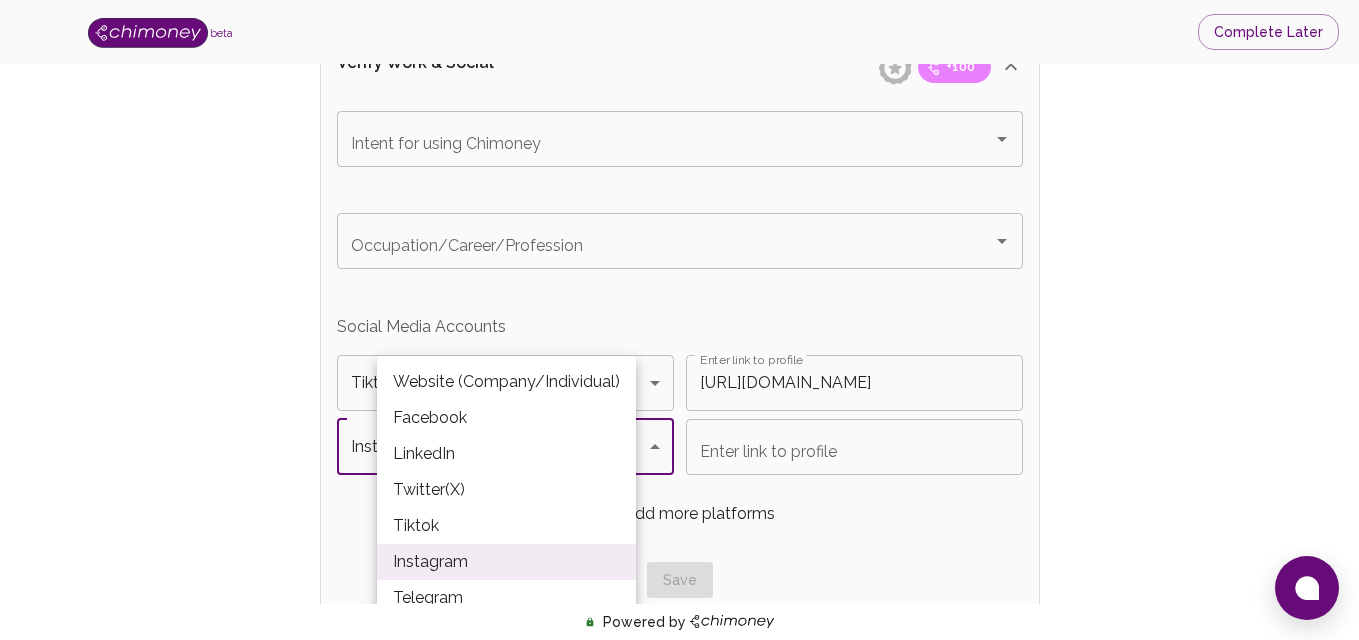 click on "beta Complete Later Verify ID and Earn Complete verification steps to earn Reward +100 Verify Email +100 Verify Phone +100 Add Socials +100 Get Verified +100 ID Approved Total Earned +200 Name +100 First Name ilemhendia First Name Last Name hope Last Name Verify Email +100 Email is verified Verify Phone +100 Phone number is verified Verify Work & Social +100 Intent for using Chimoney Intent for using Chimoney Occupation/Career/Profession Occupation/Career/Profession Social Media Accounts   Tiktok Tiktok Platform Enter link to profile https://www.tiktok.com/@sweatsoul11?_t=ZM-8yPpwf5ZyOk&_r=1 Enter link to profile Instagram Instagram Platform Enter link to profile Enter link to profile Add more platforms Save Verify ID +100 Complete ID Verification ID Approval +100 Verify ID Submit KYC Powered by   /onboarding/personal-details Website (Company/Individual) Facebook LinkedIn Twitter(X) Tiktok Instagram Telegram" at bounding box center [679, 51] 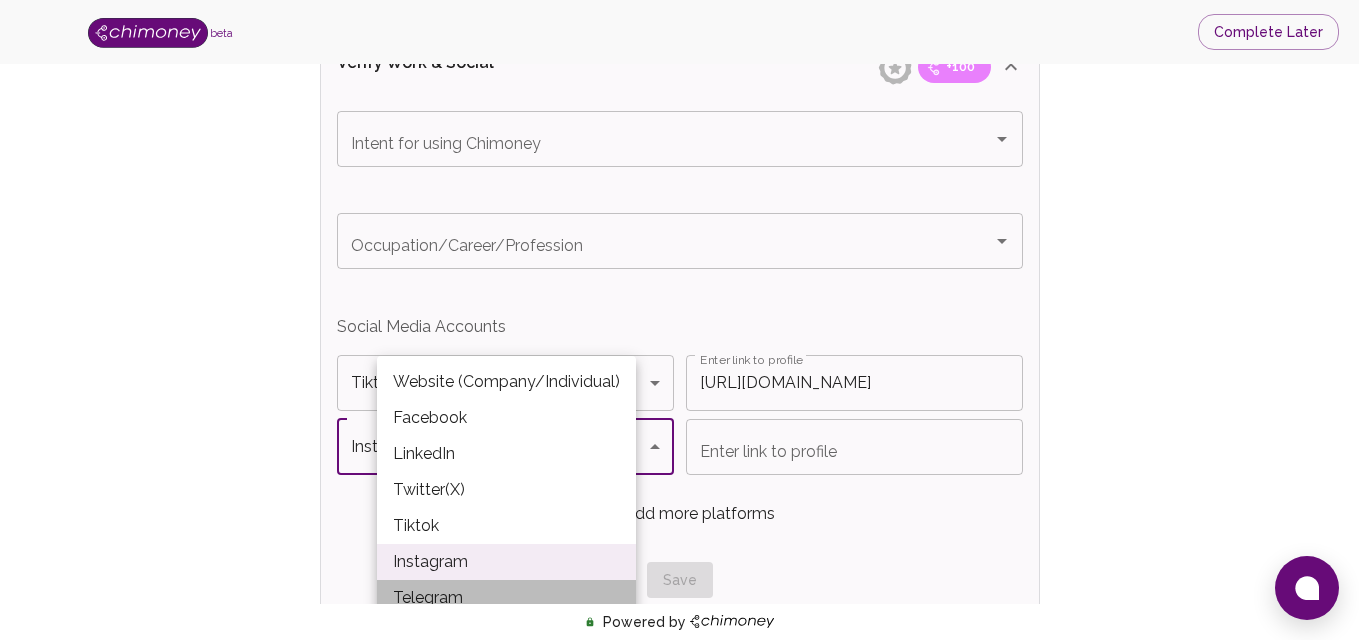 click on "Telegram" at bounding box center (506, 598) 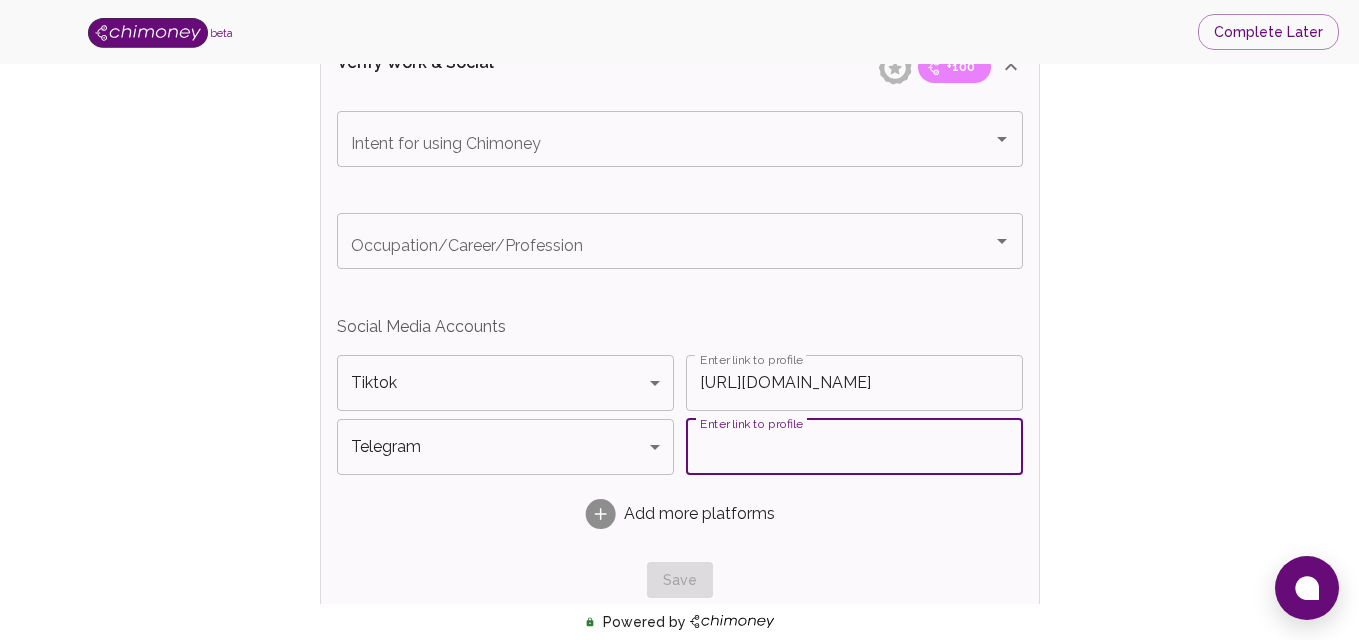 click on "Enter link to profile" at bounding box center (854, 447) 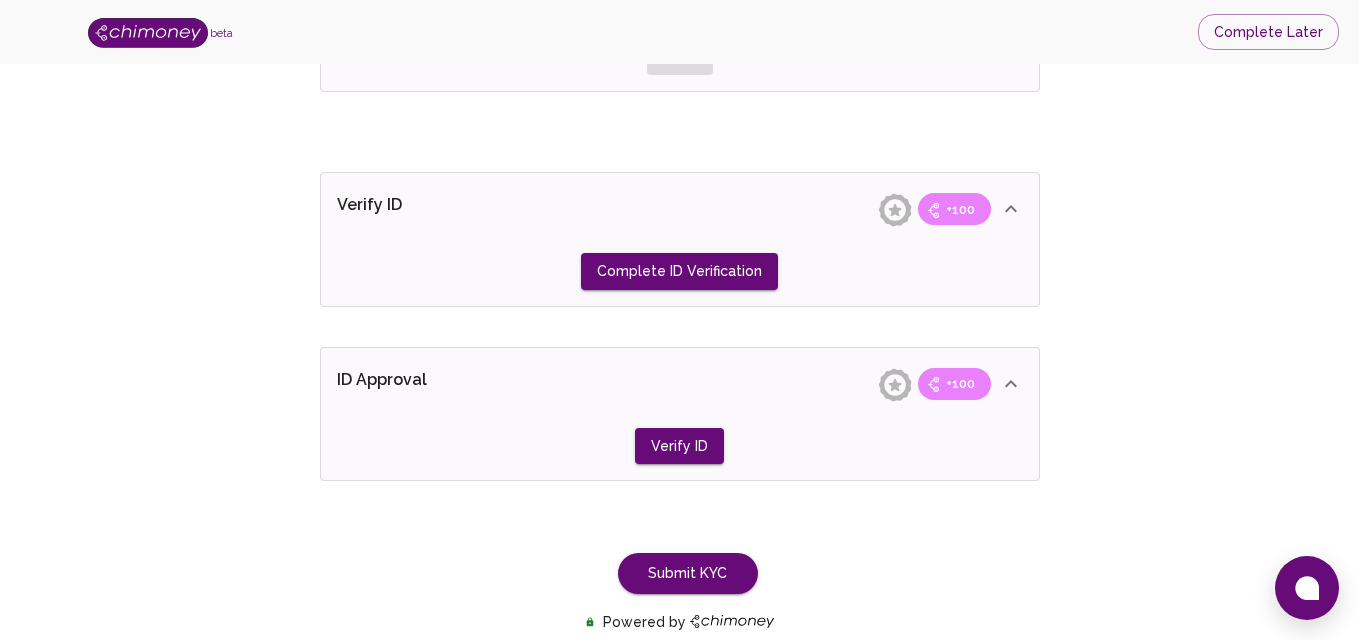 scroll, scrollTop: 1682, scrollLeft: 0, axis: vertical 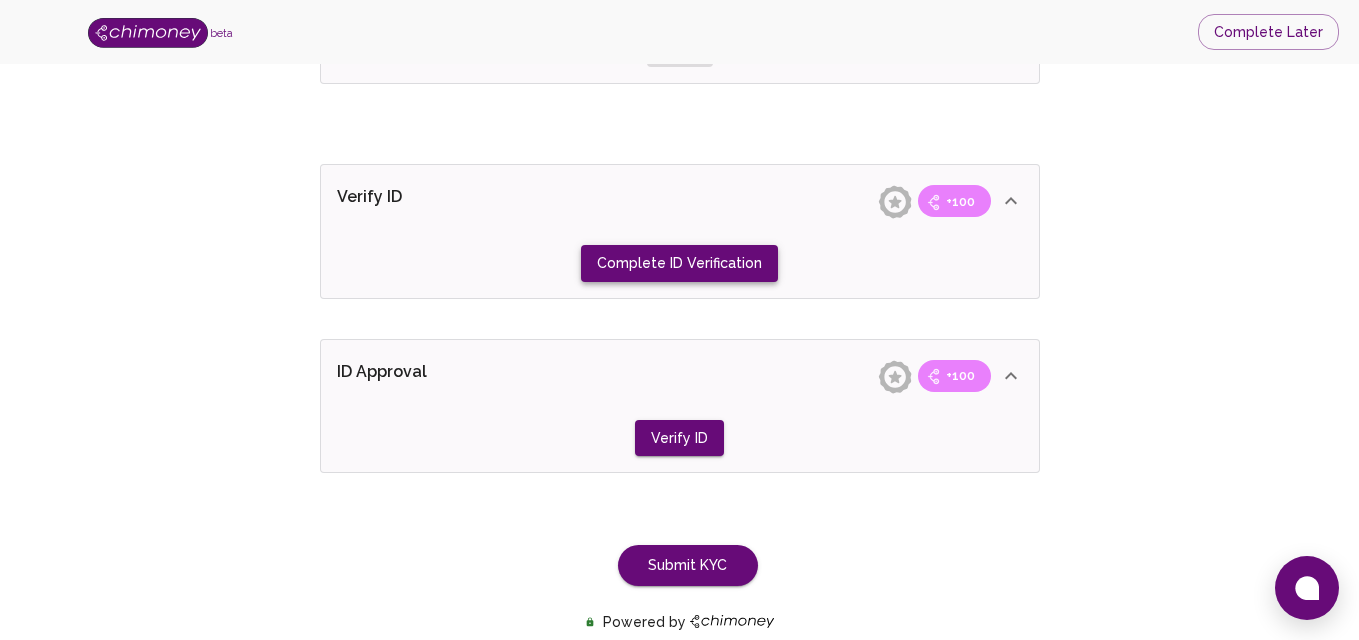 type on "t.me/Wicketr" 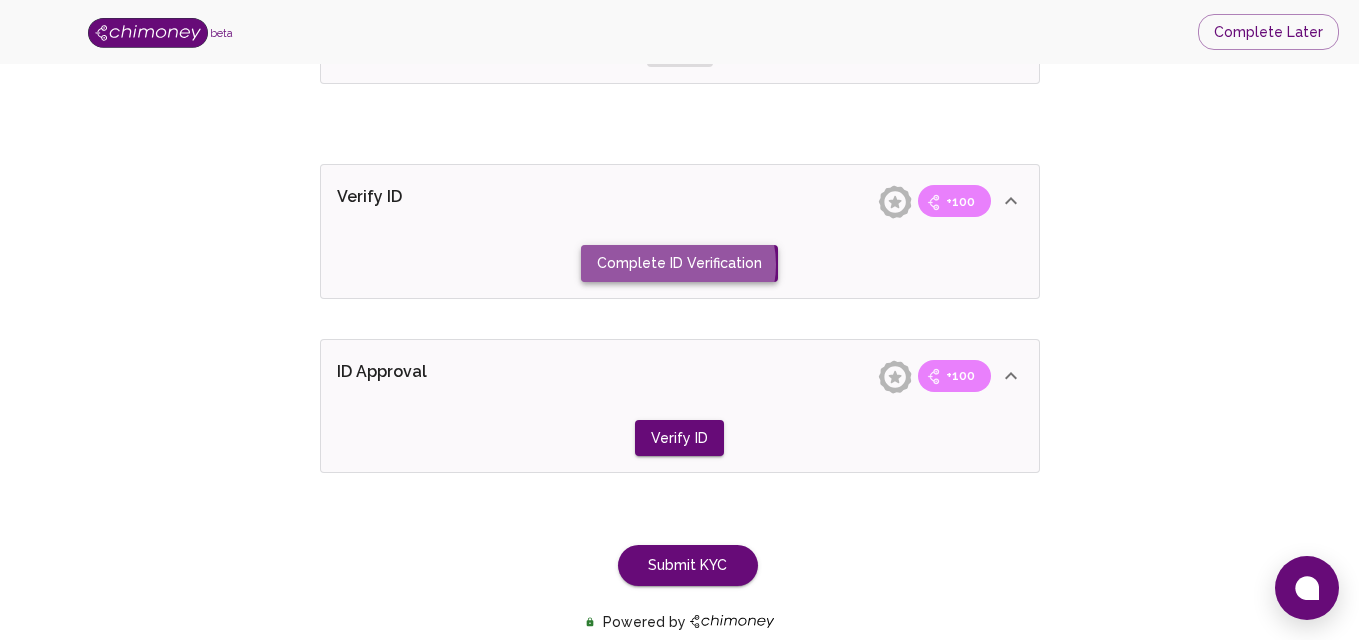 click on "Complete ID Verification" at bounding box center [679, 263] 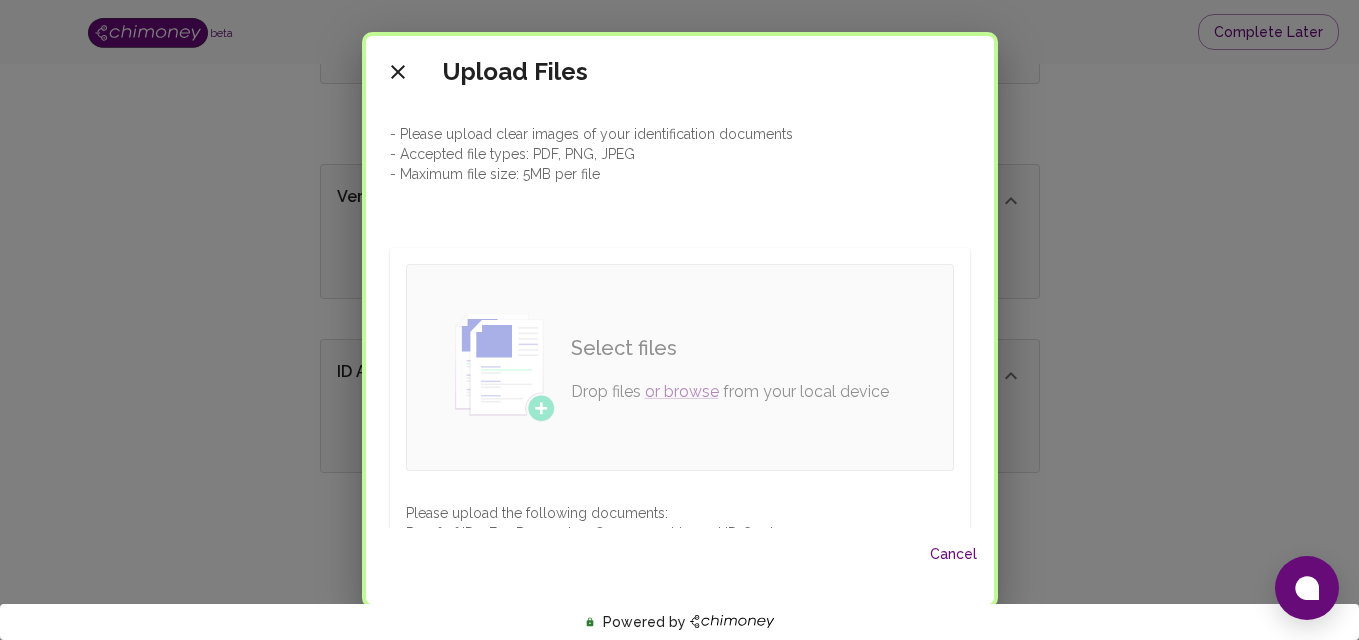 click on "Select files Drop files   or browse   from your local device" at bounding box center (730, 368) 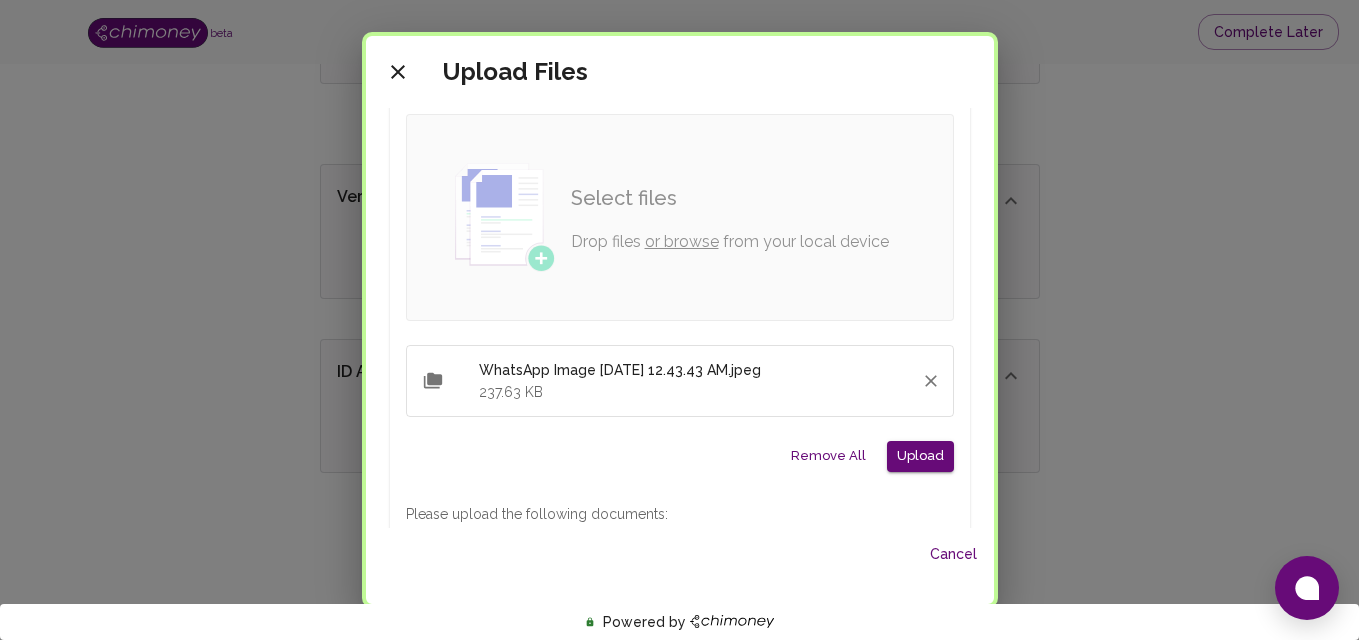 scroll, scrollTop: 210, scrollLeft: 0, axis: vertical 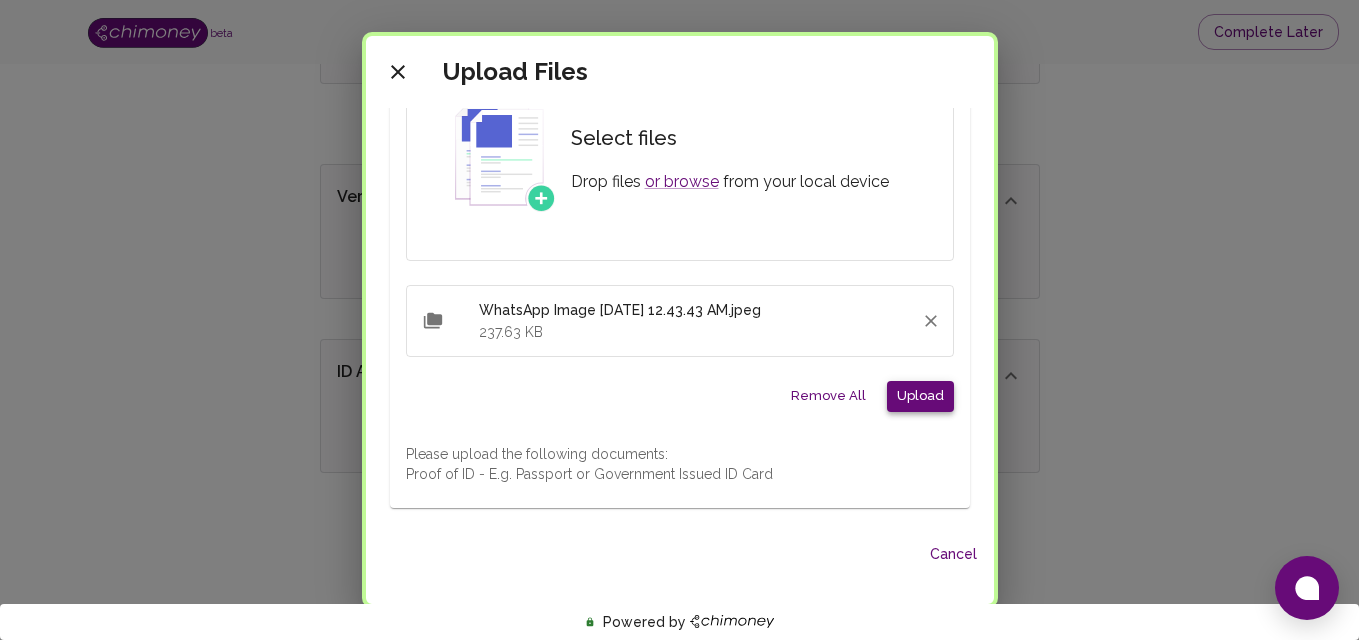click on "Upload" at bounding box center (920, 396) 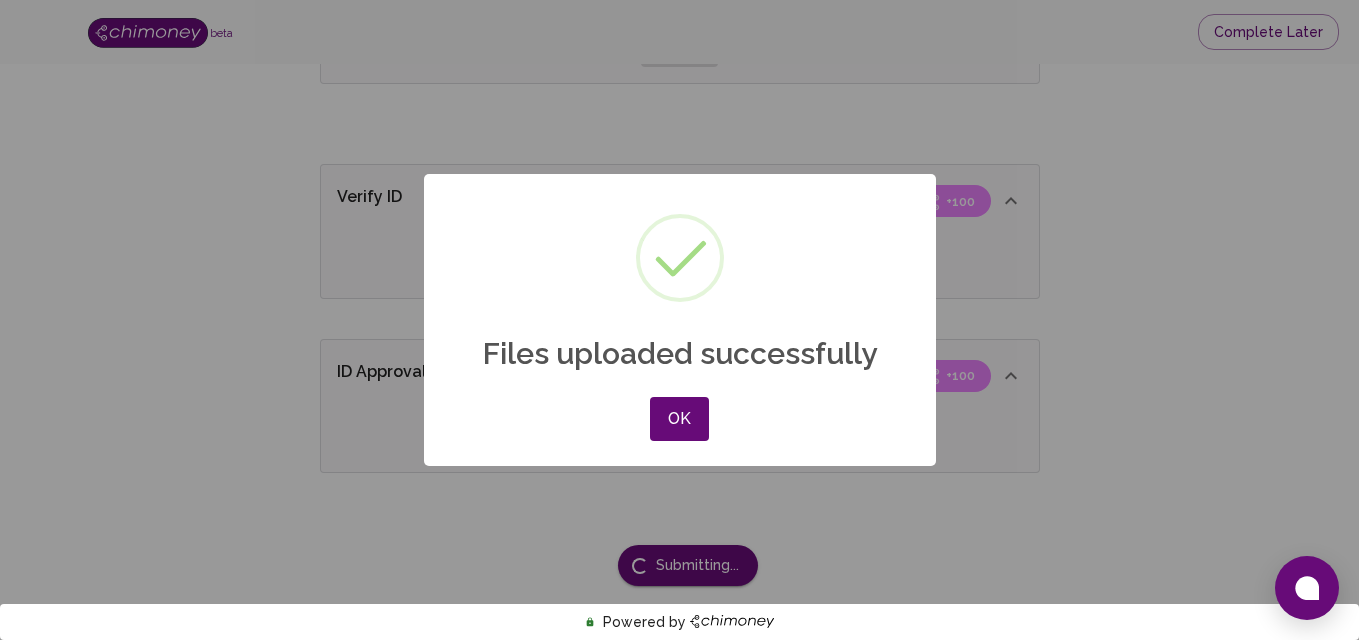 scroll, scrollTop: 60, scrollLeft: 0, axis: vertical 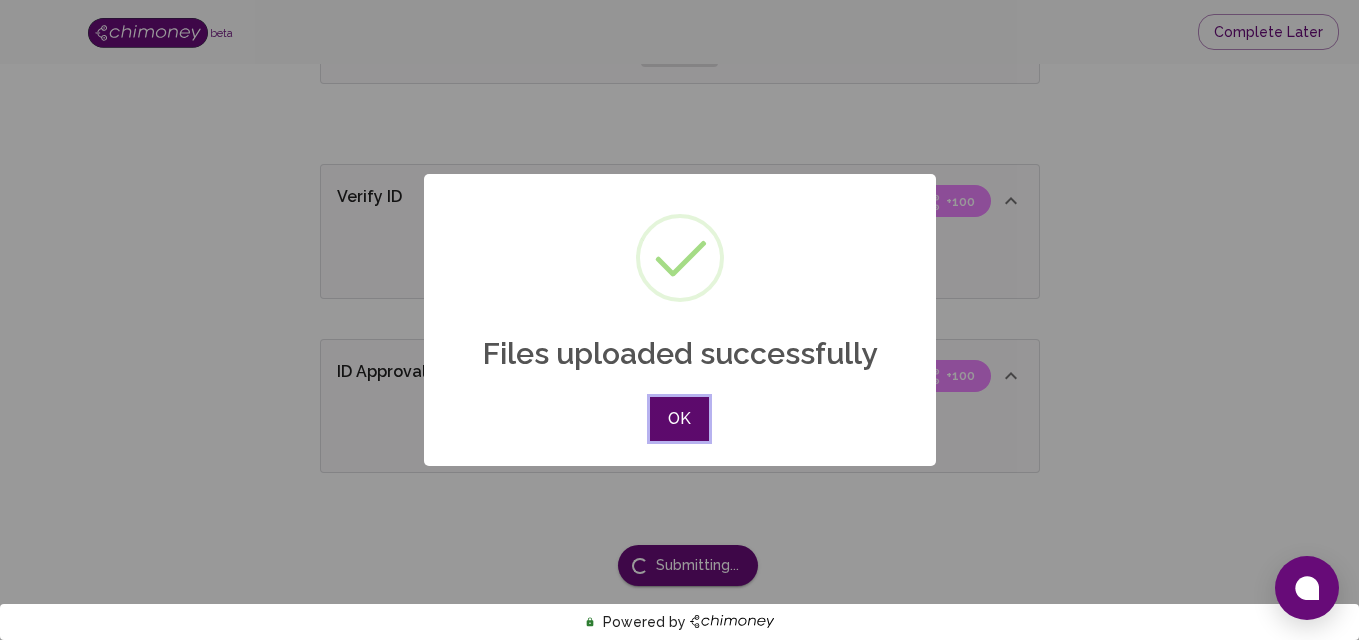 click on "OK" at bounding box center [679, 419] 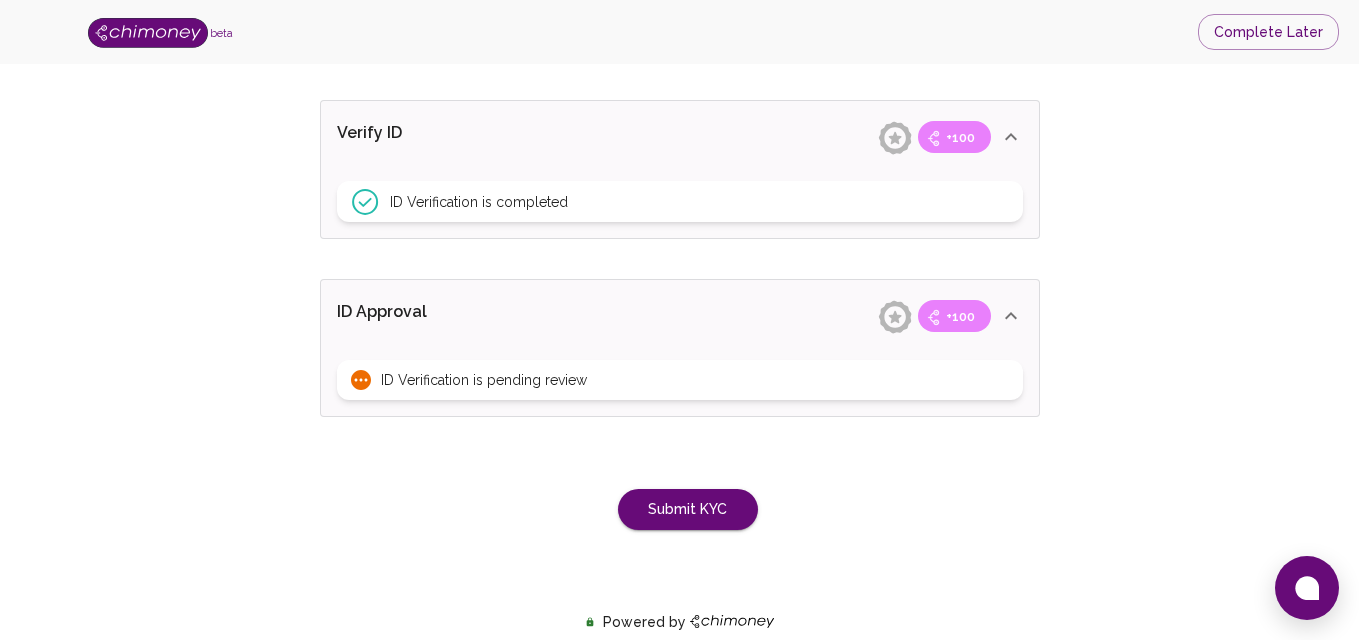 scroll, scrollTop: 1772, scrollLeft: 0, axis: vertical 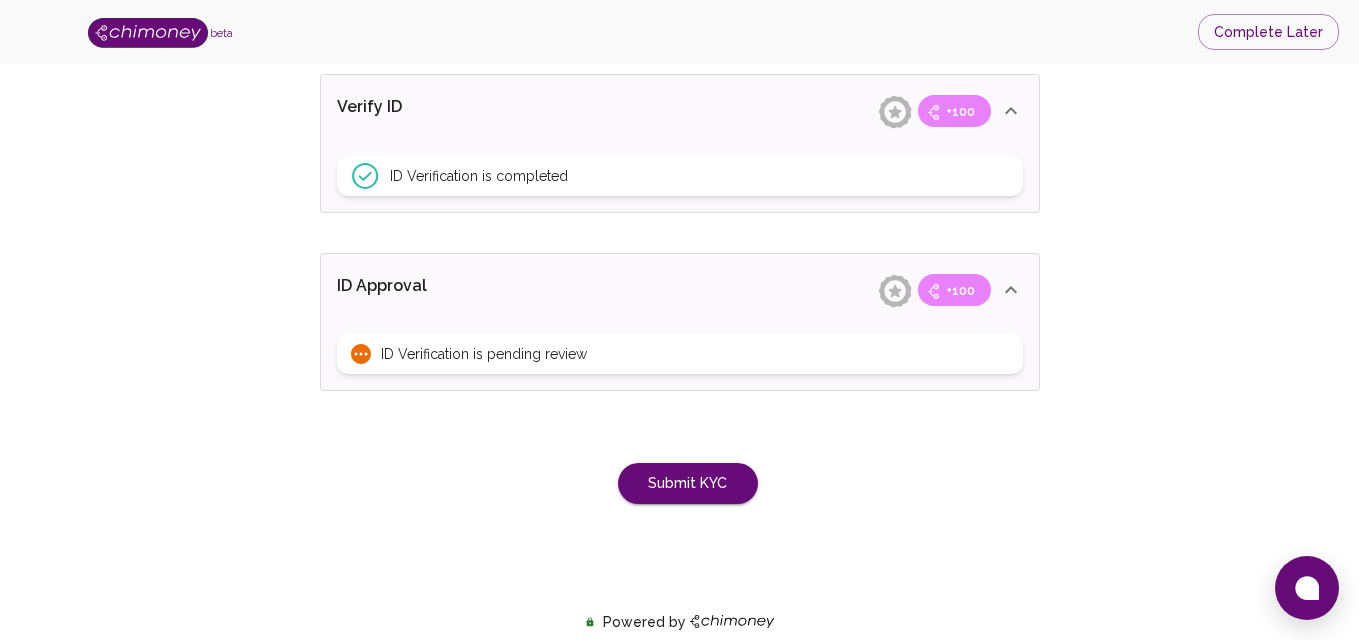click on "ID Verification is pending review" at bounding box center (680, 354) 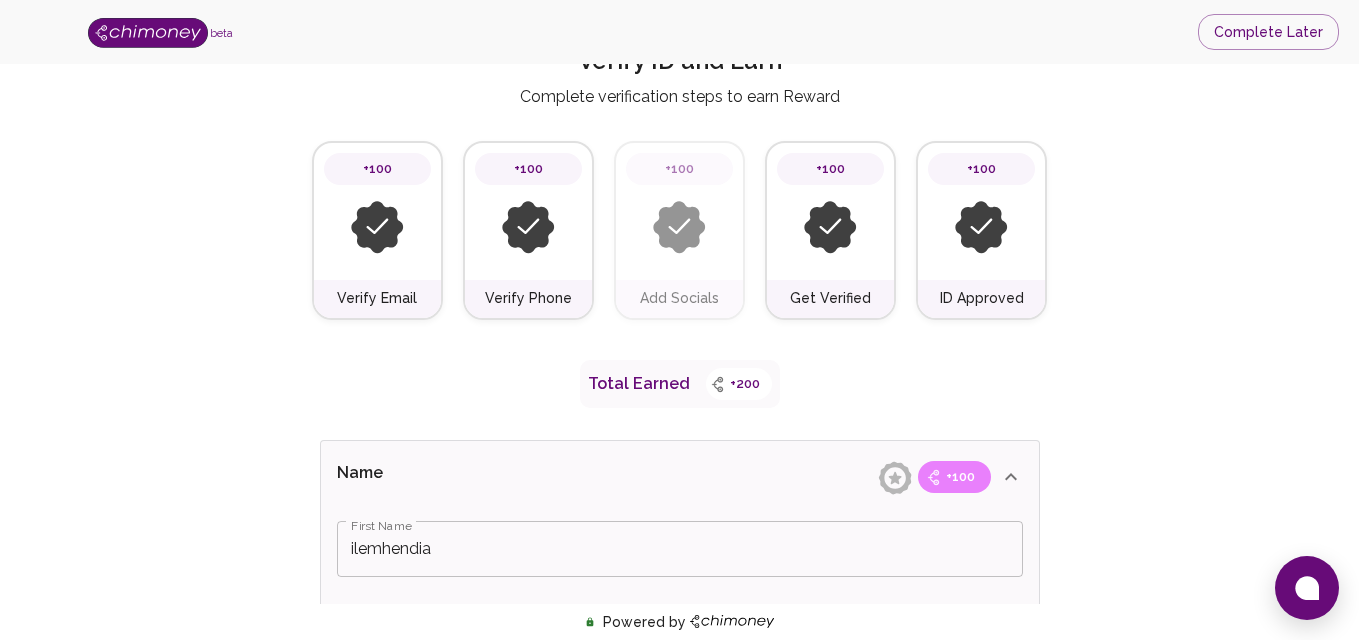 scroll, scrollTop: 81, scrollLeft: 0, axis: vertical 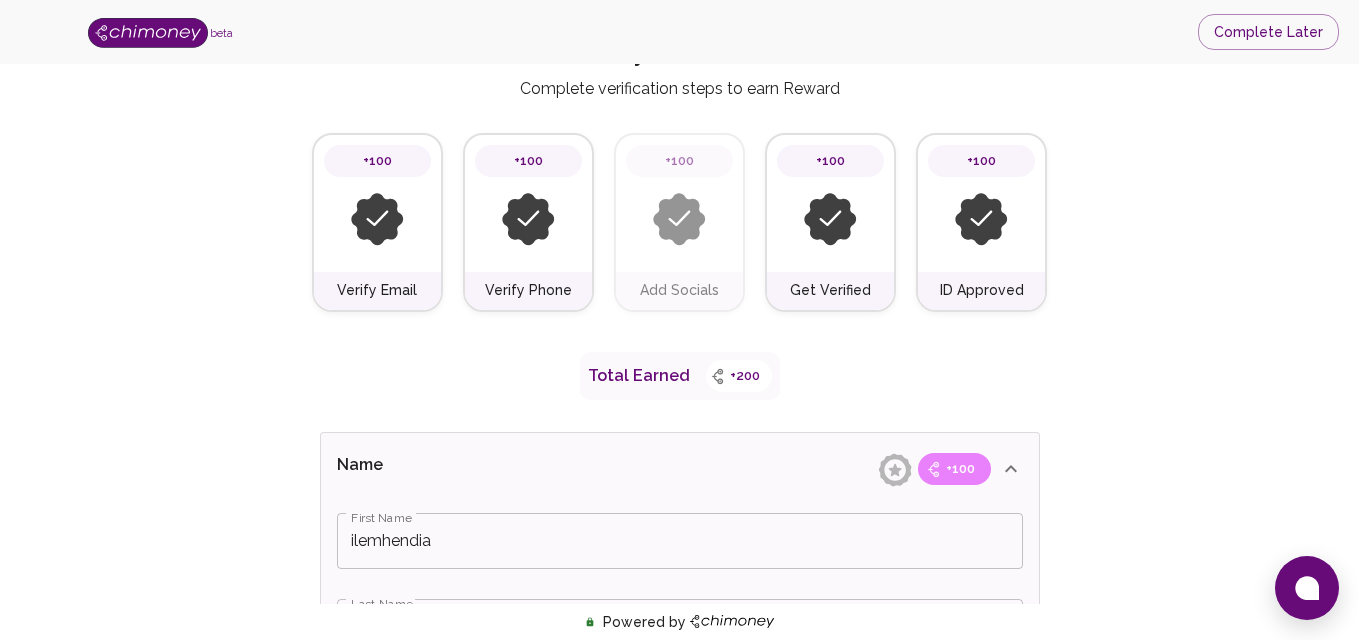click at bounding box center [830, 219] 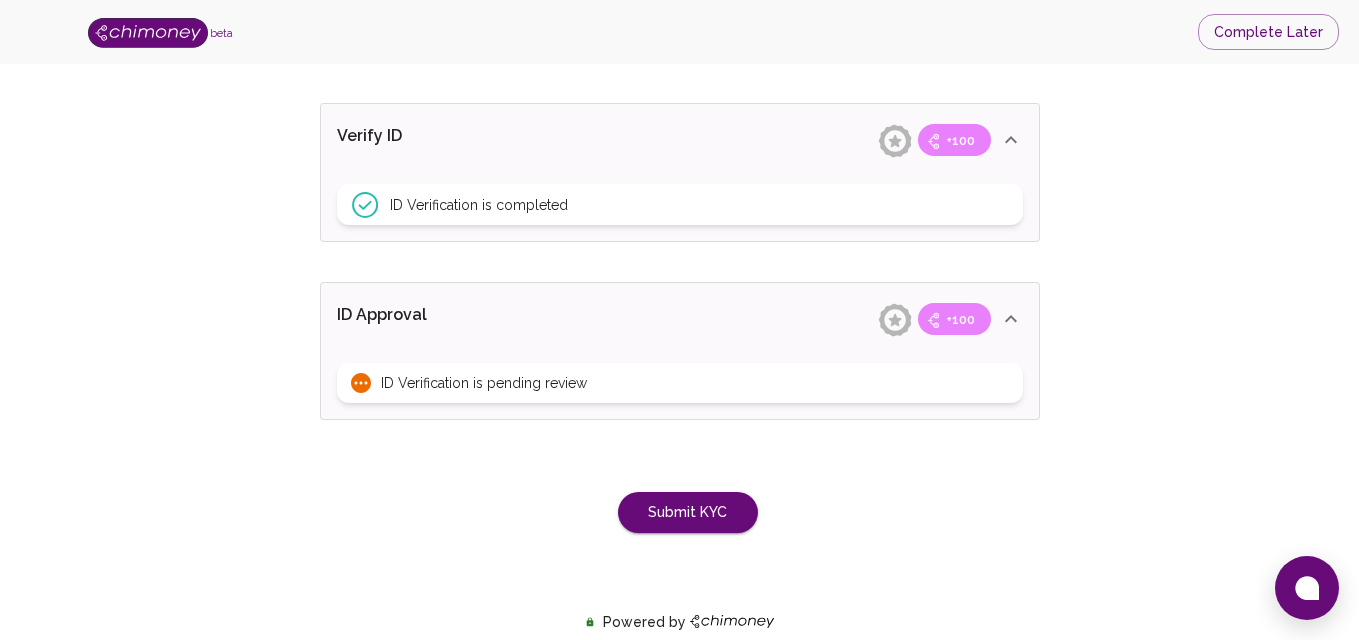 scroll, scrollTop: 1772, scrollLeft: 0, axis: vertical 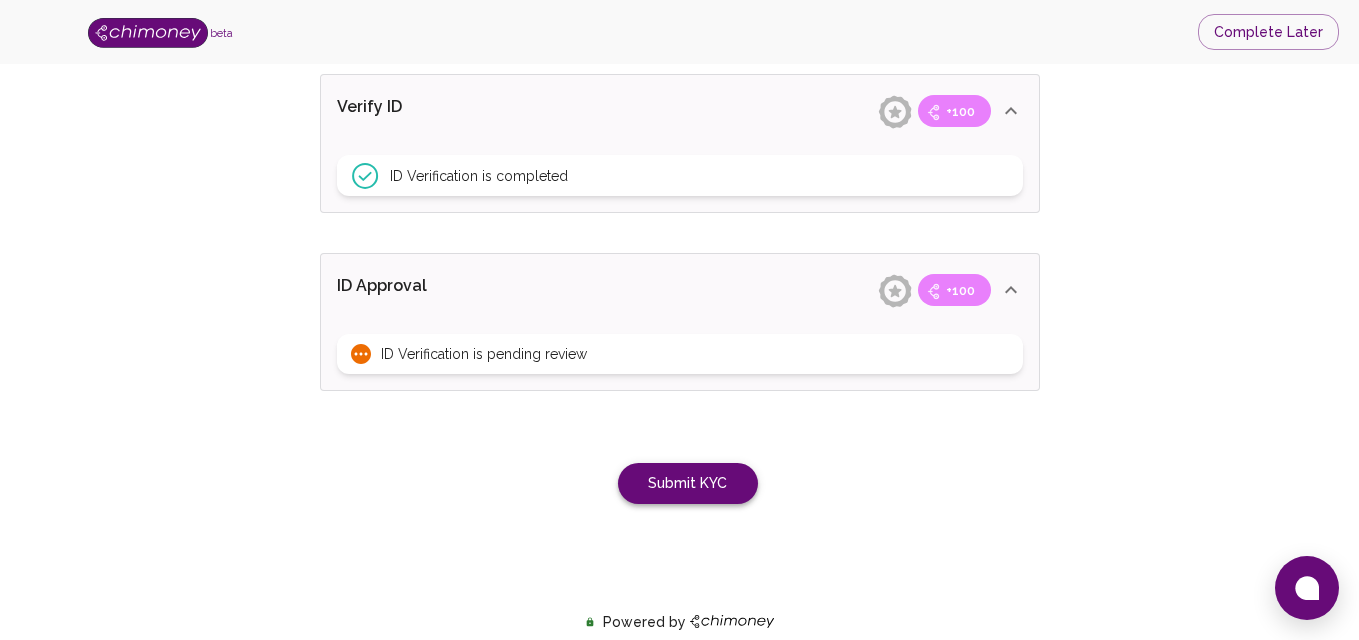 click on "Submit KYC" at bounding box center (688, 483) 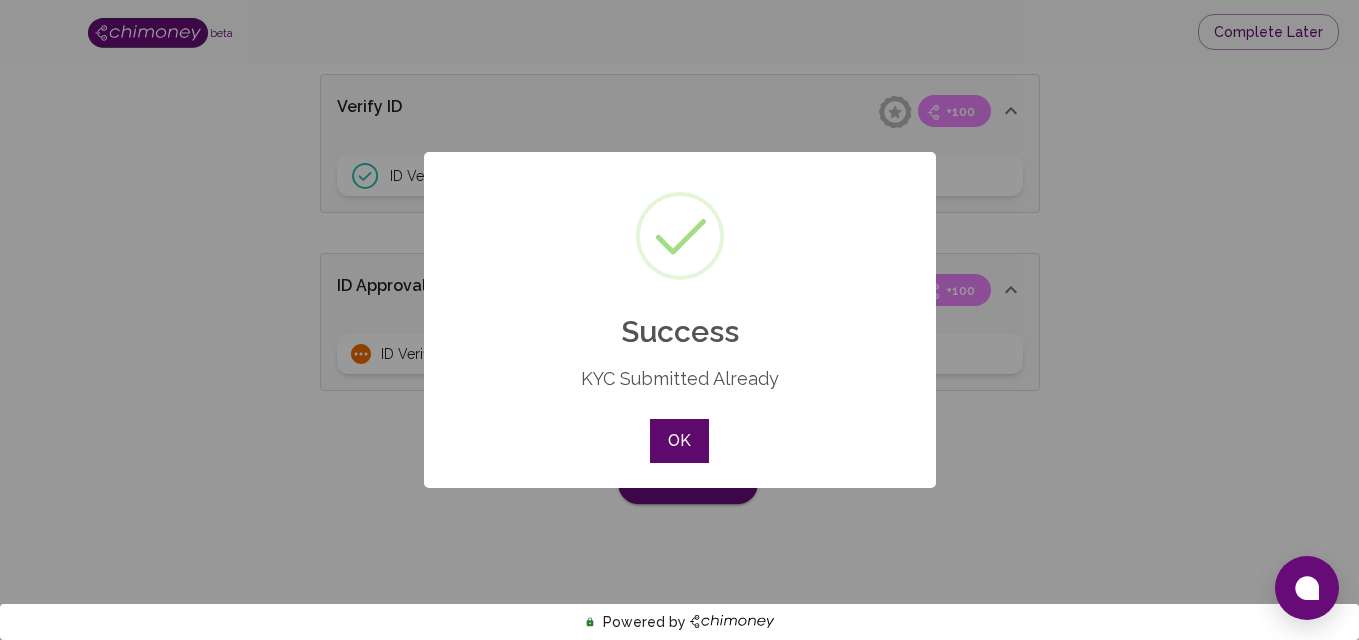 click on "OK" at bounding box center [679, 441] 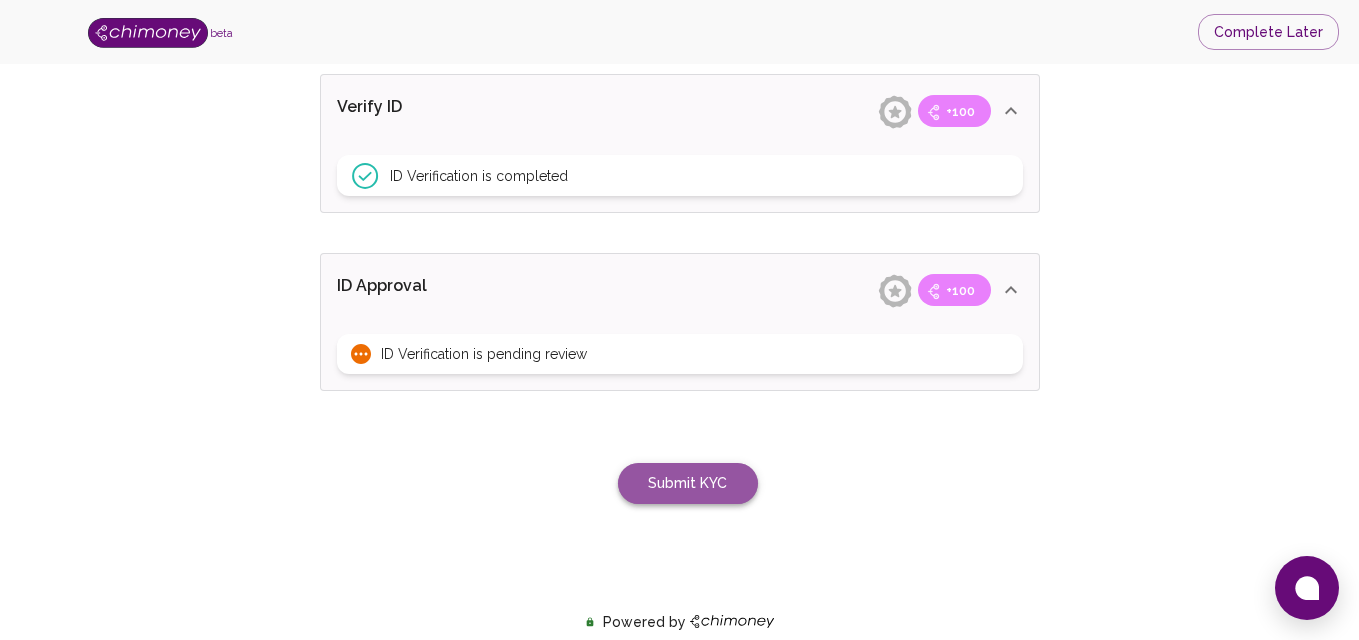 click on "Submit KYC" at bounding box center [688, 483] 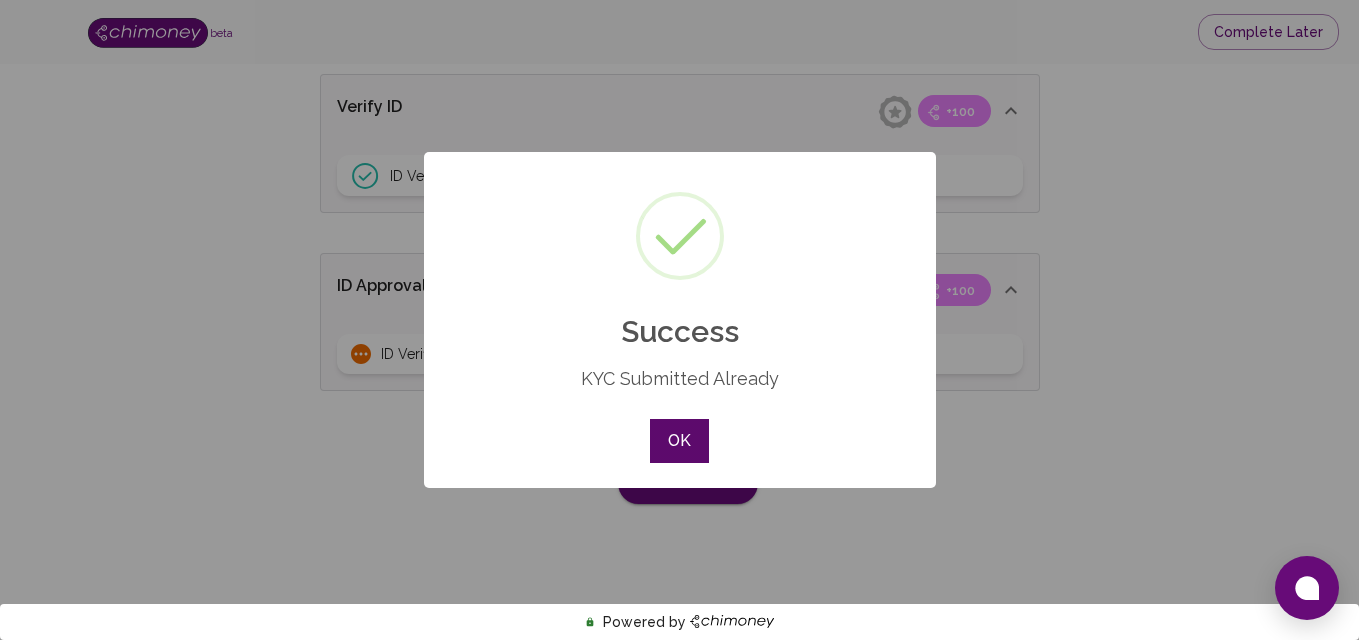 click on "OK" at bounding box center (679, 441) 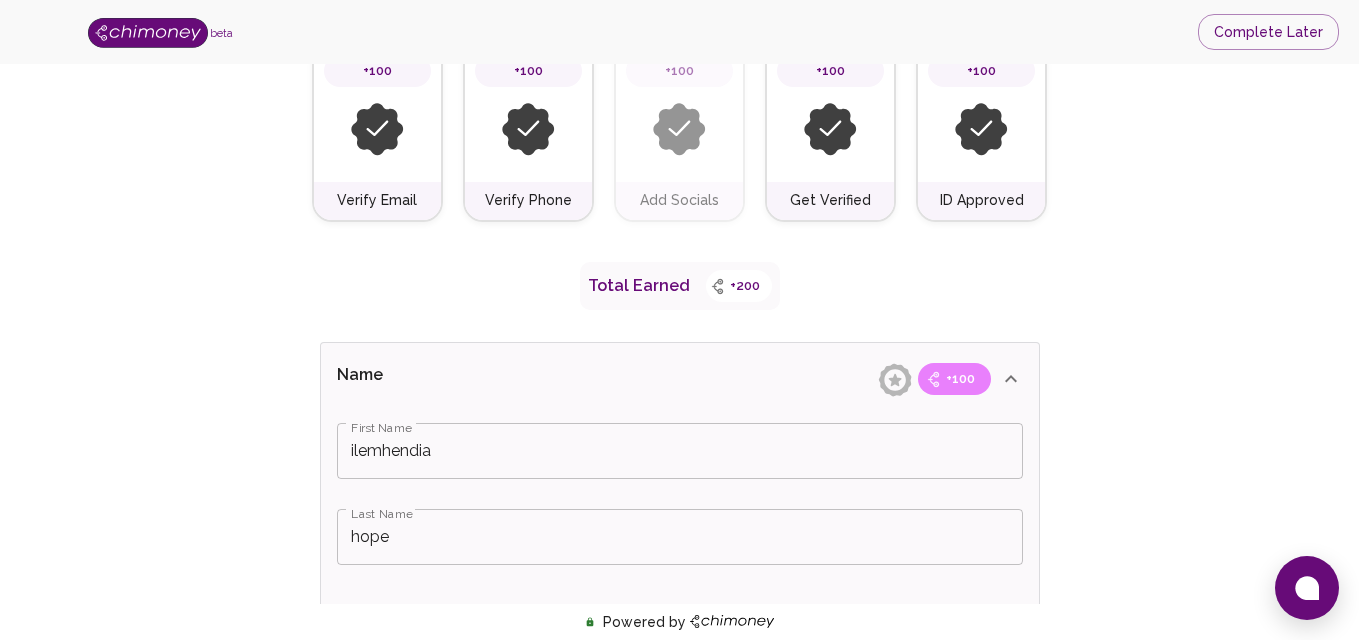 scroll, scrollTop: 220, scrollLeft: 0, axis: vertical 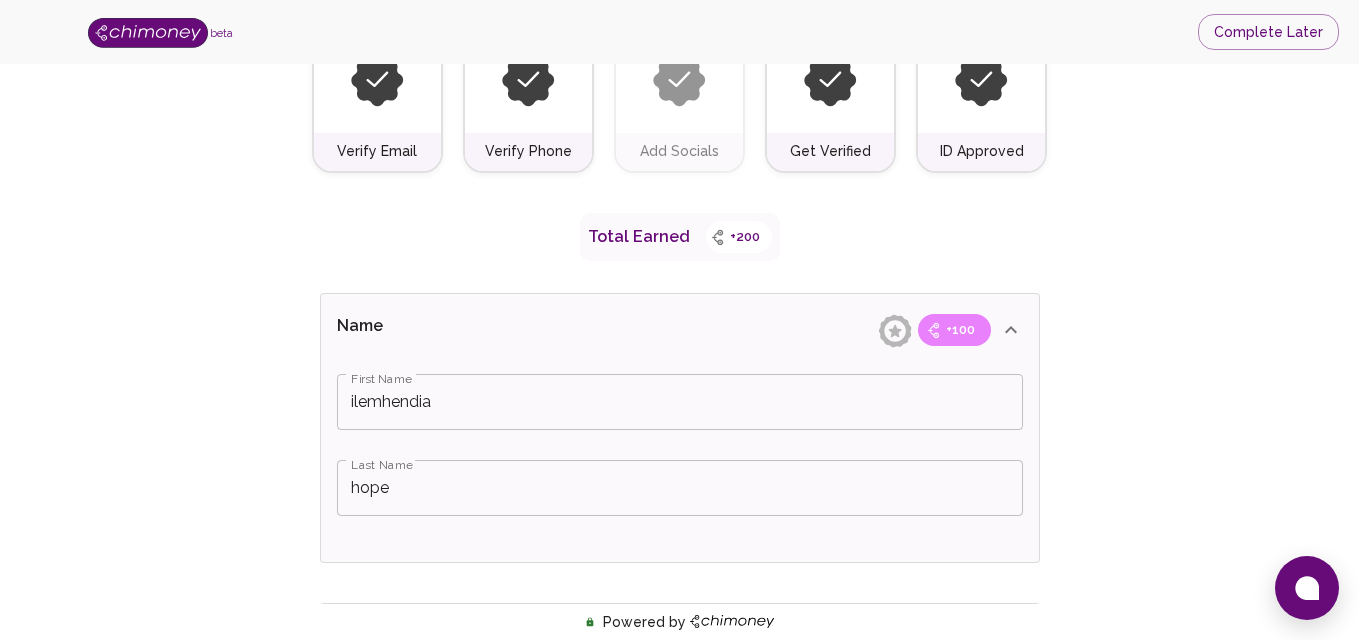 click on "Verify Phone" at bounding box center [528, 152] 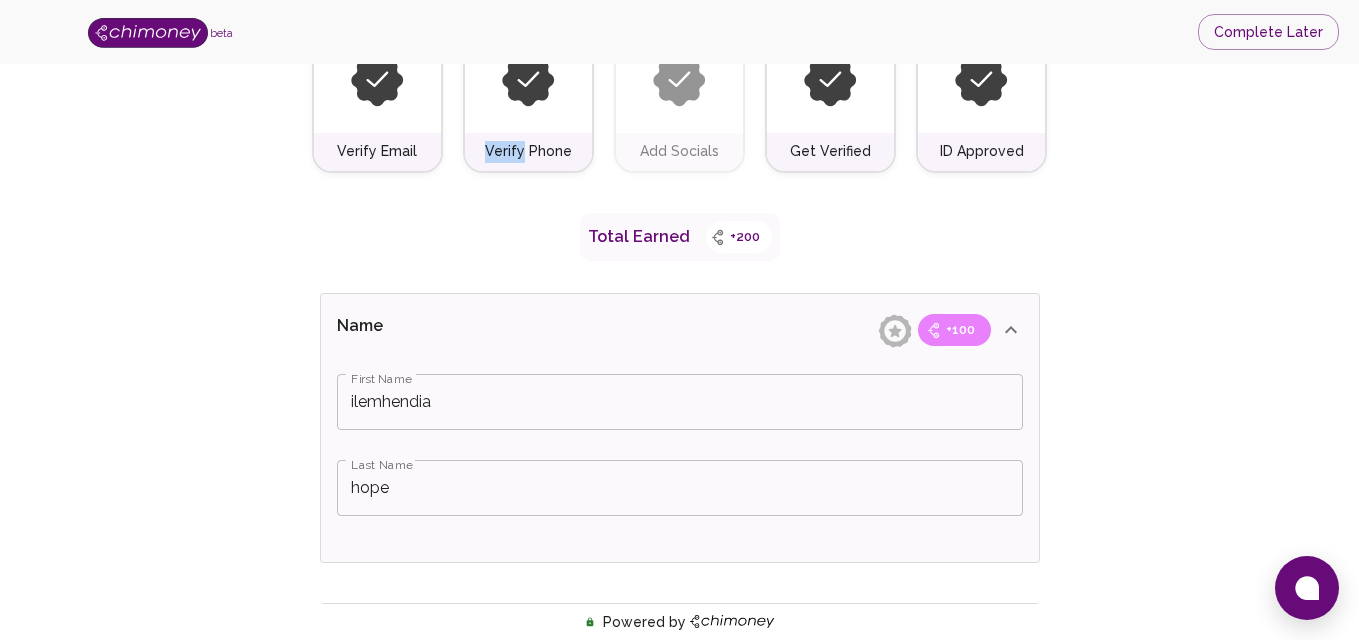 click on "Verify Phone" at bounding box center [528, 152] 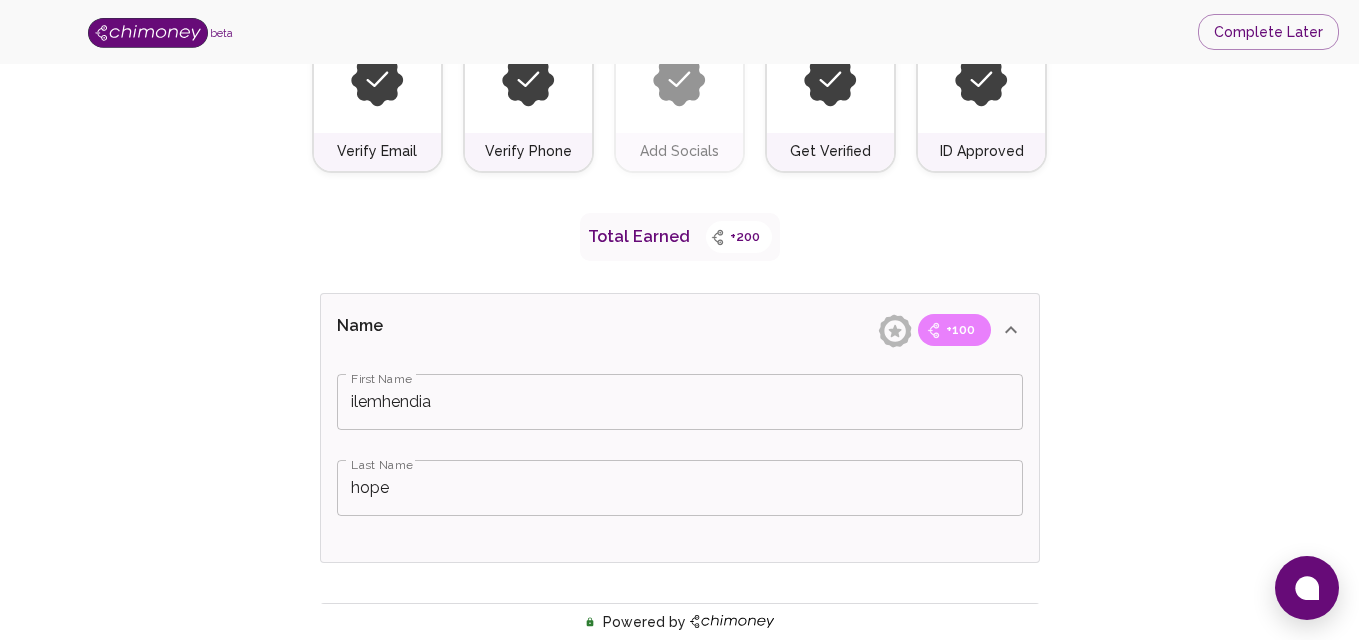 click on "+100" at bounding box center [679, 64] 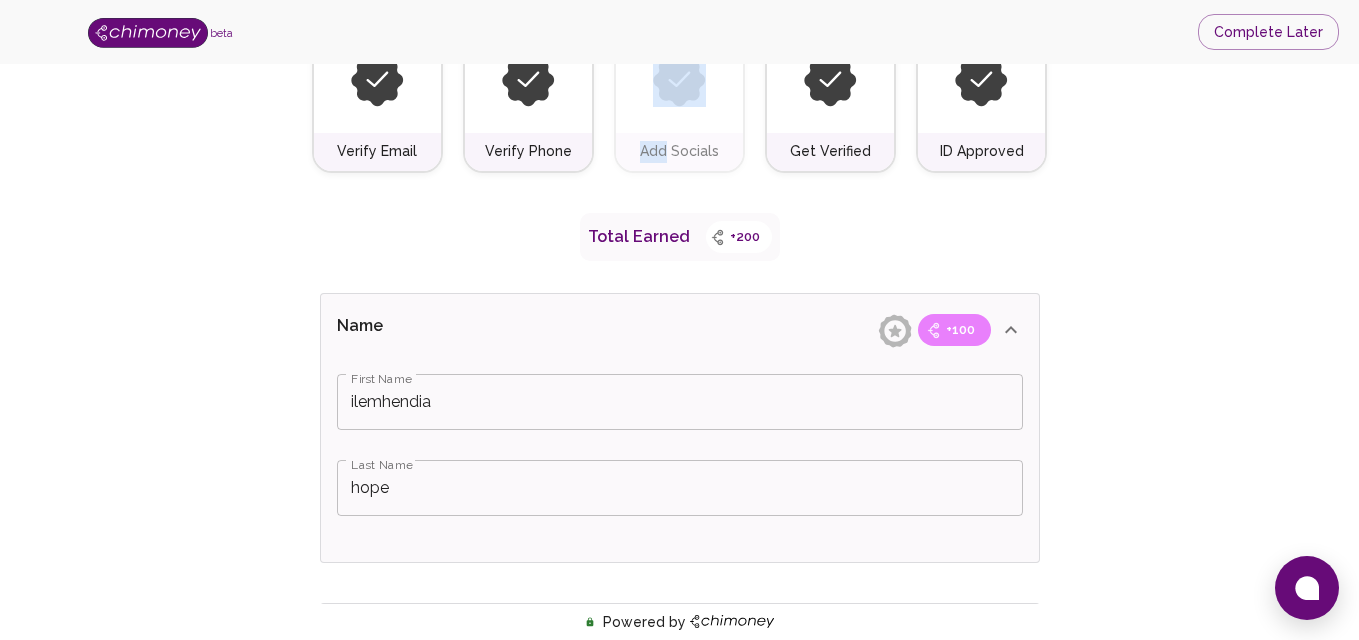 click on "+100" at bounding box center (679, 64) 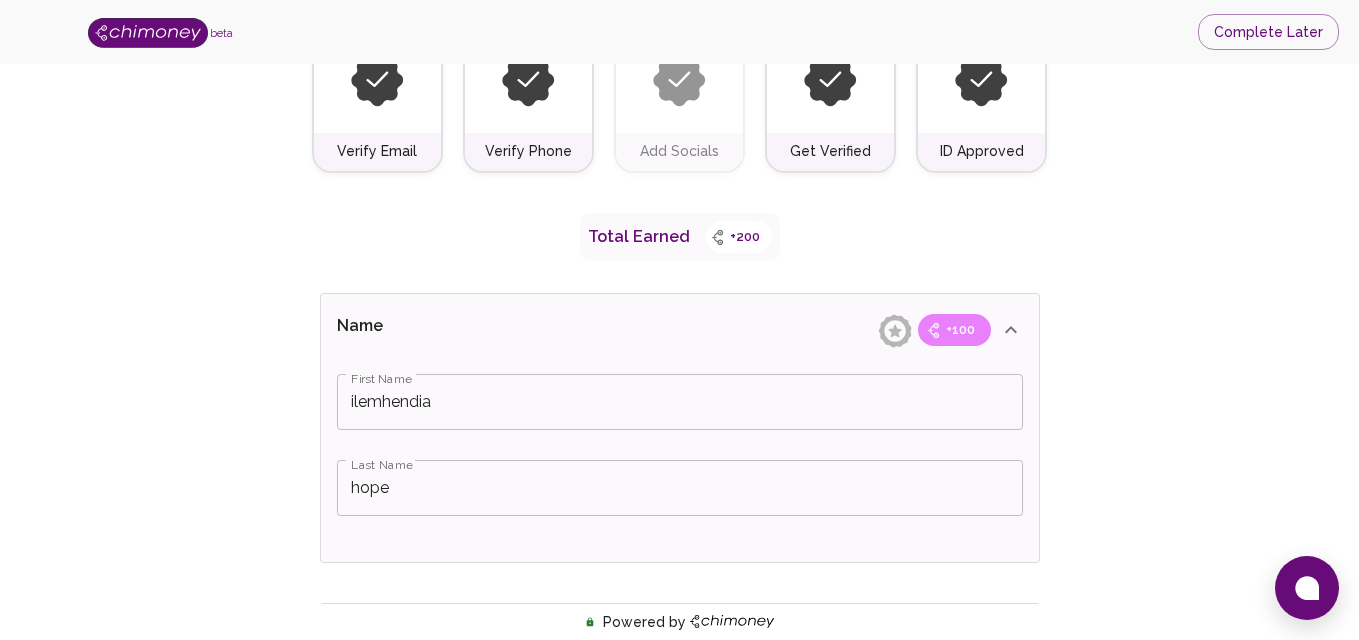 click on "+100" at bounding box center [830, 64] 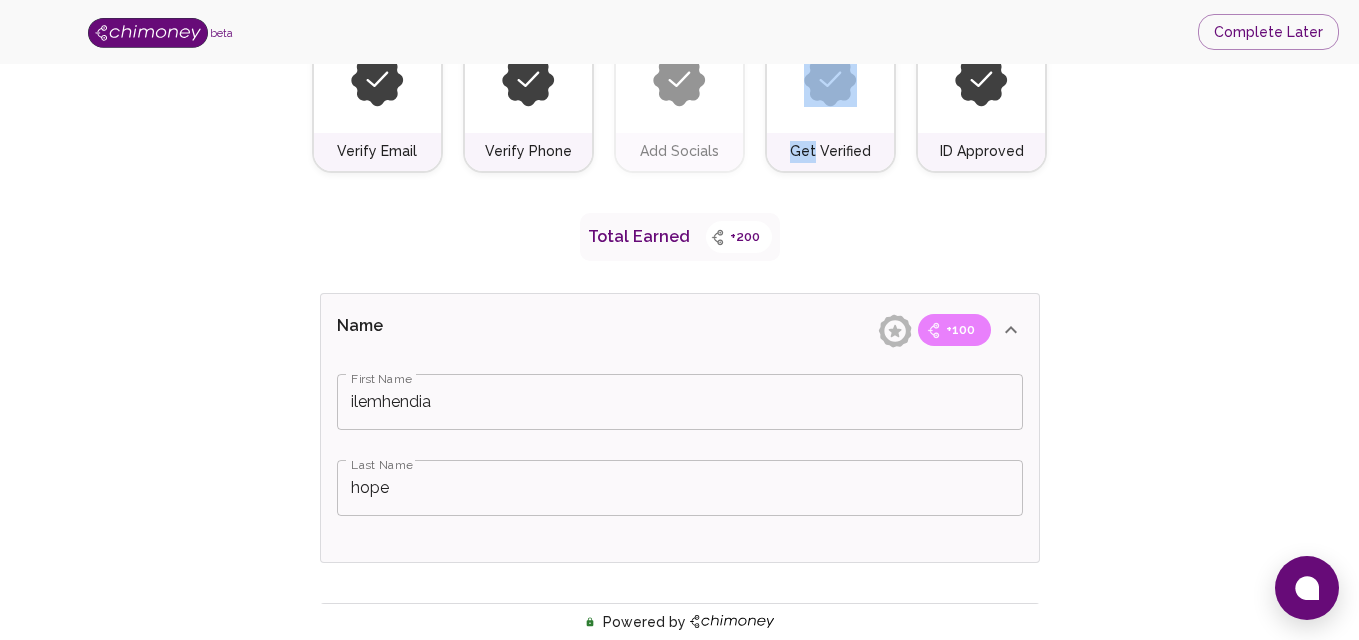 click on "+100" at bounding box center [830, 64] 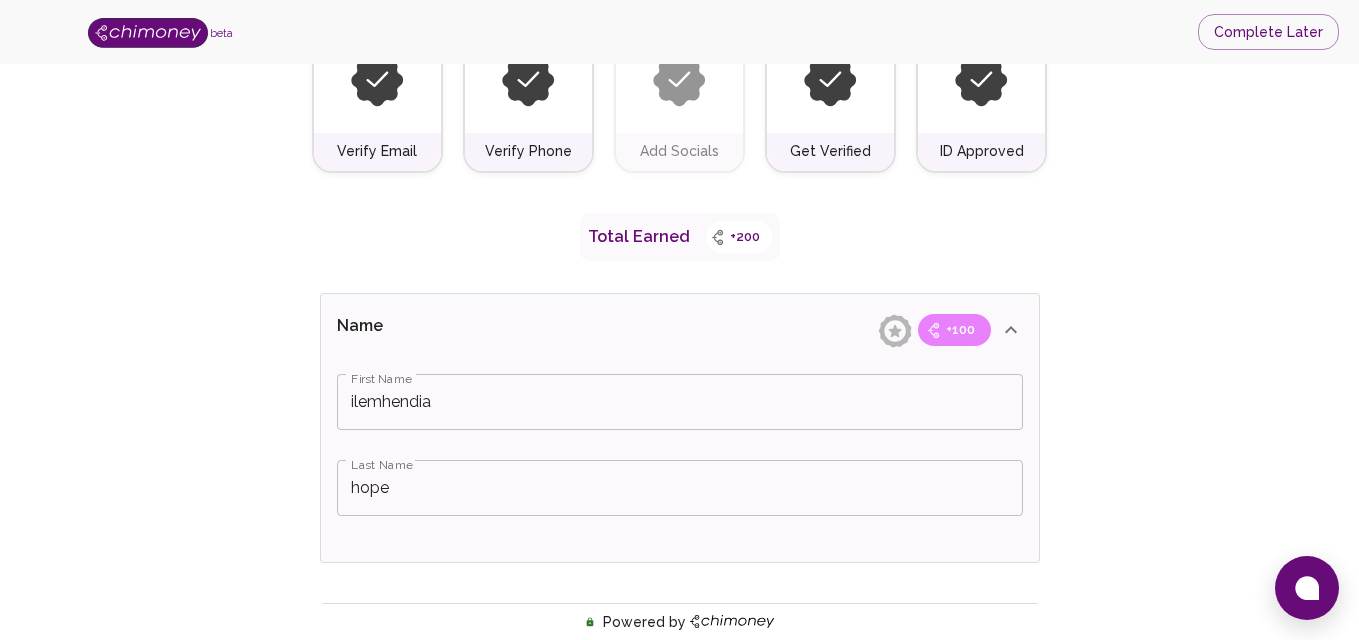 click at bounding box center [981, 80] 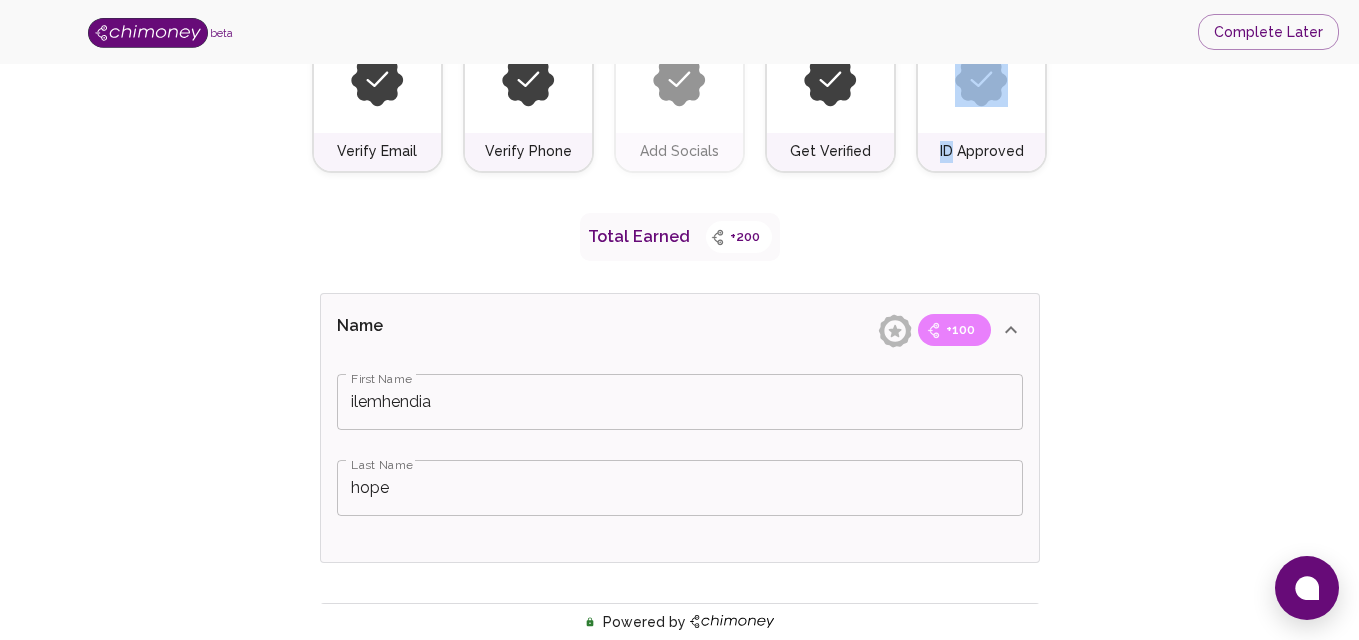 click at bounding box center (981, 80) 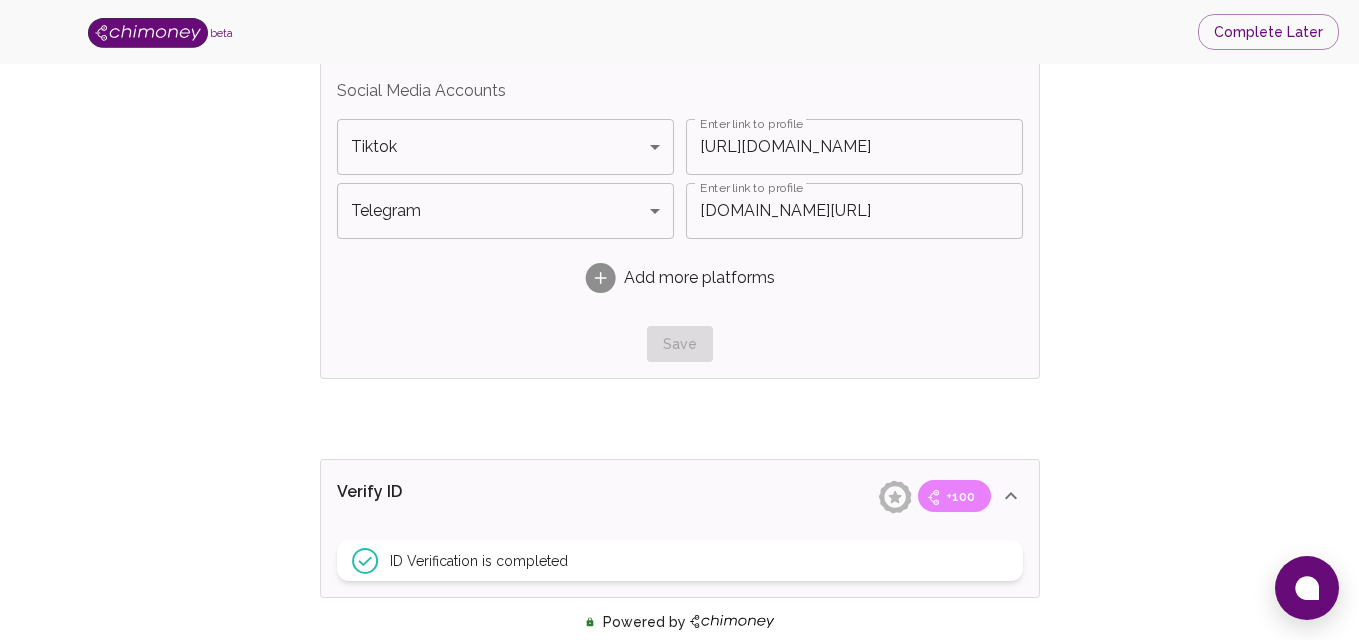 scroll, scrollTop: 1772, scrollLeft: 0, axis: vertical 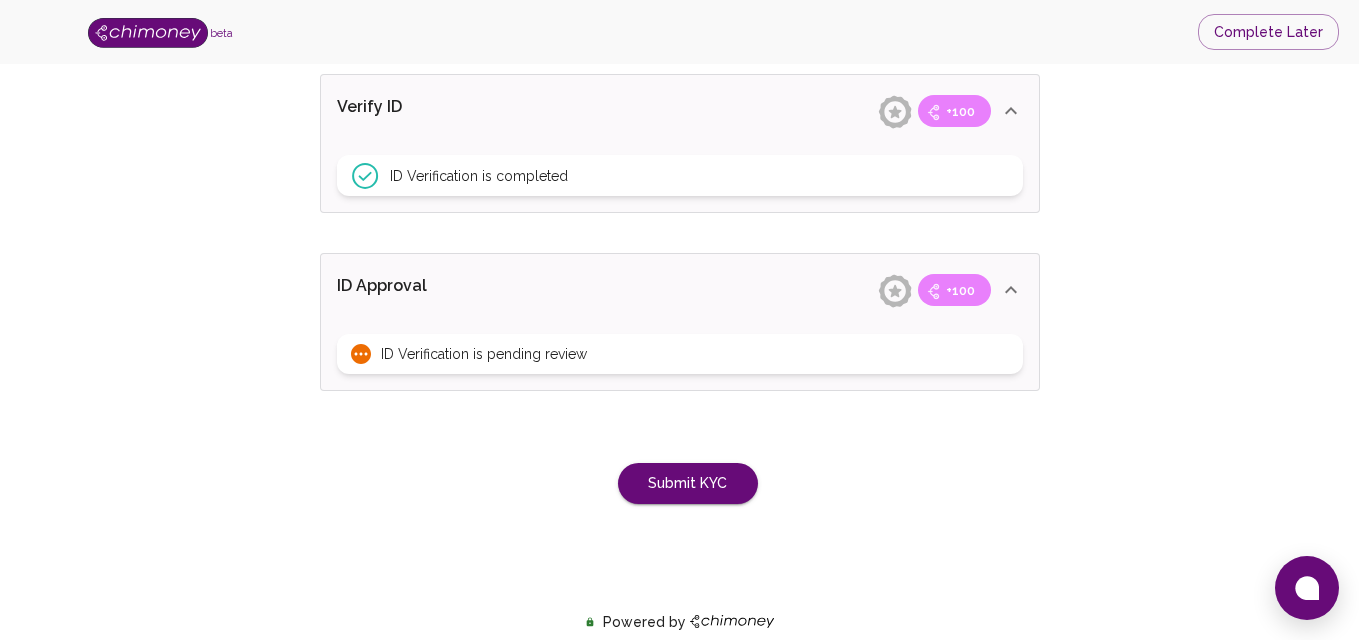 click on "ID Verification is pending review" at bounding box center (680, 354) 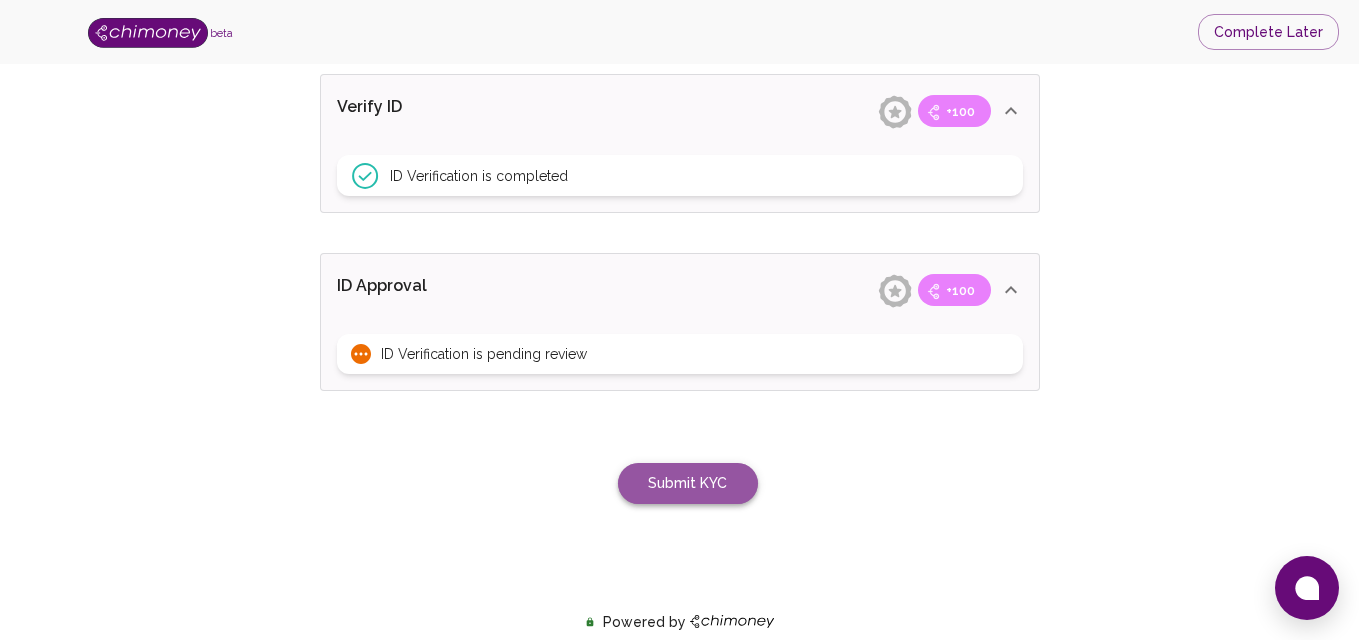 click on "Submit KYC" at bounding box center (688, 483) 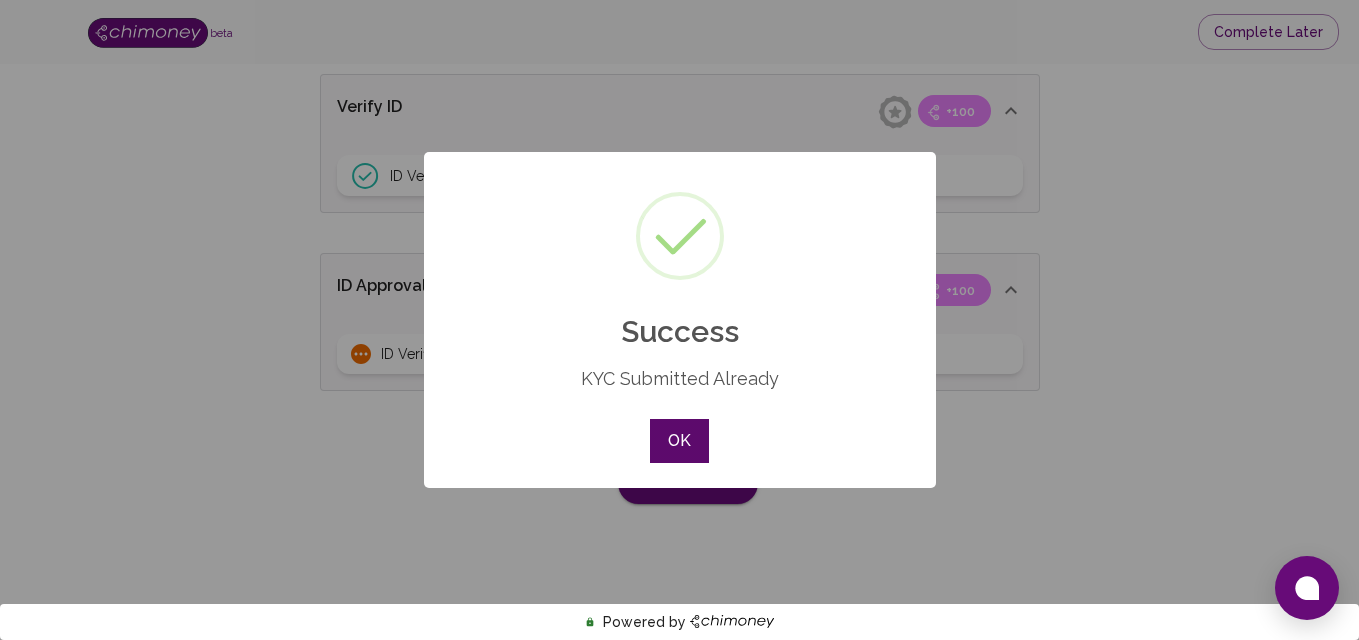 click on "OK" at bounding box center [679, 441] 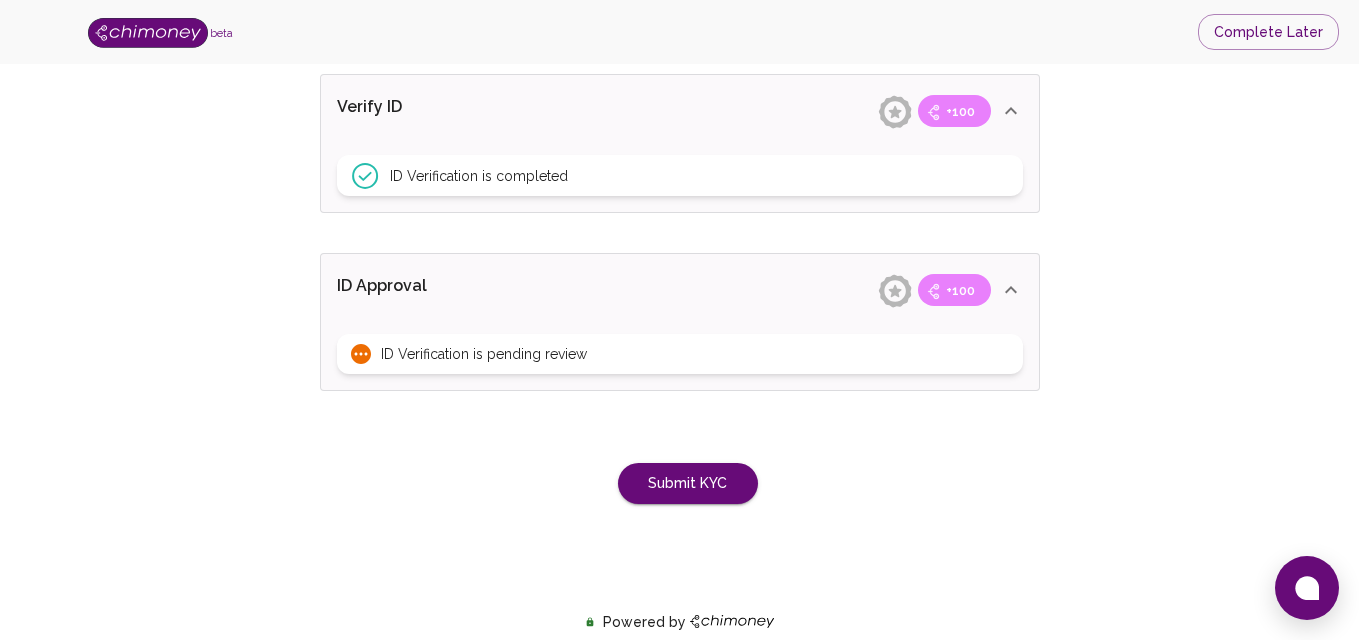 click on "ID Verification is completed" at bounding box center (680, -848) 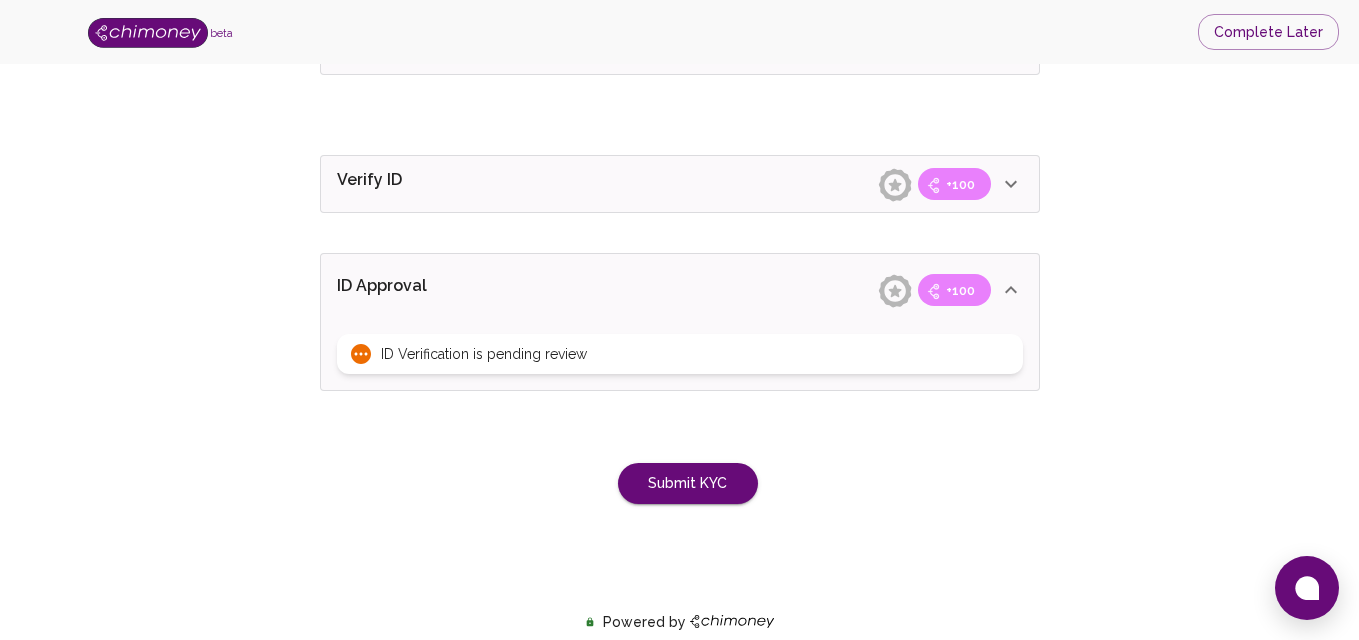 click on "Verify ID +100" at bounding box center [680, -1141] 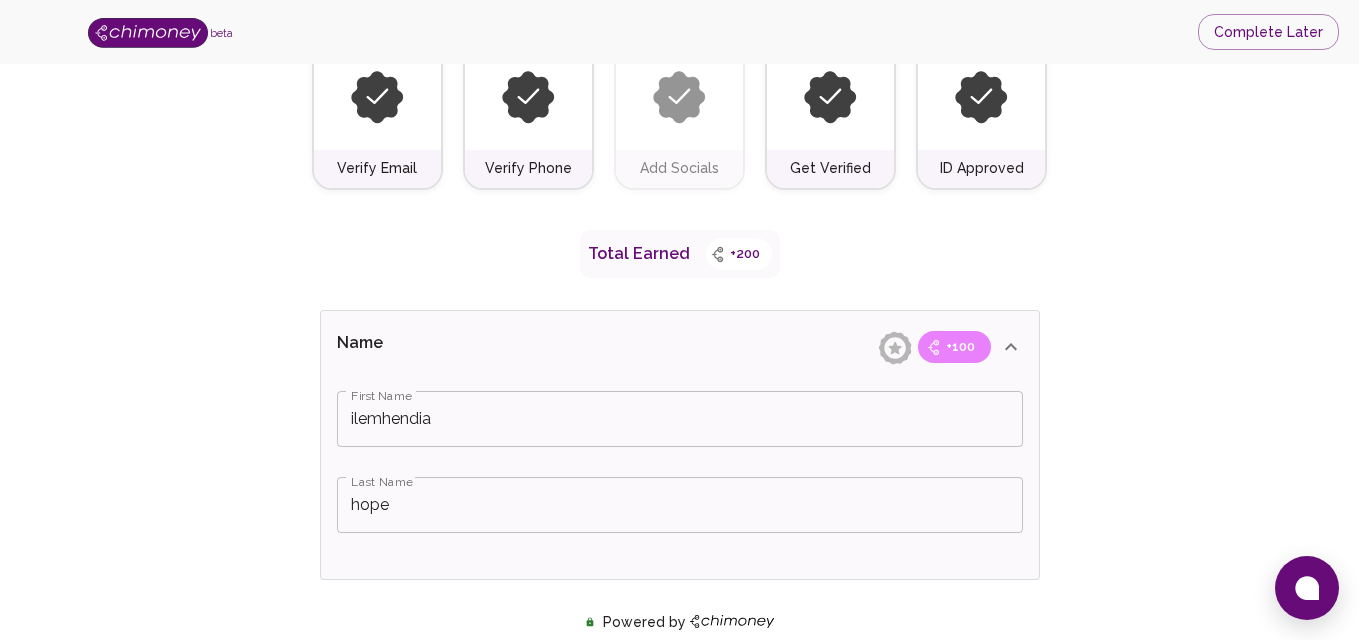 scroll, scrollTop: 0, scrollLeft: 0, axis: both 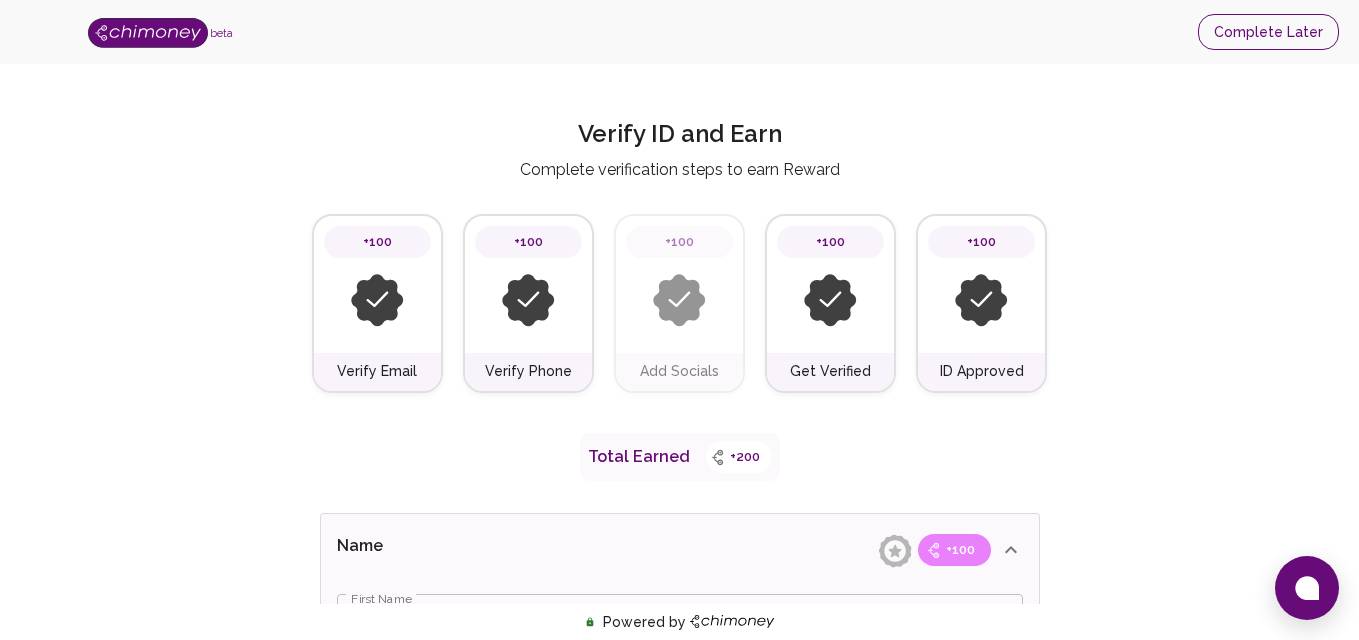 click on "Complete Later" at bounding box center (1268, 32) 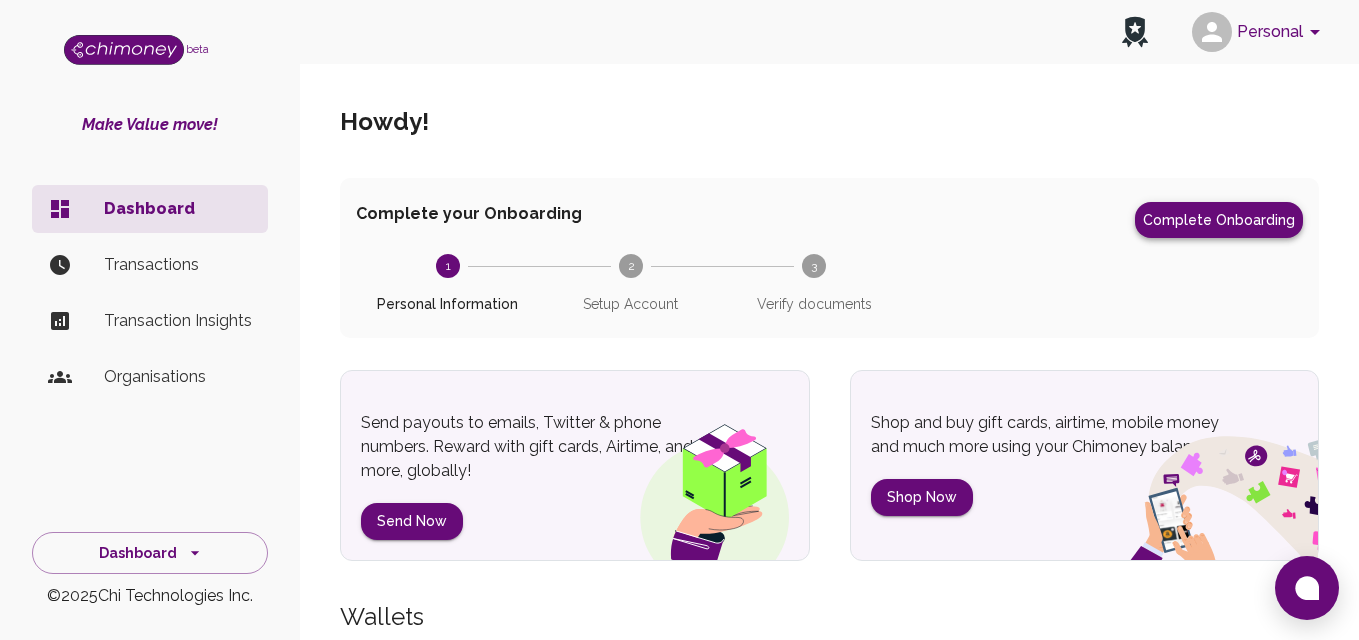 click on "Complete Onboarding" at bounding box center (1219, 220) 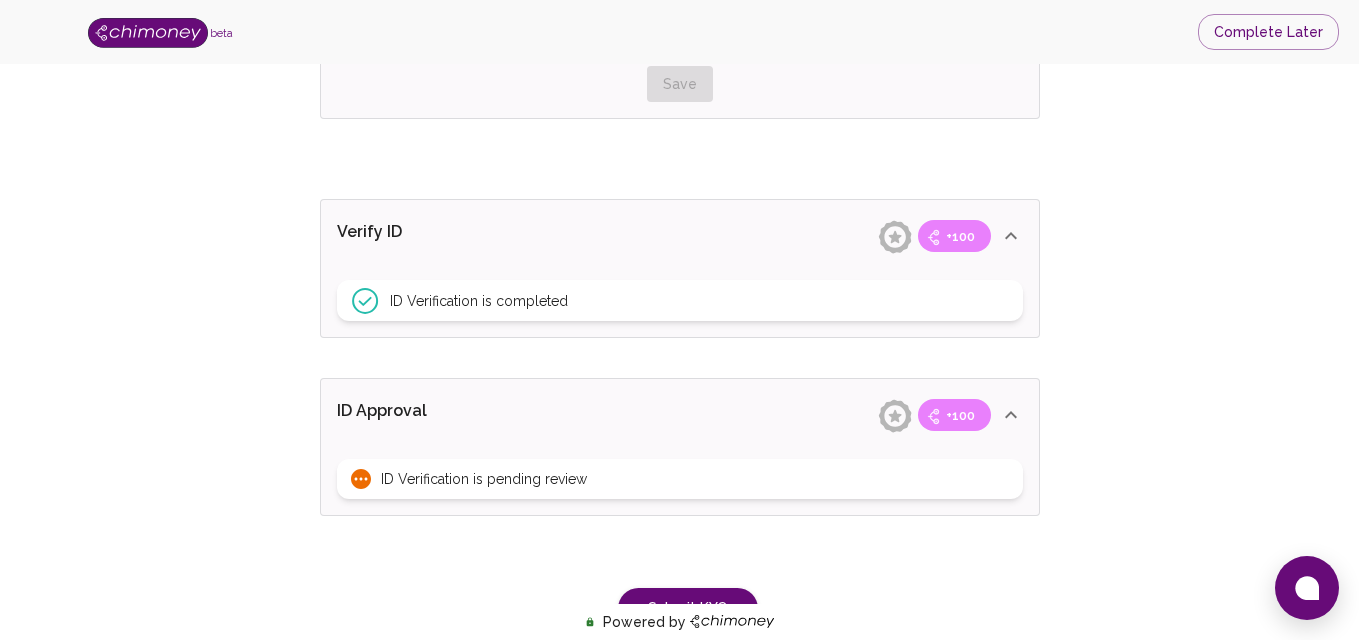 scroll, scrollTop: 1708, scrollLeft: 0, axis: vertical 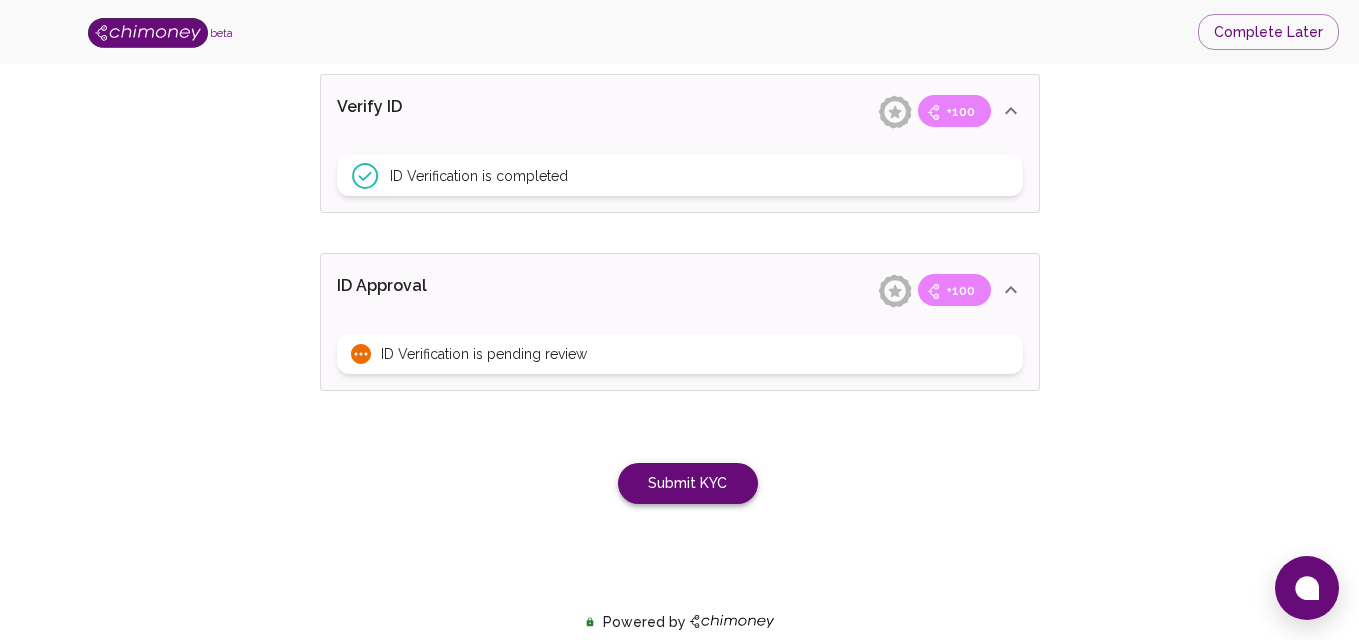 click on "Submit KYC" at bounding box center [688, 483] 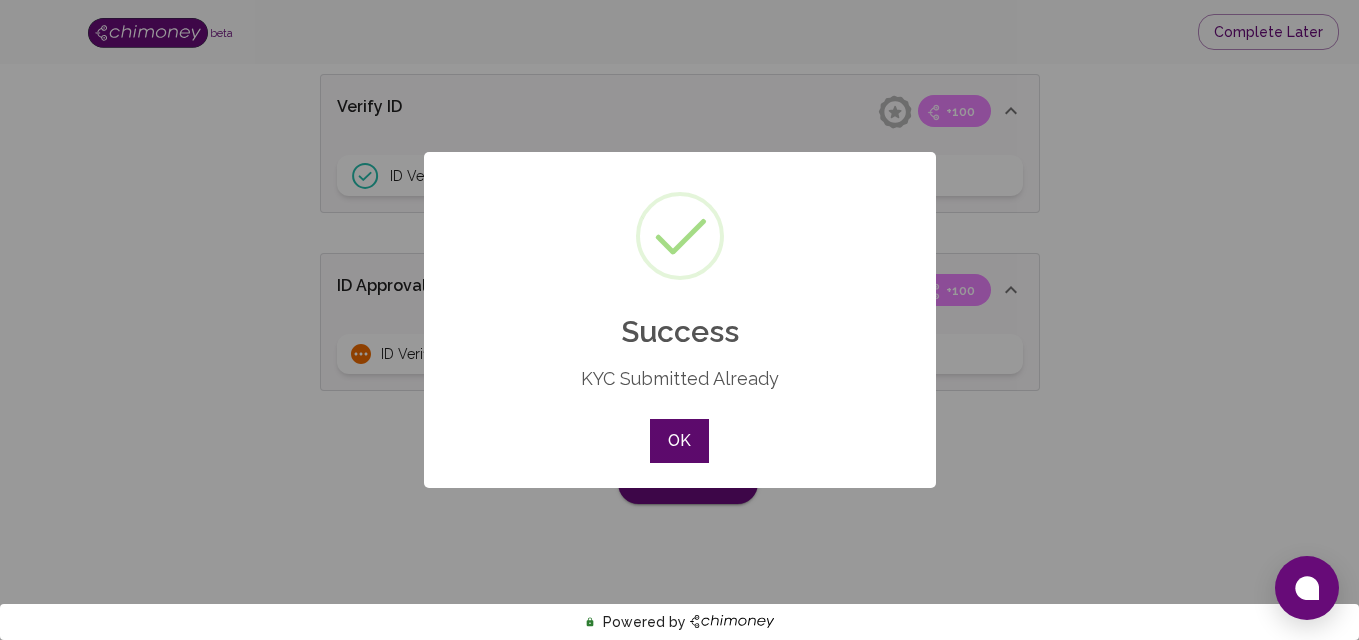 click on "OK" at bounding box center [679, 441] 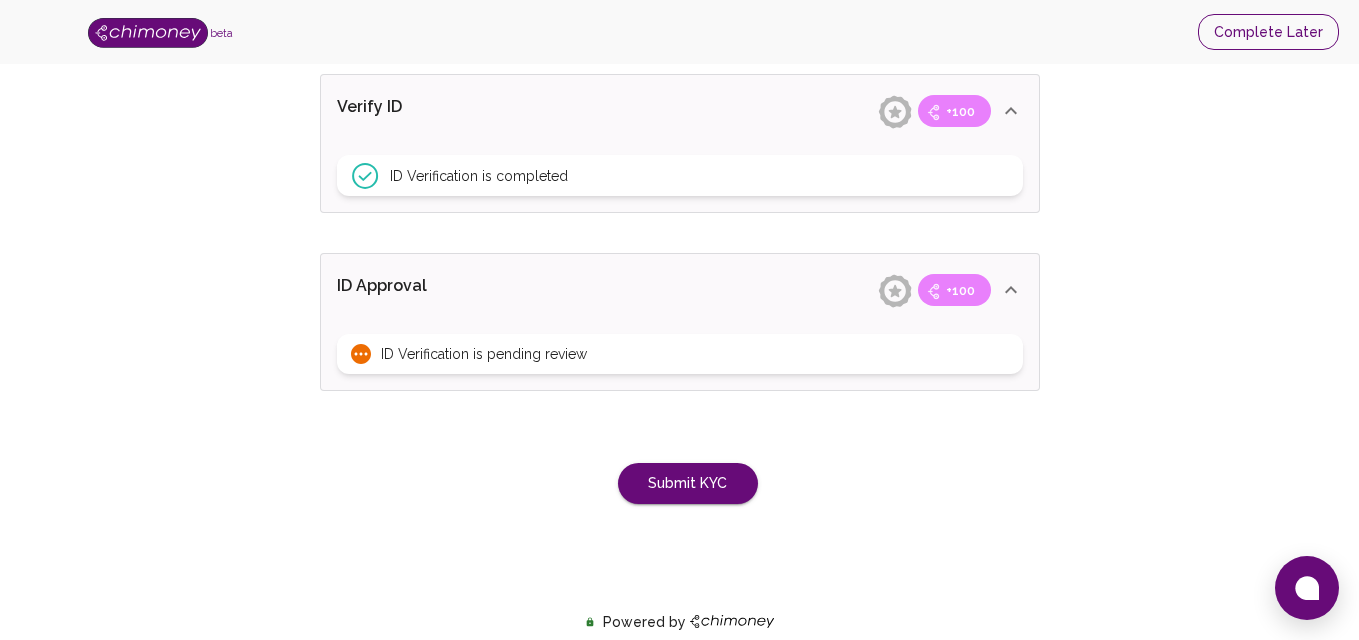click on "Complete Later" at bounding box center [1268, 32] 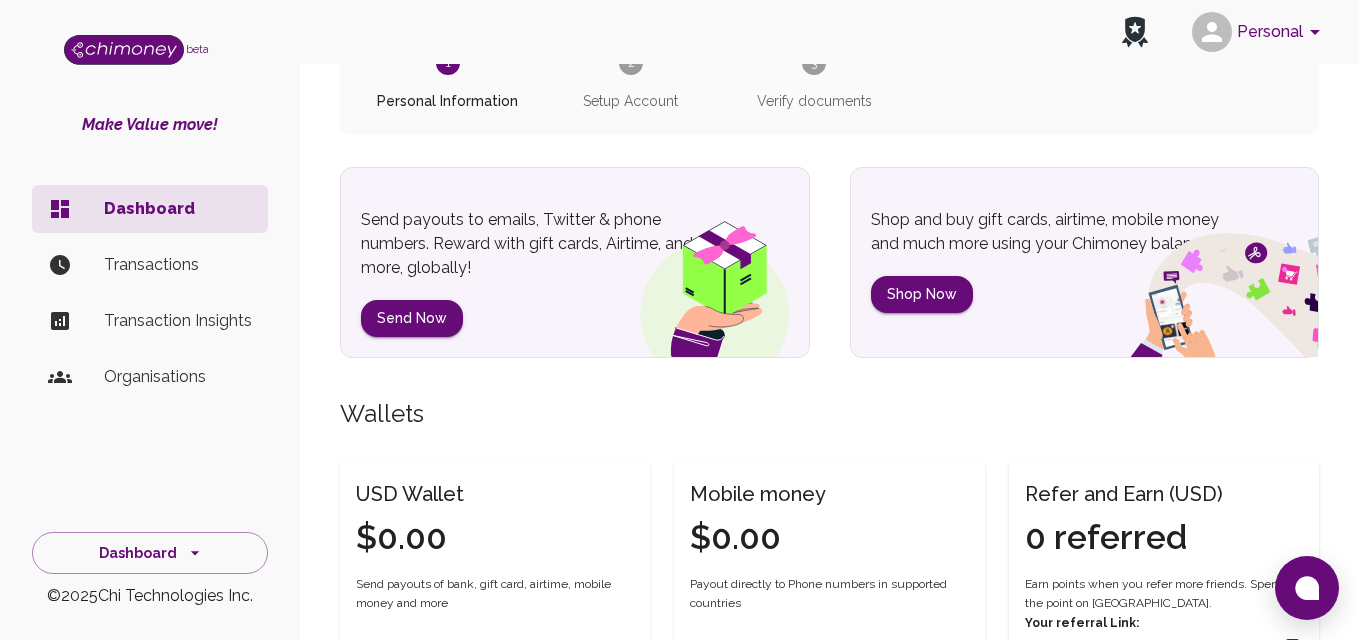 scroll, scrollTop: 207, scrollLeft: 0, axis: vertical 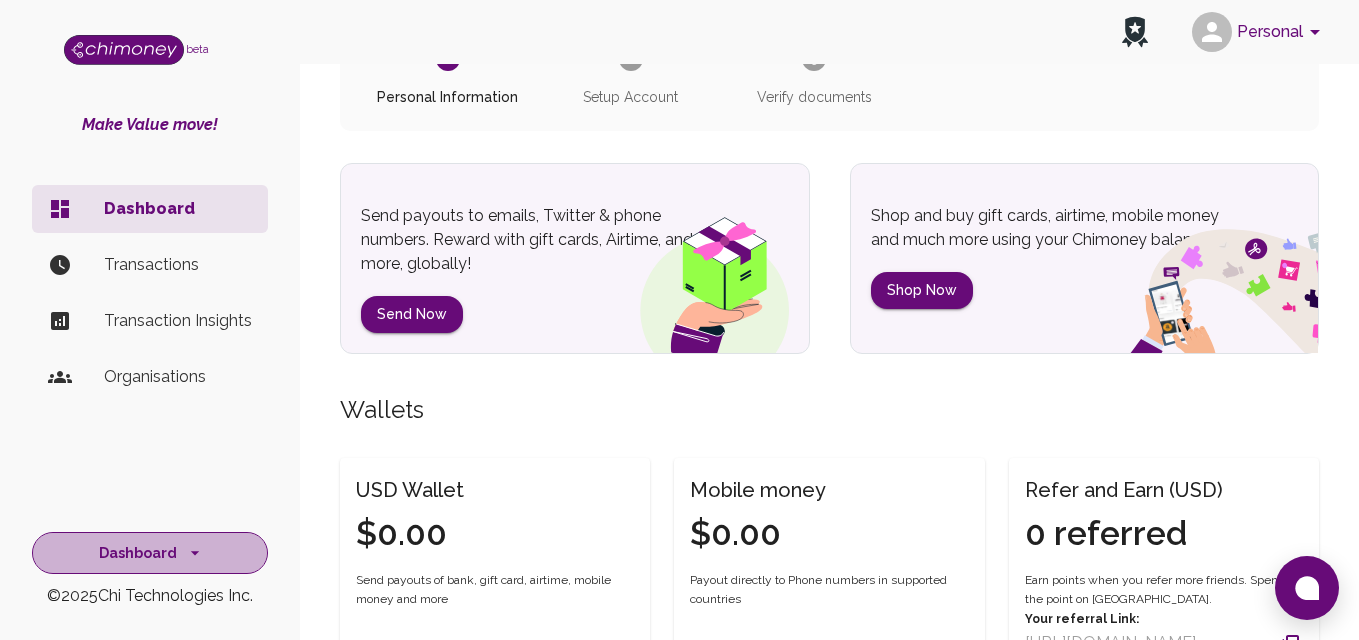 click on "Dashboard" at bounding box center (150, 553) 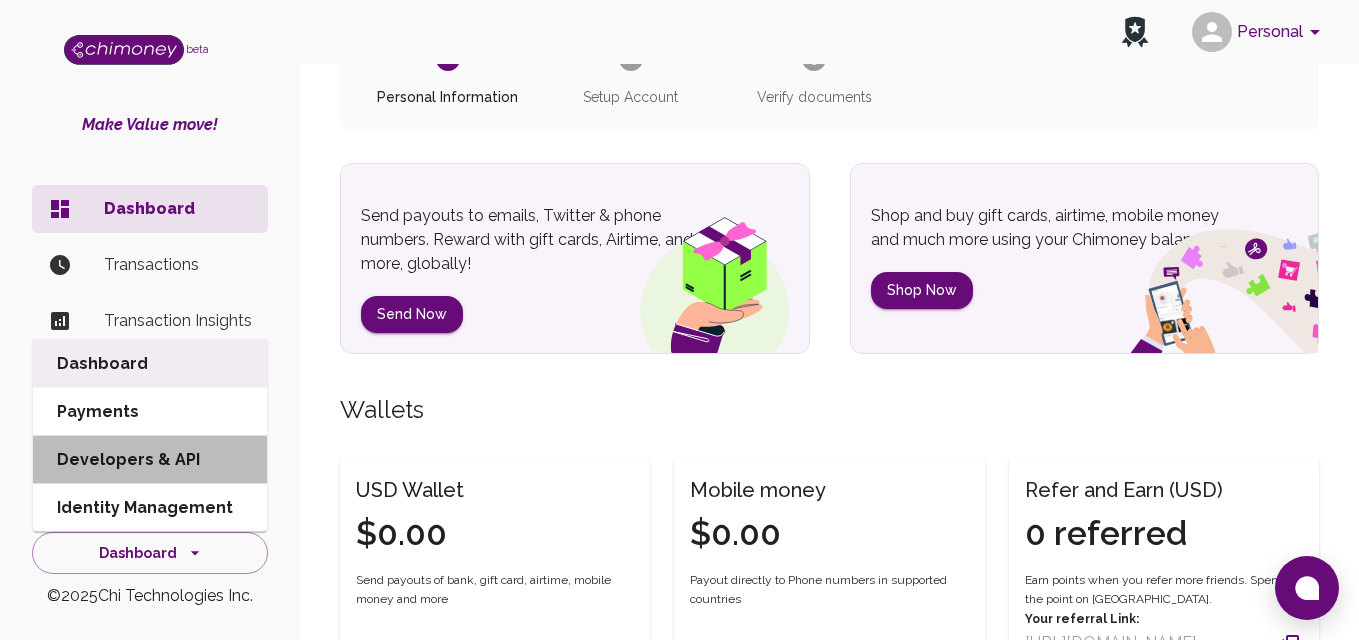 click on "Developers & API" at bounding box center [150, 460] 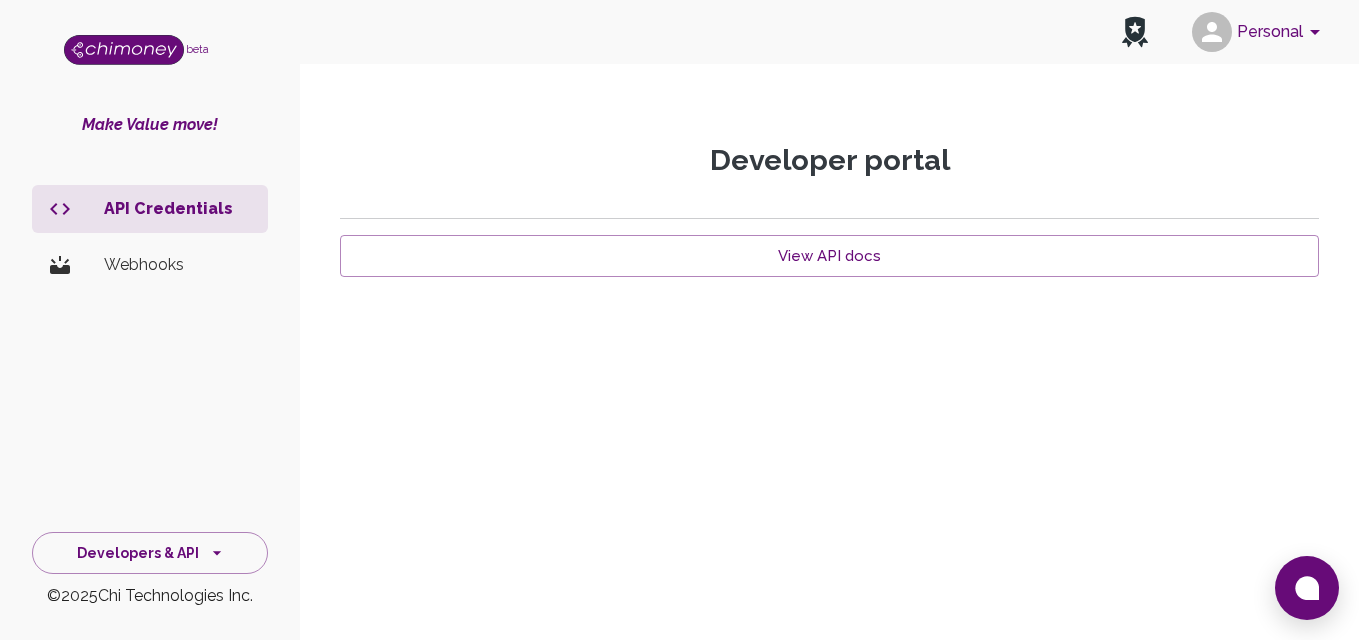 scroll, scrollTop: 0, scrollLeft: 0, axis: both 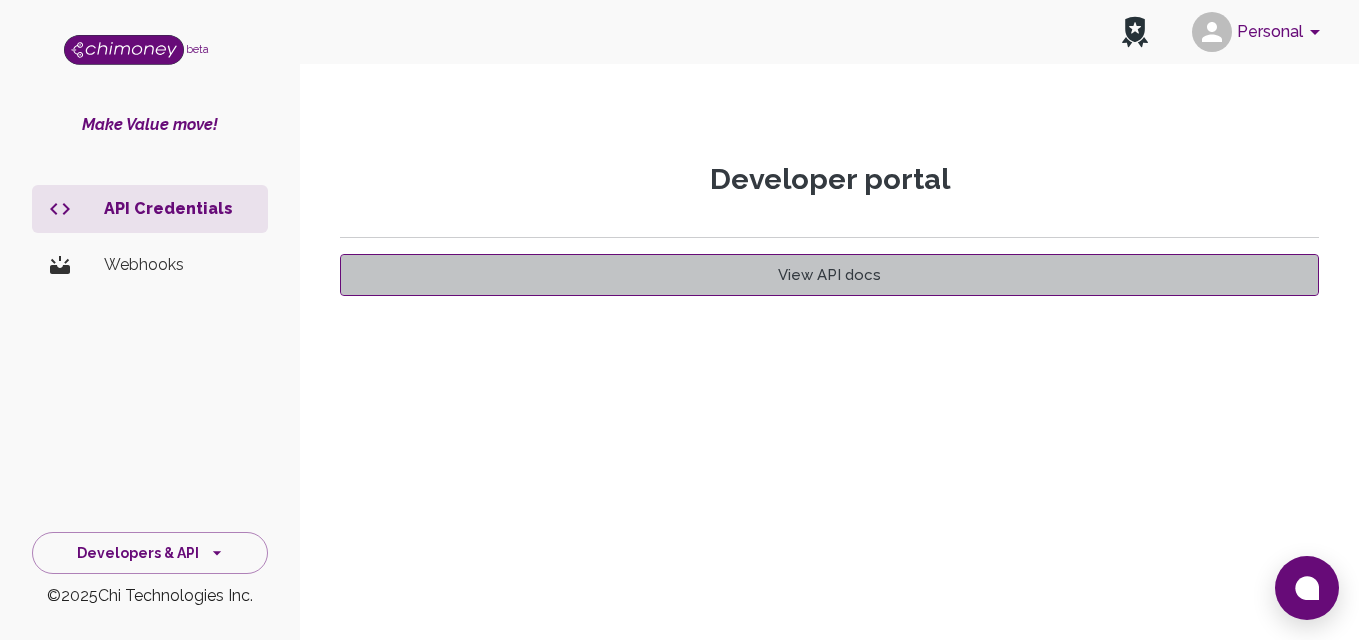 click on "View API docs" at bounding box center (829, 275) 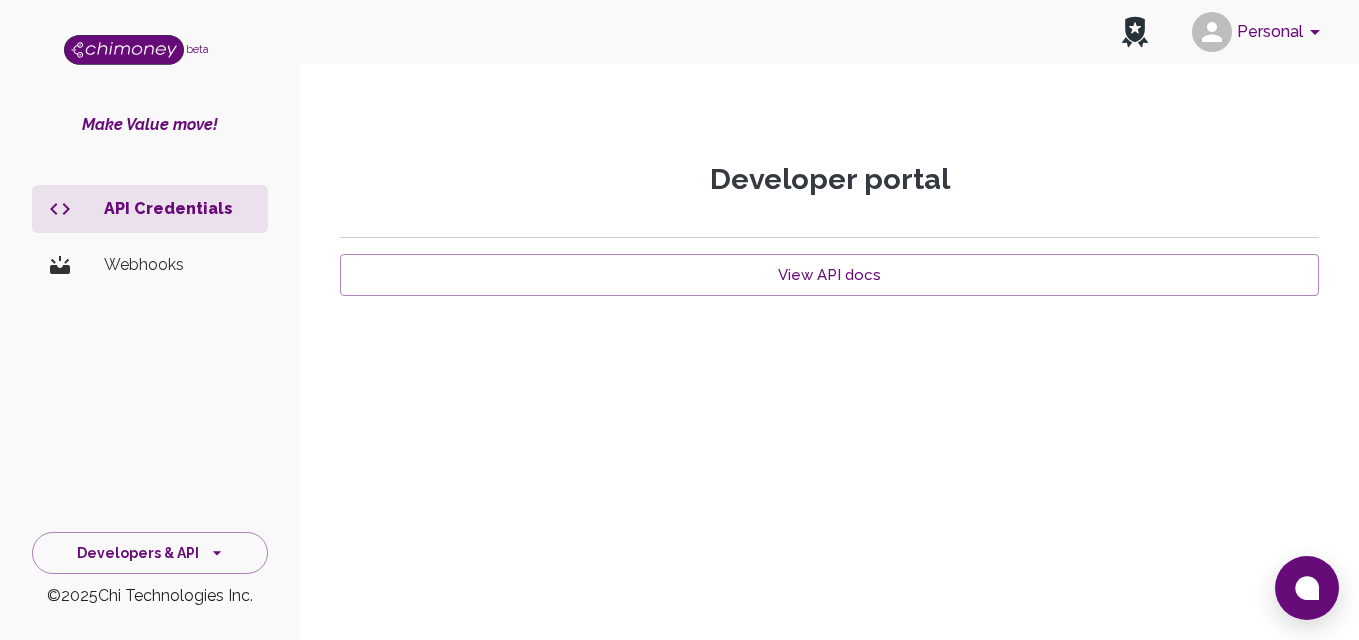 click 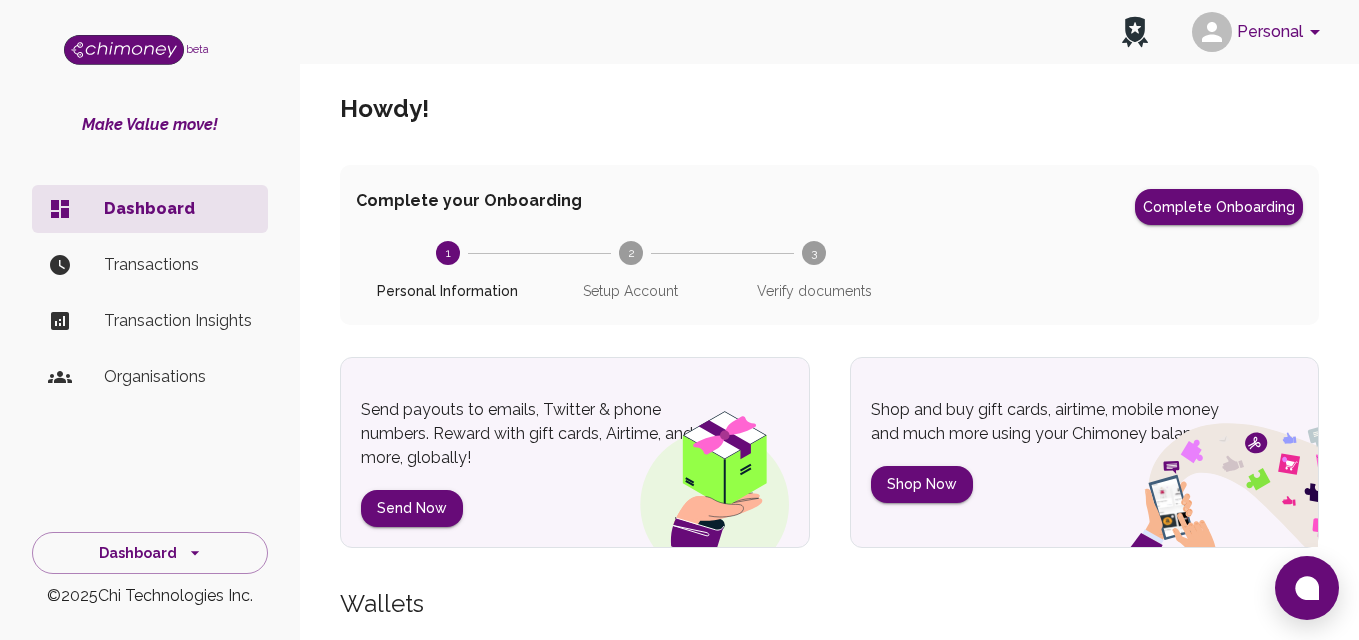 scroll, scrollTop: 0, scrollLeft: 0, axis: both 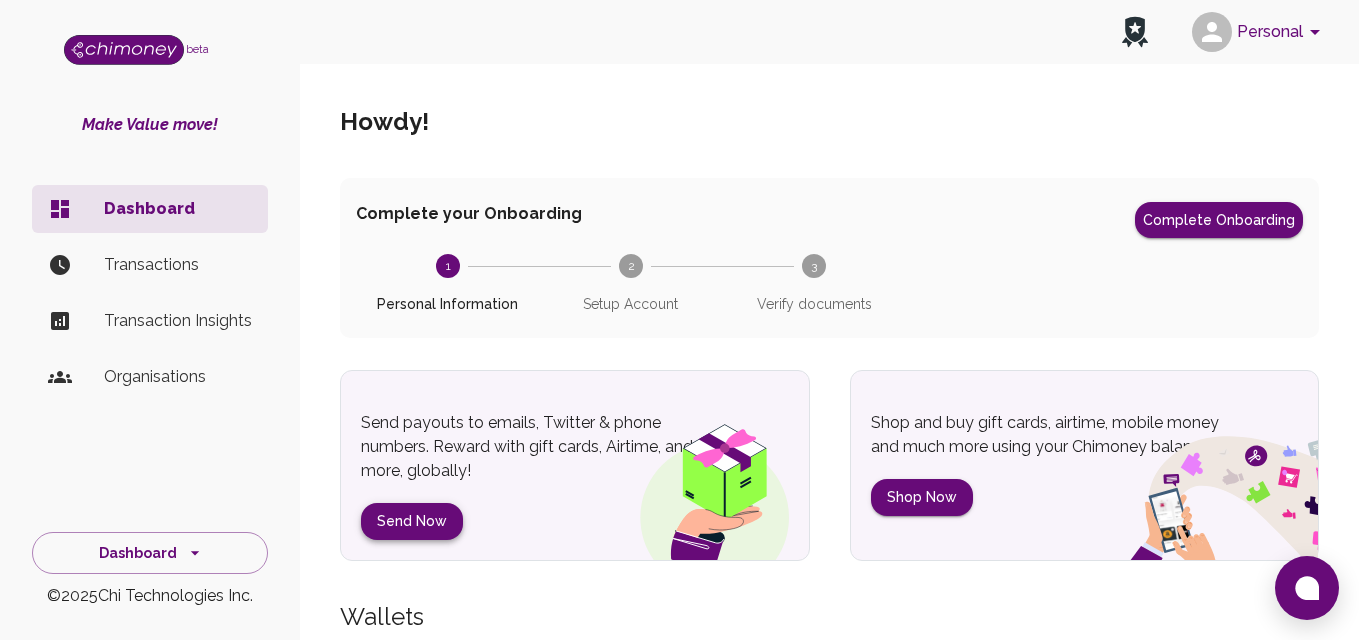 click on "Send Now" at bounding box center [412, 521] 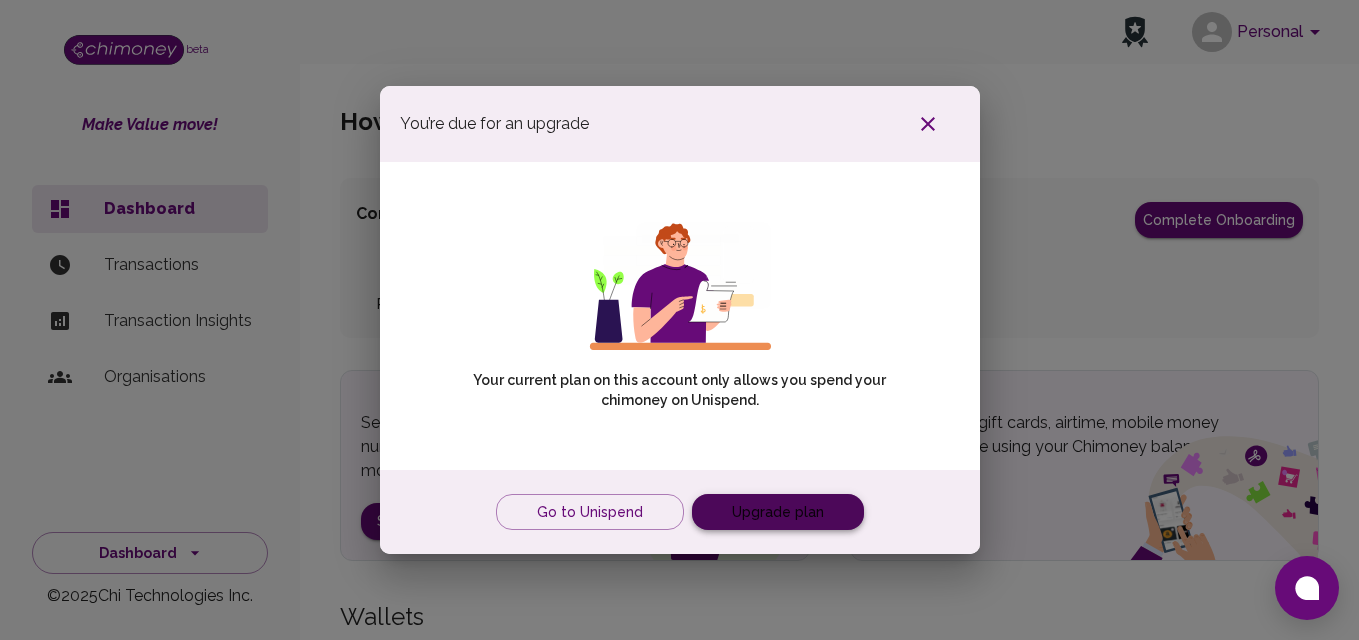 click on "Upgrade plan" at bounding box center [778, 512] 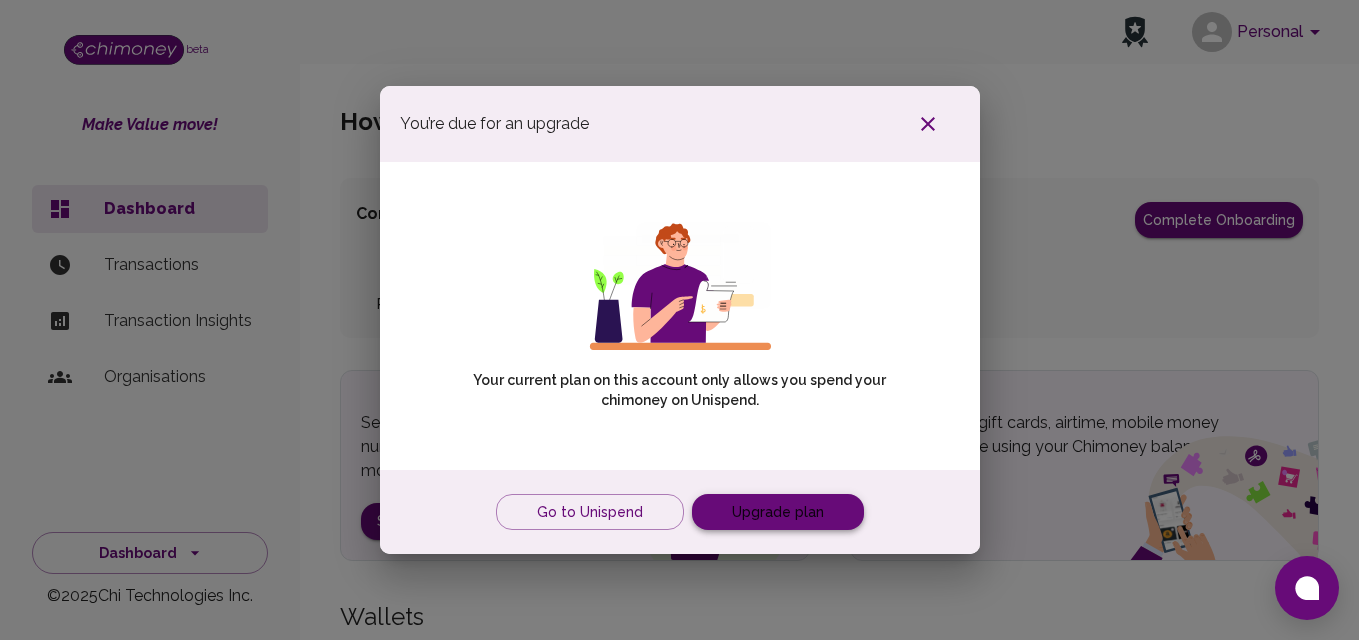 click on "Upgrade plan" at bounding box center (778, 512) 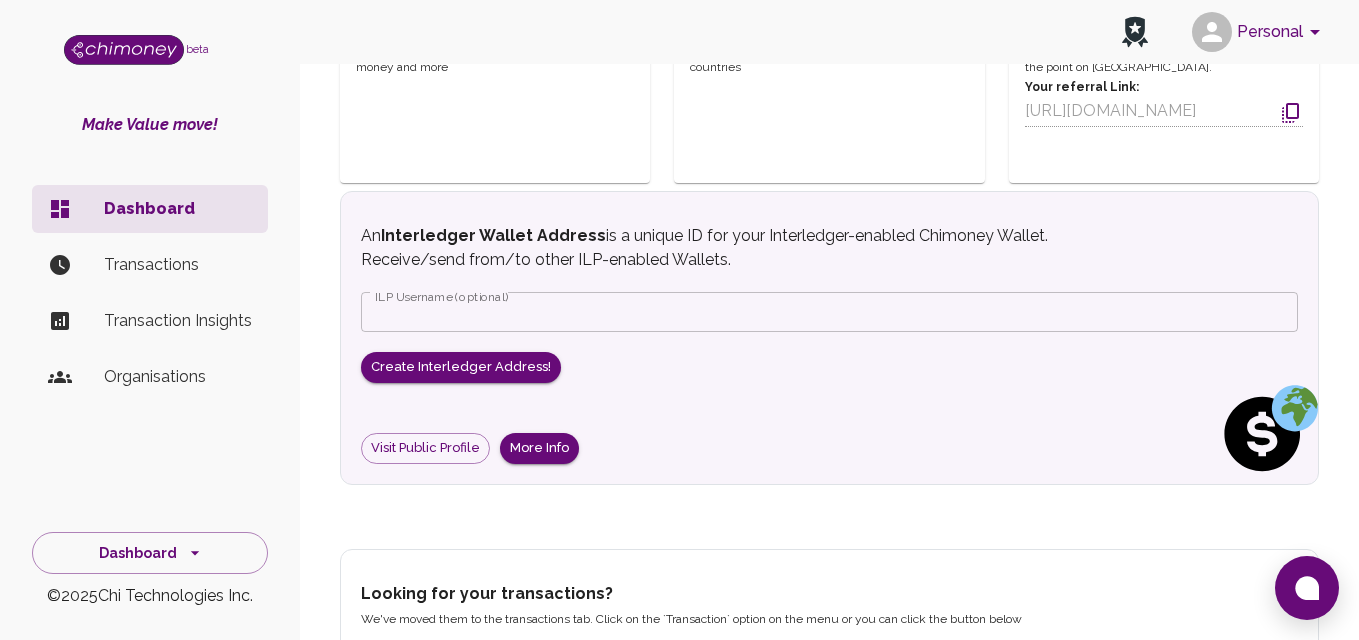 scroll, scrollTop: 742, scrollLeft: 0, axis: vertical 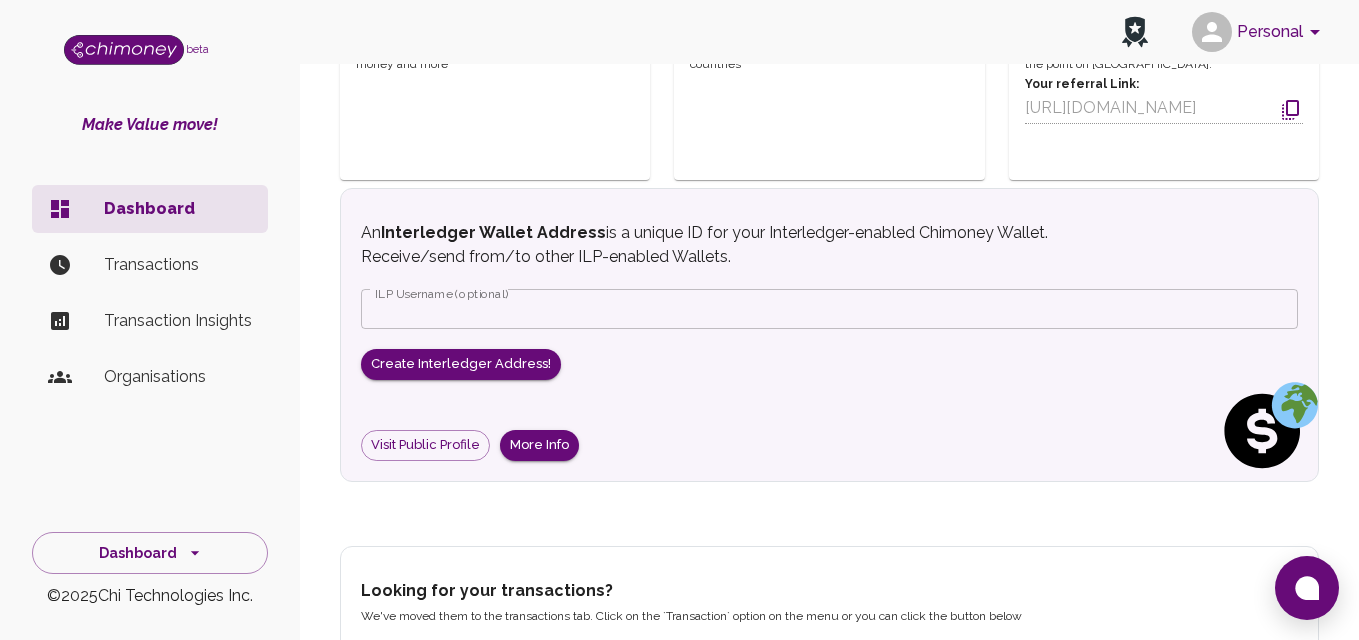 click on "Organisations" at bounding box center (178, 377) 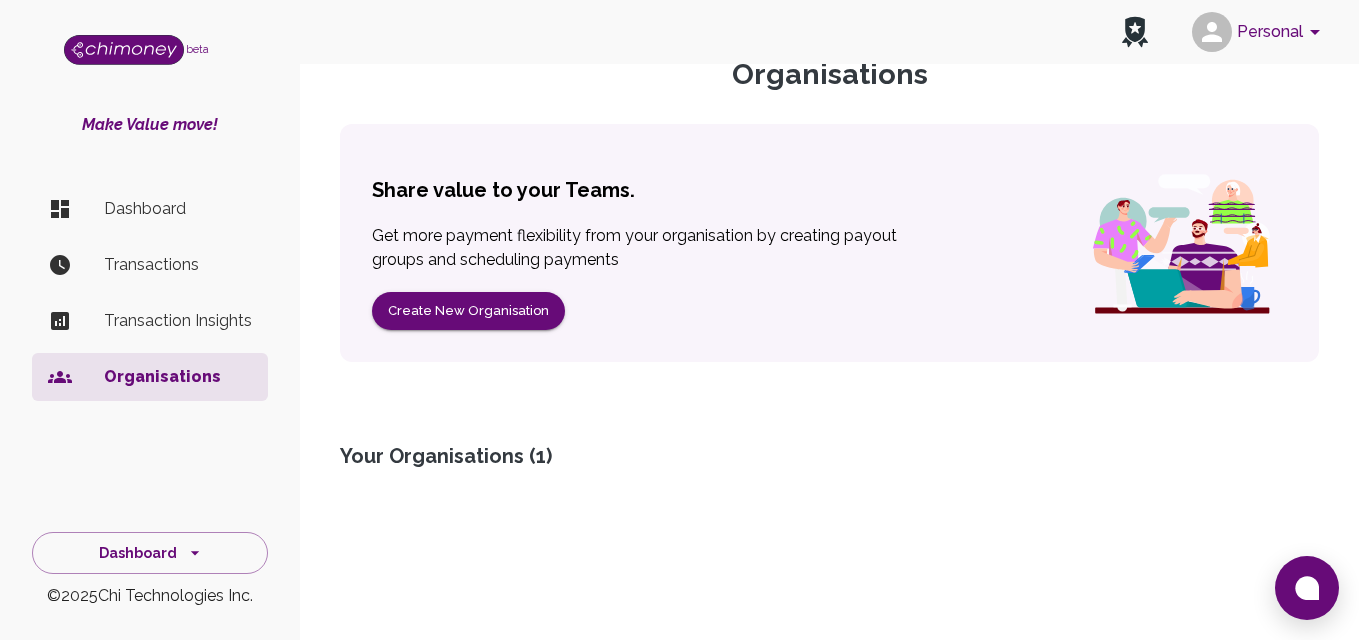 scroll, scrollTop: 0, scrollLeft: 0, axis: both 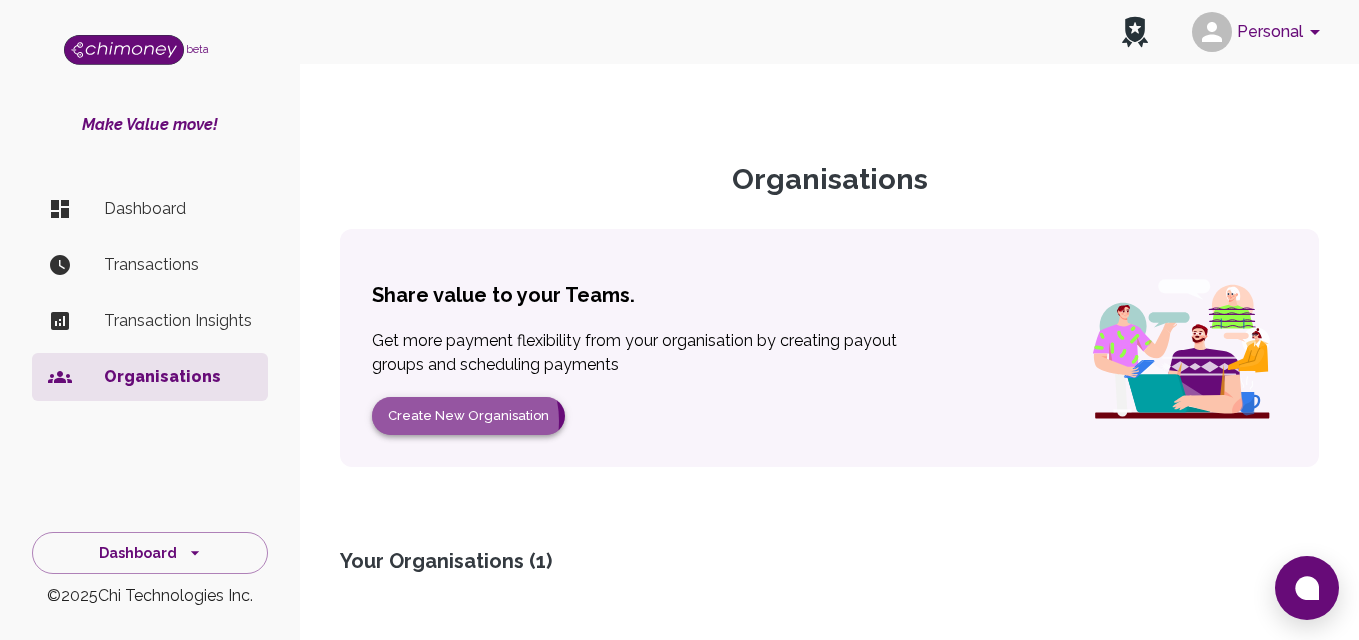 click on "Create New Organisation" at bounding box center (468, 416) 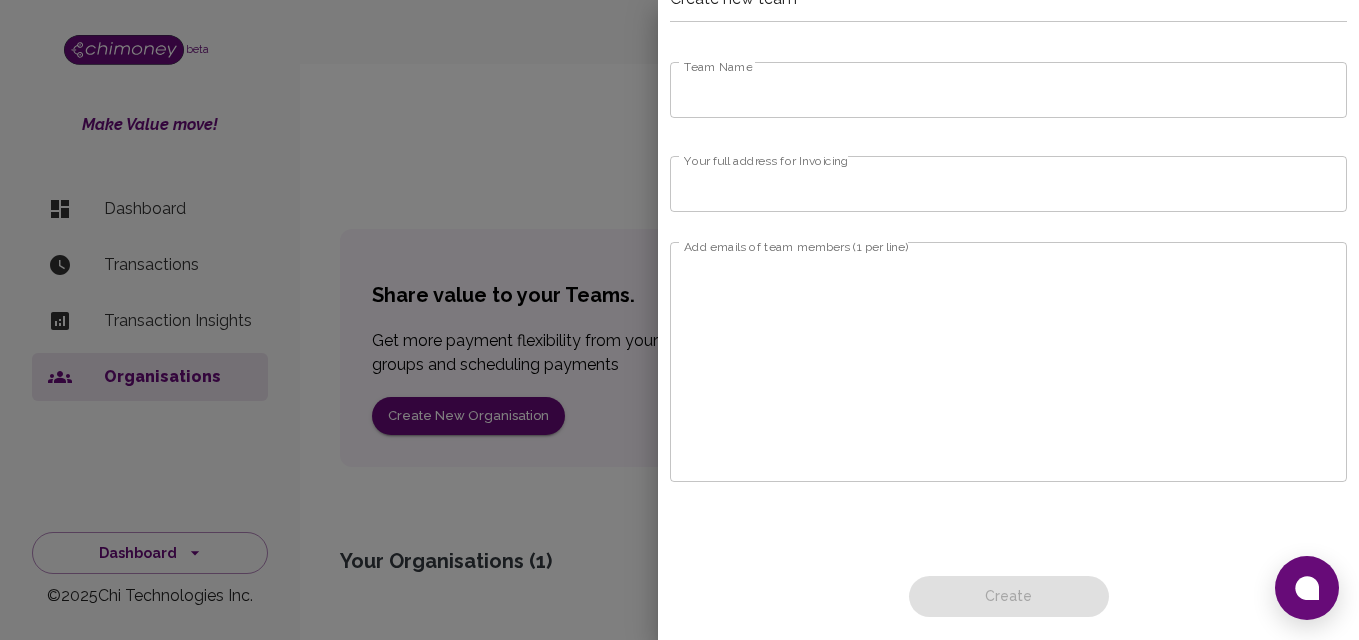 scroll, scrollTop: 58, scrollLeft: 0, axis: vertical 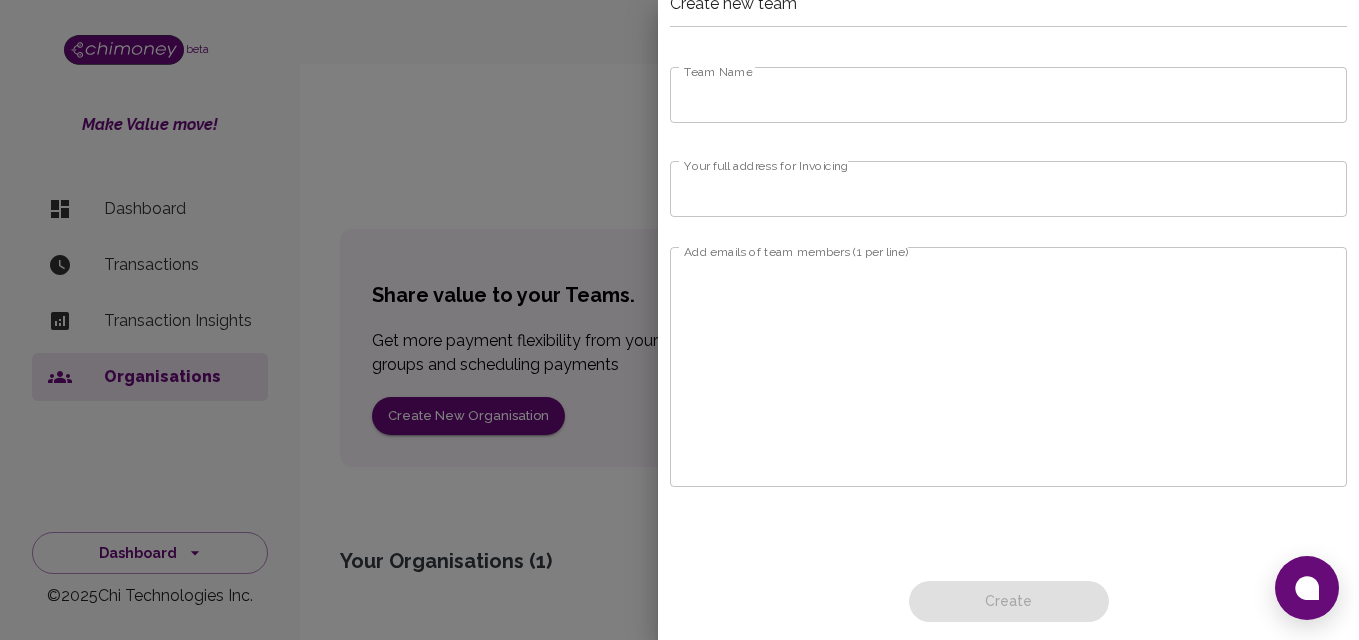 click at bounding box center (679, 320) 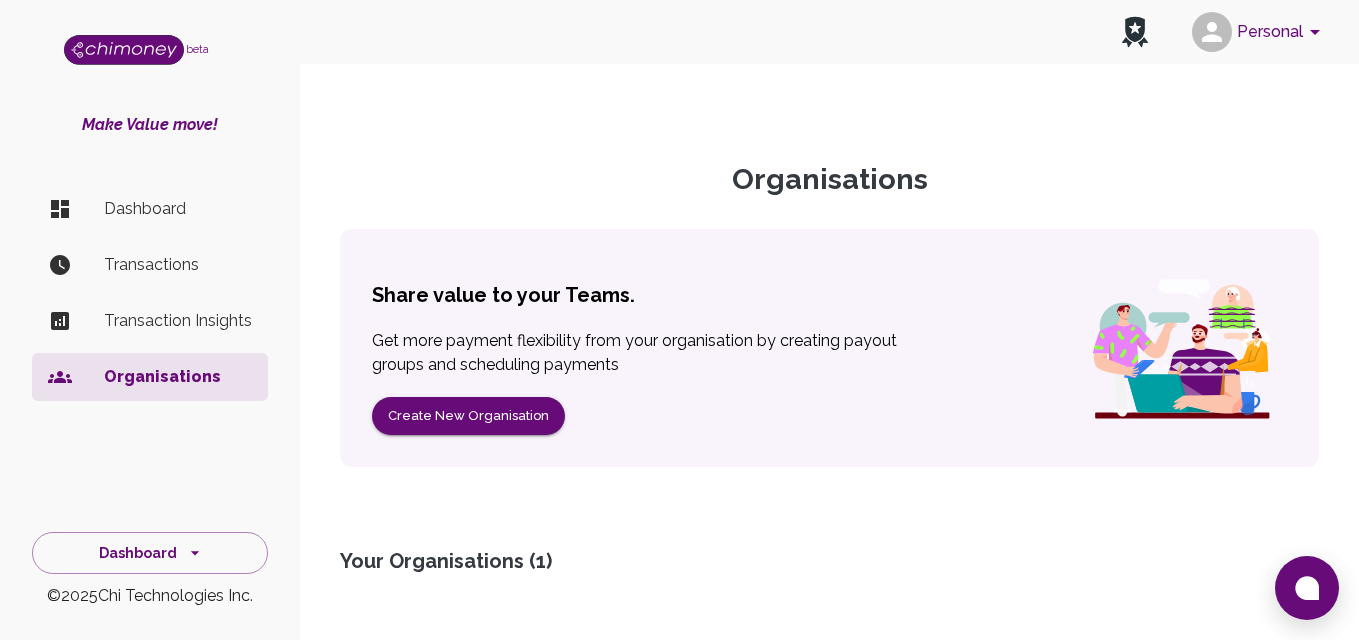 click on "Dashboard" at bounding box center (178, 209) 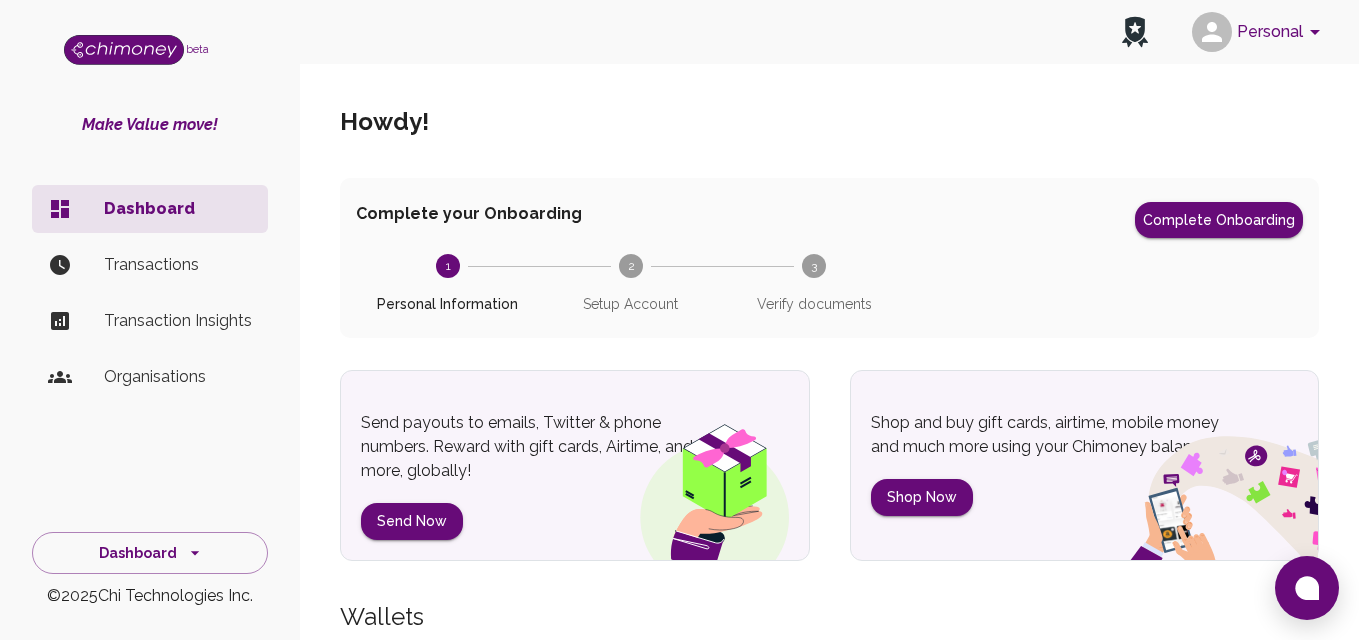 click on "Transaction Insights" at bounding box center (178, 321) 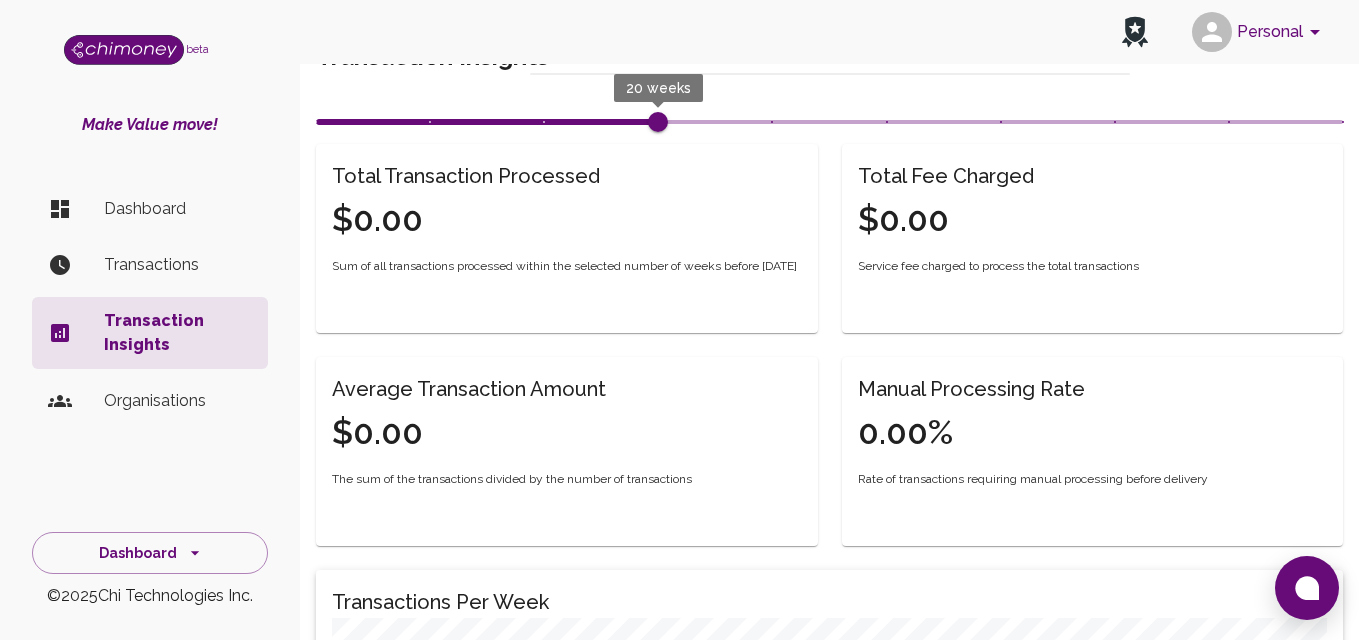 scroll, scrollTop: 0, scrollLeft: 0, axis: both 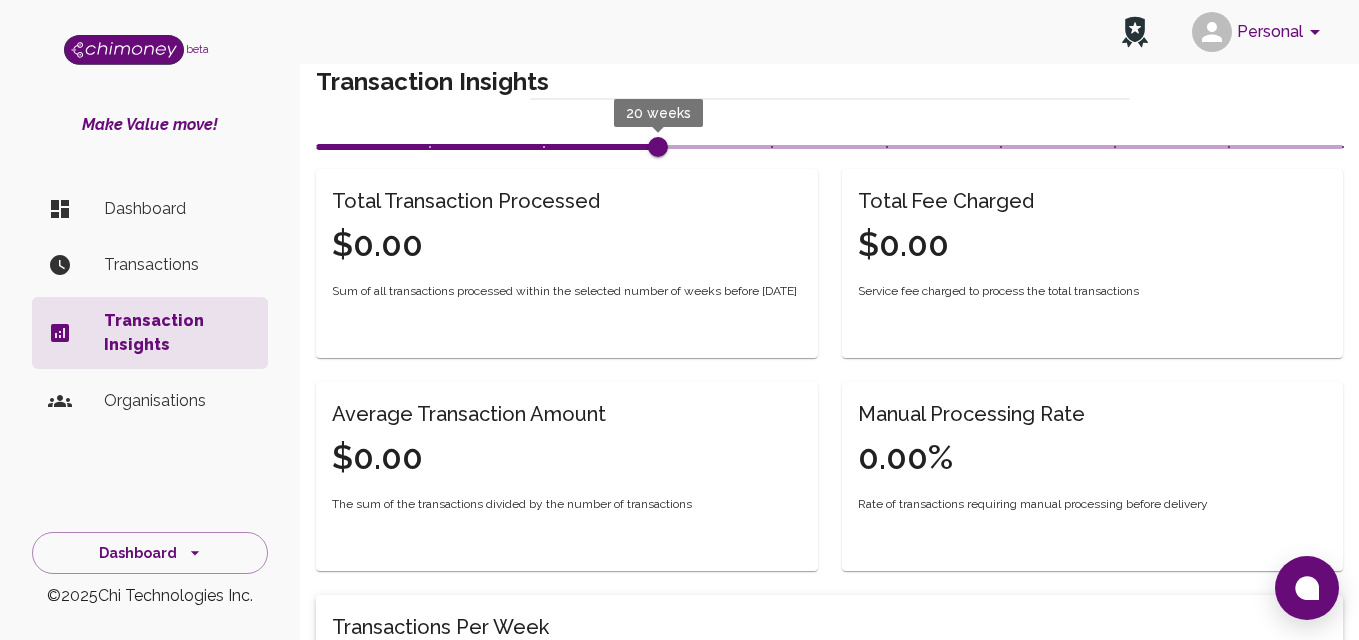 click on "Dashboard" at bounding box center (178, 209) 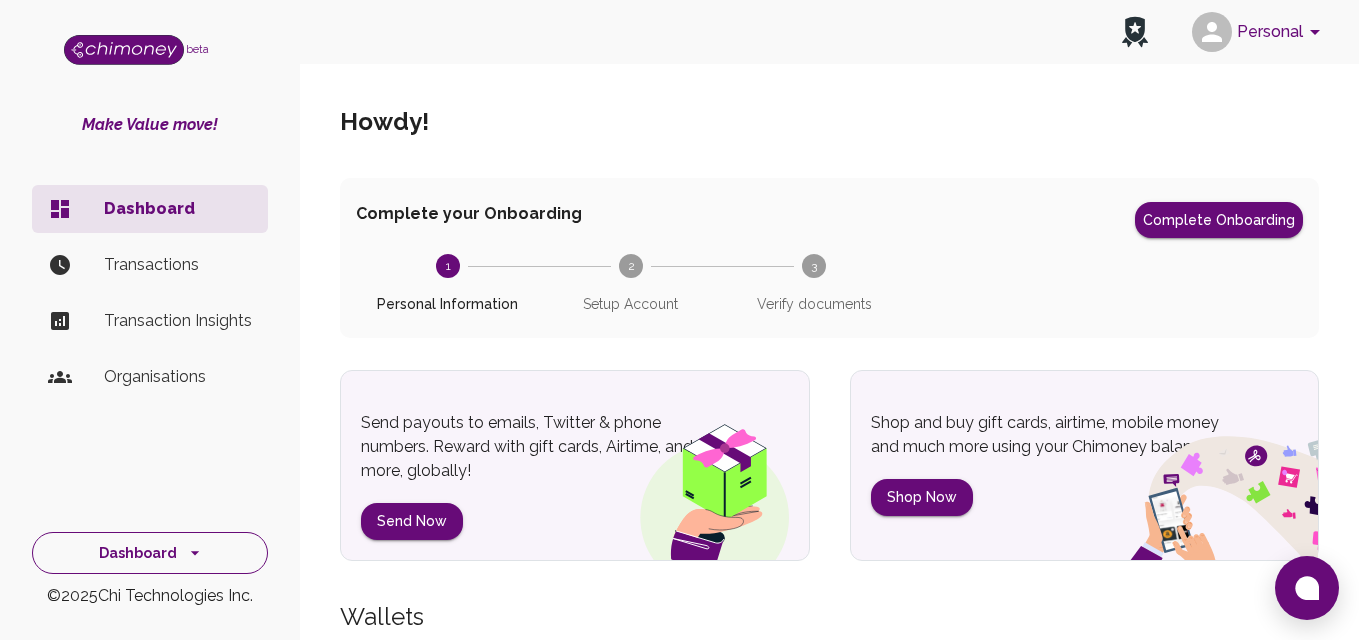 click on "Dashboard" at bounding box center (150, 553) 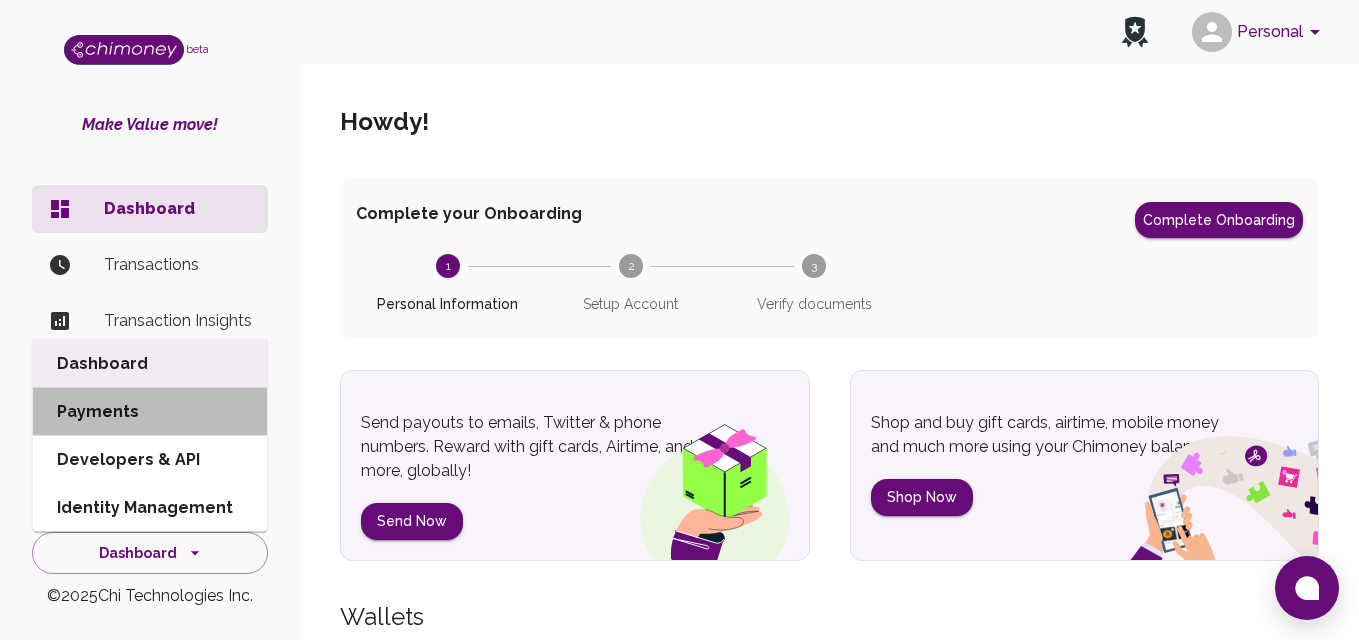 click on "Payments" at bounding box center (150, 412) 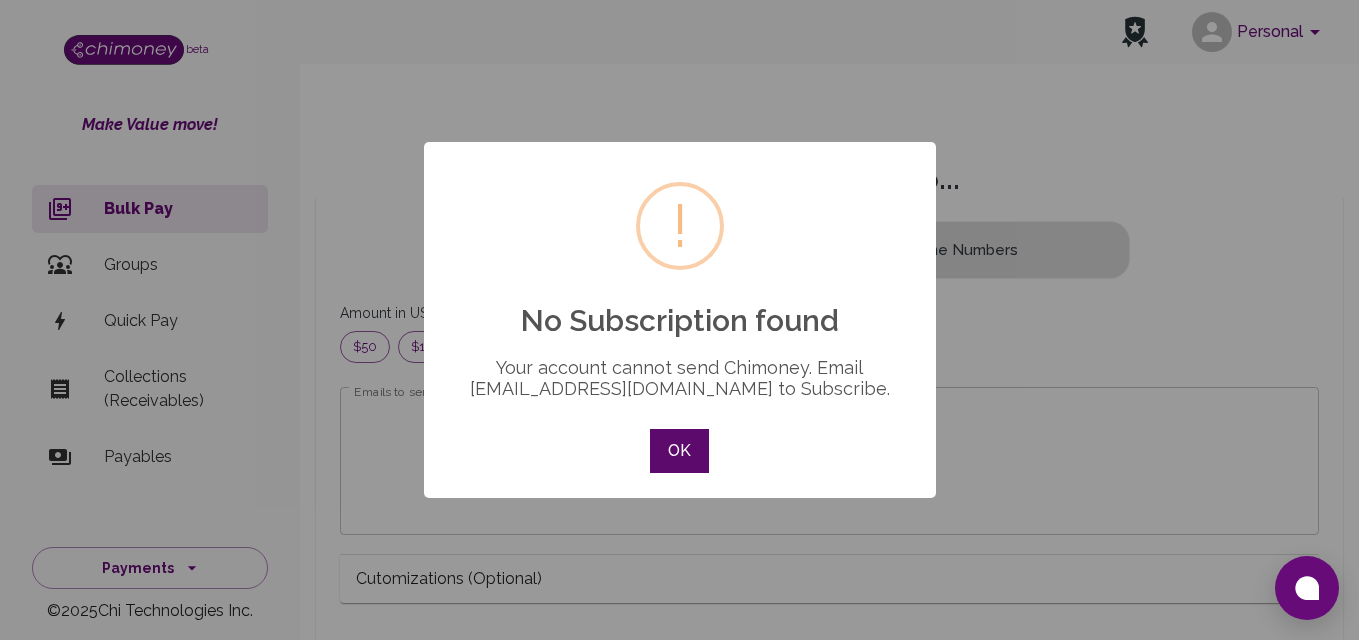 scroll, scrollTop: 1, scrollLeft: 1, axis: both 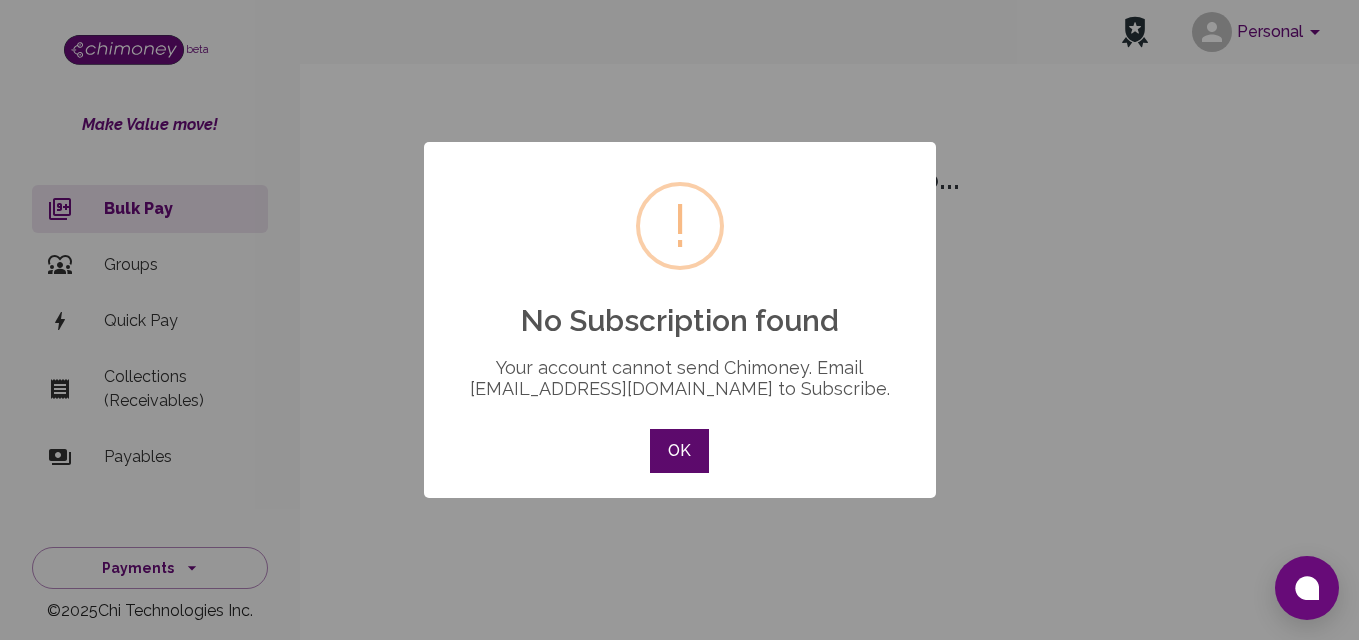 click on "OK" at bounding box center (679, 451) 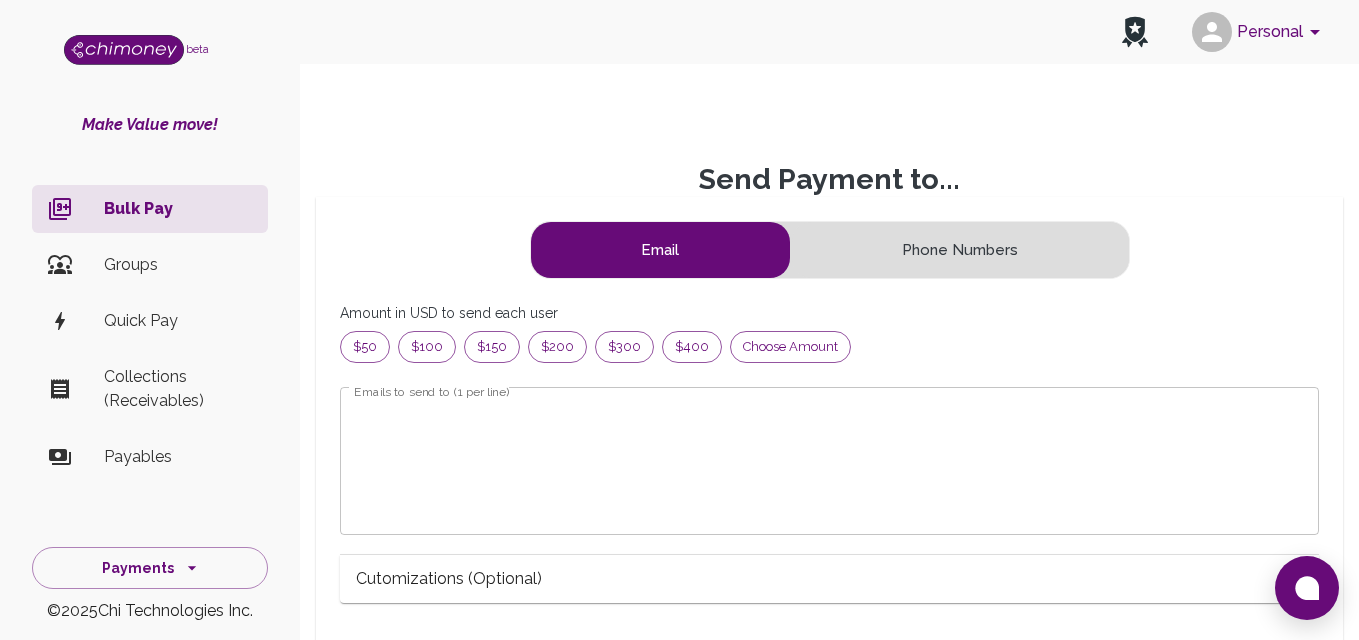 scroll, scrollTop: 1, scrollLeft: 1, axis: both 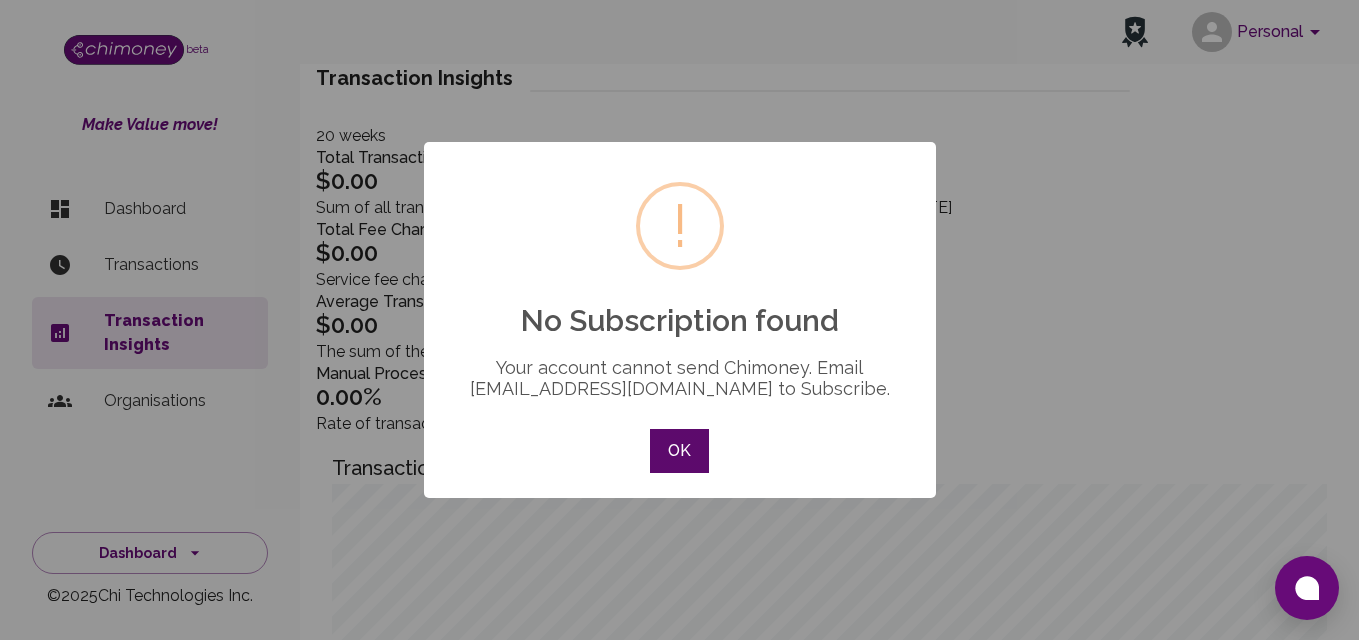 click on "OK" at bounding box center (679, 451) 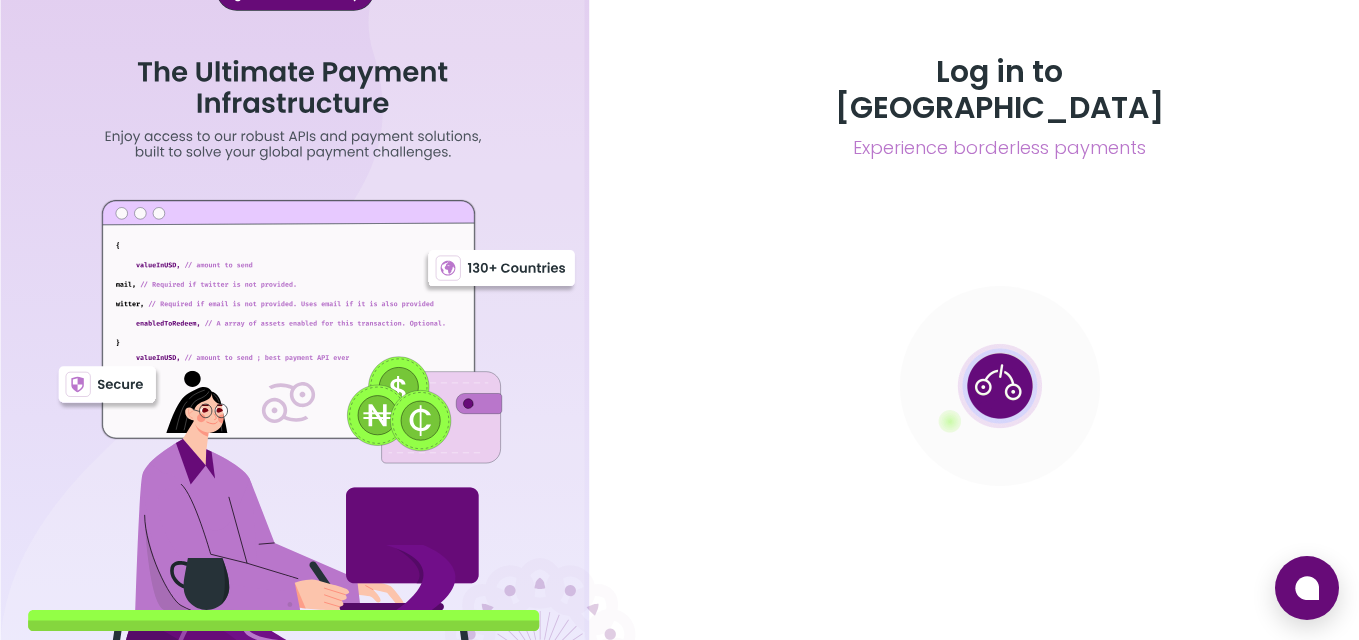 scroll, scrollTop: 0, scrollLeft: 0, axis: both 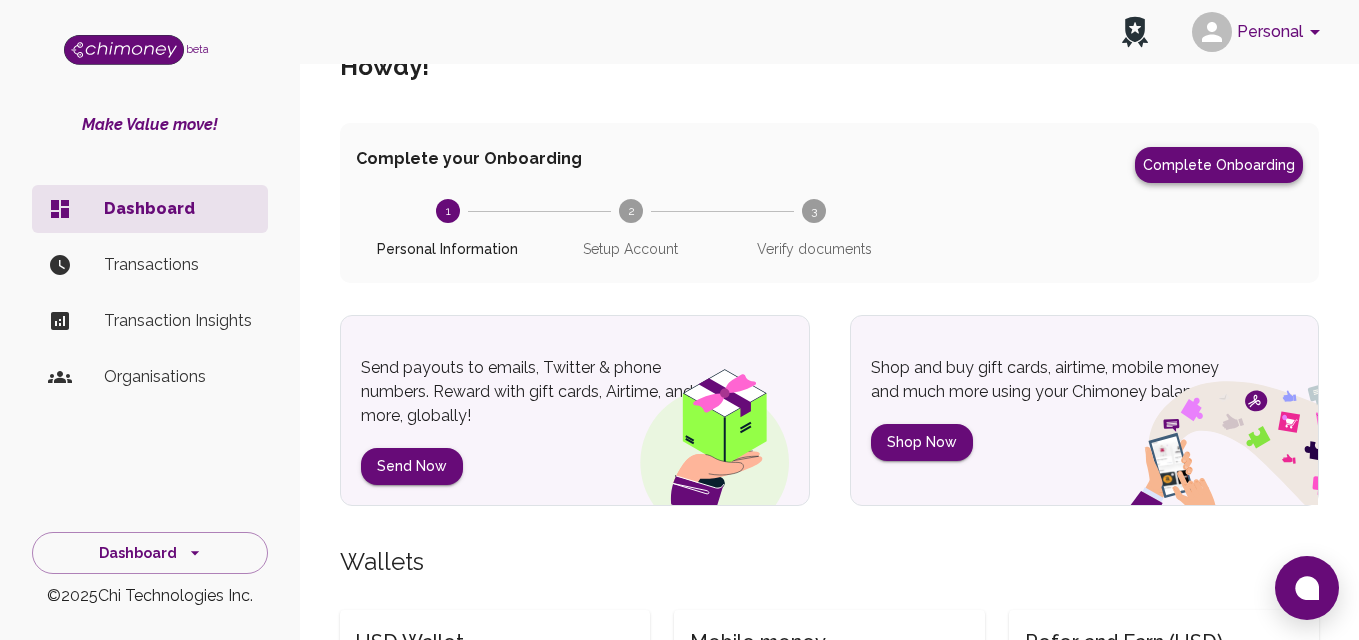 click on "Complete Onboarding" at bounding box center (1219, 165) 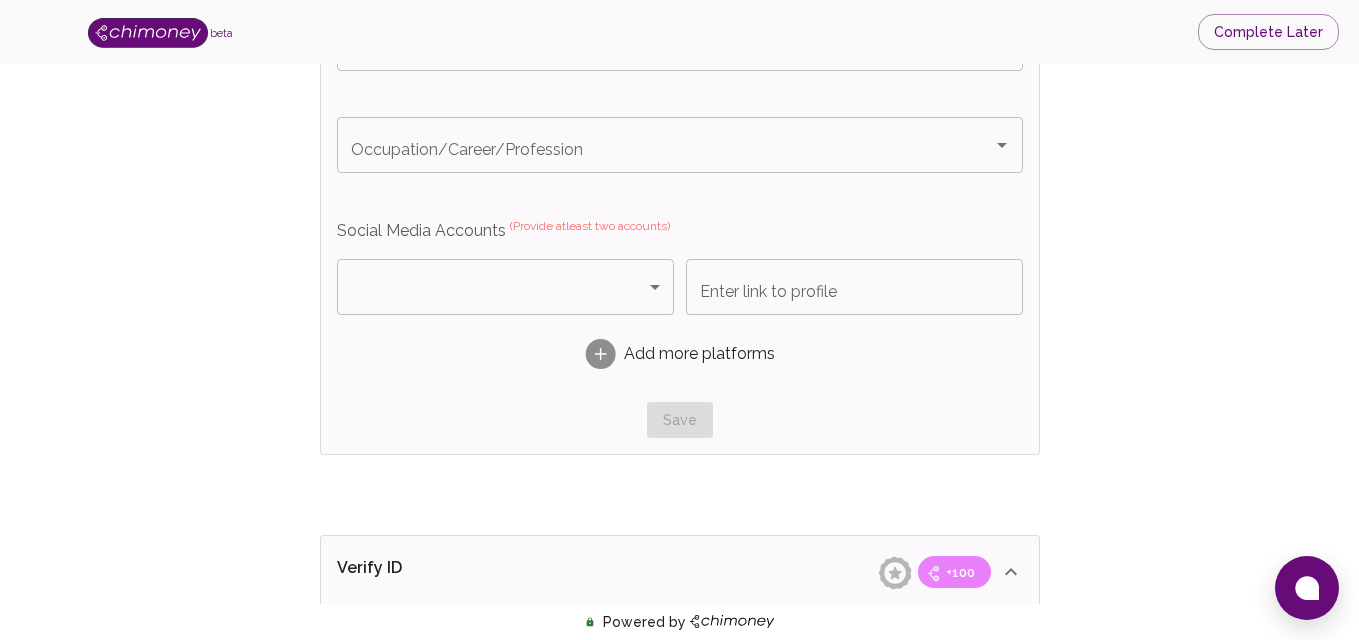 scroll, scrollTop: 1708, scrollLeft: 0, axis: vertical 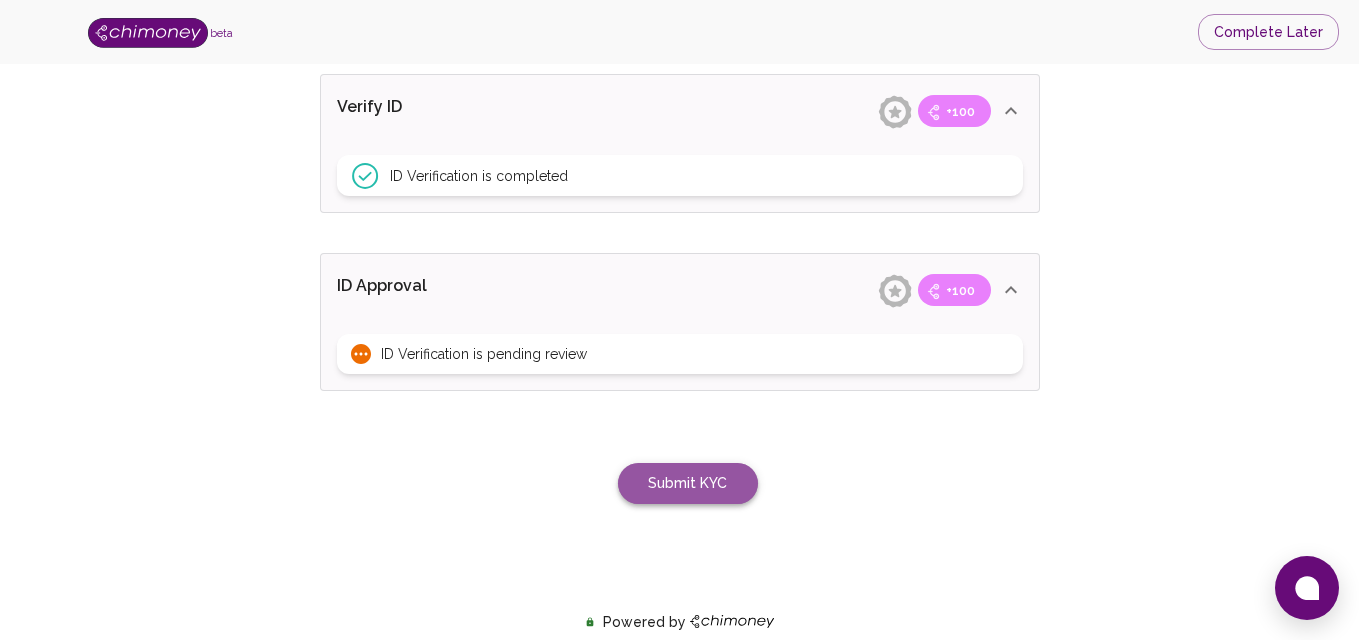 click on "Submit KYC" at bounding box center [688, 483] 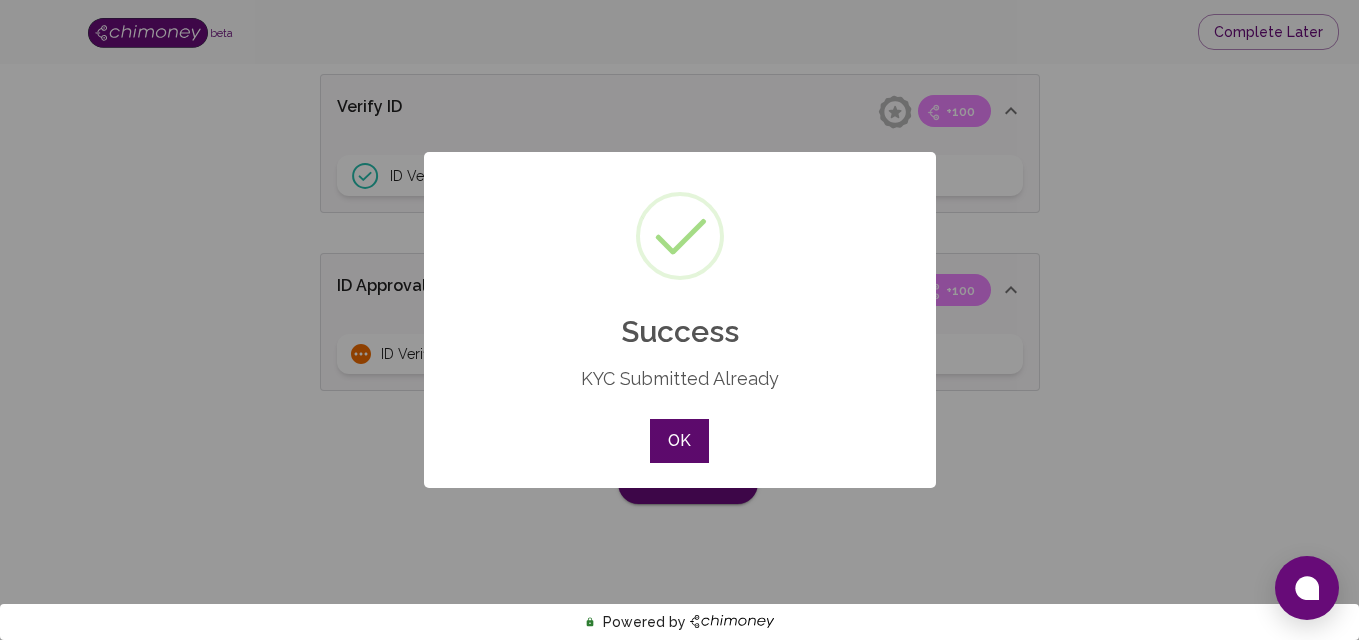click on "OK" at bounding box center (679, 441) 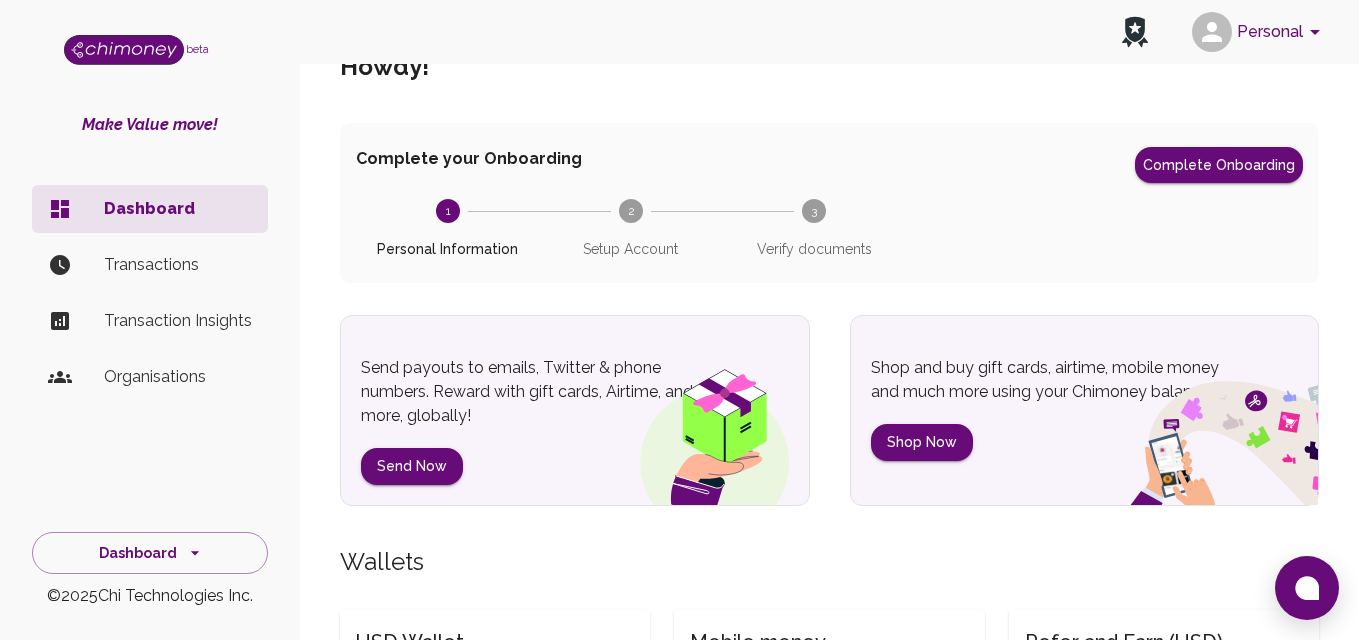 scroll, scrollTop: 0, scrollLeft: 0, axis: both 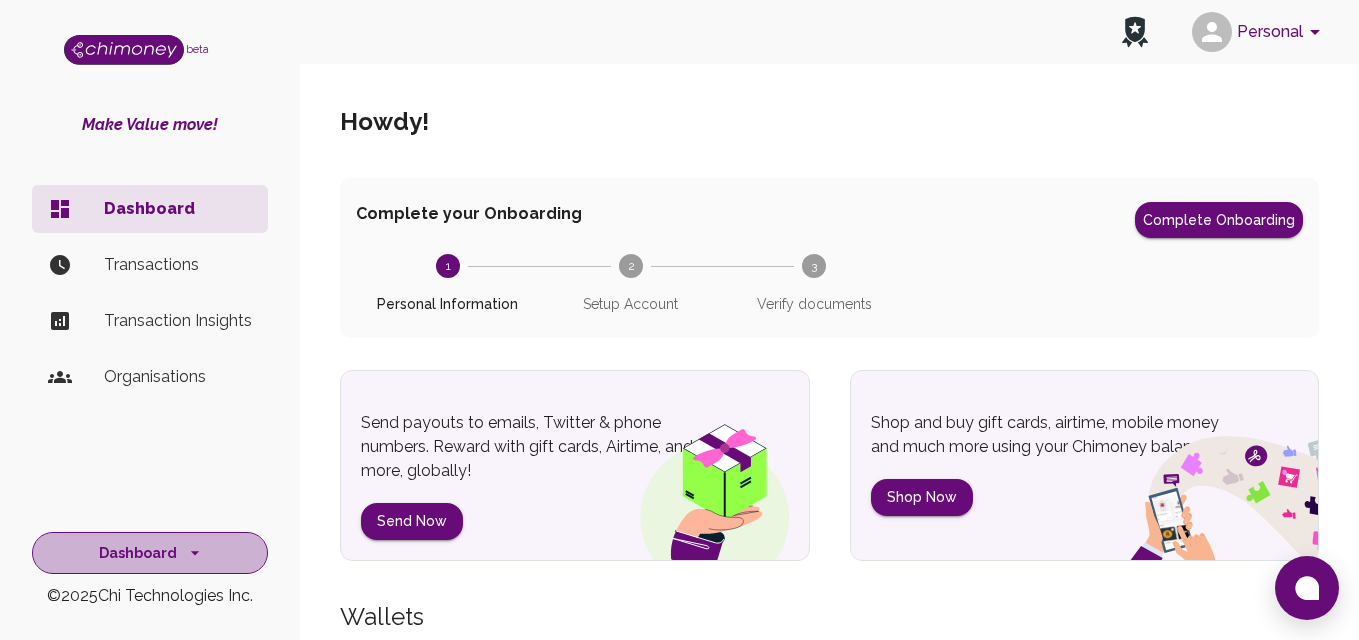 click on "Dashboard" at bounding box center [150, 553] 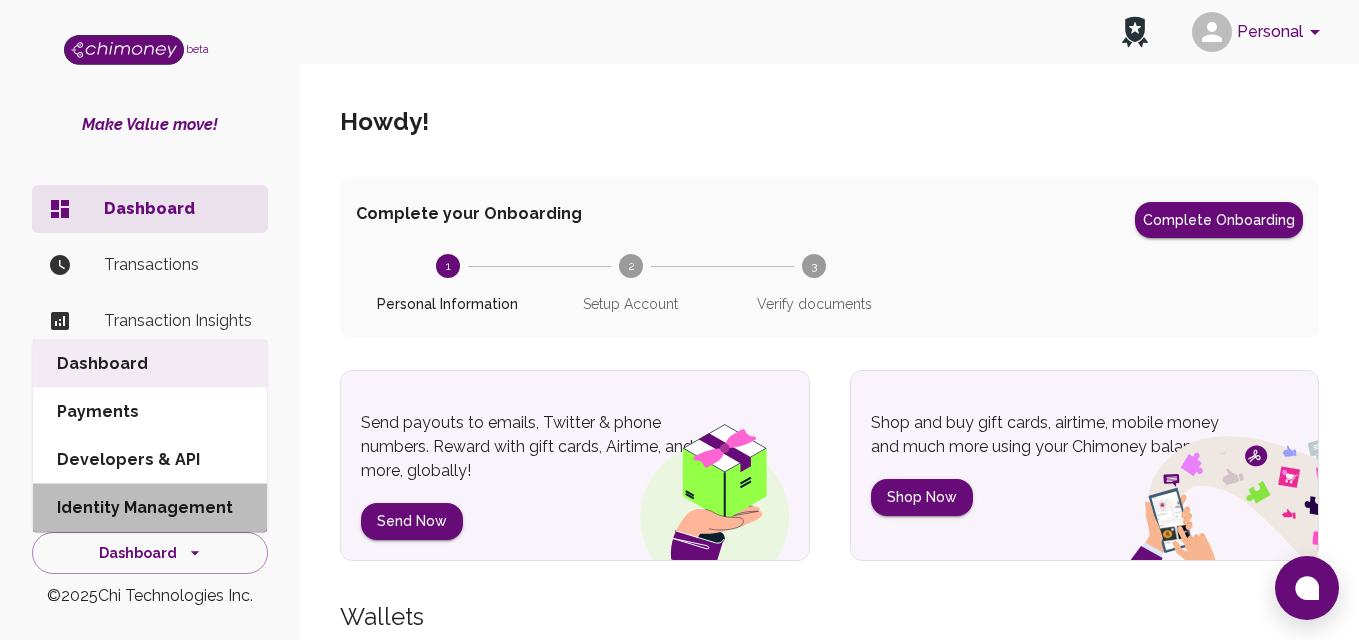 click on "Identity Management" at bounding box center [150, 508] 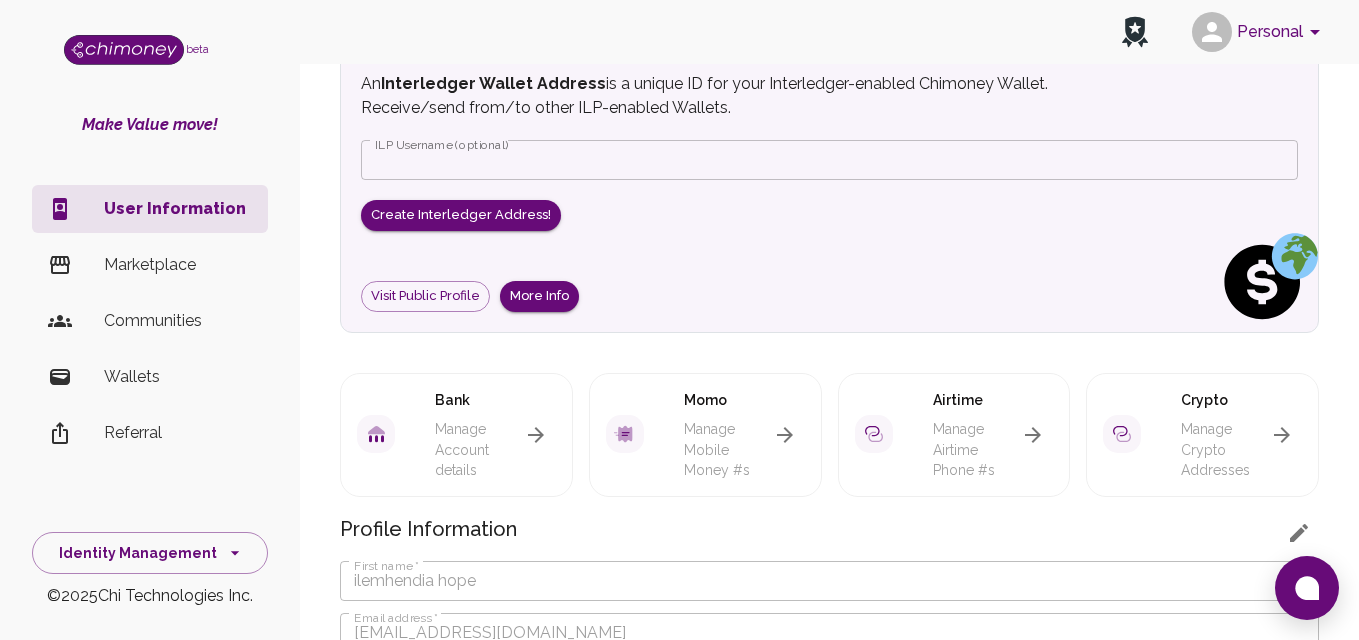 scroll, scrollTop: 130, scrollLeft: 0, axis: vertical 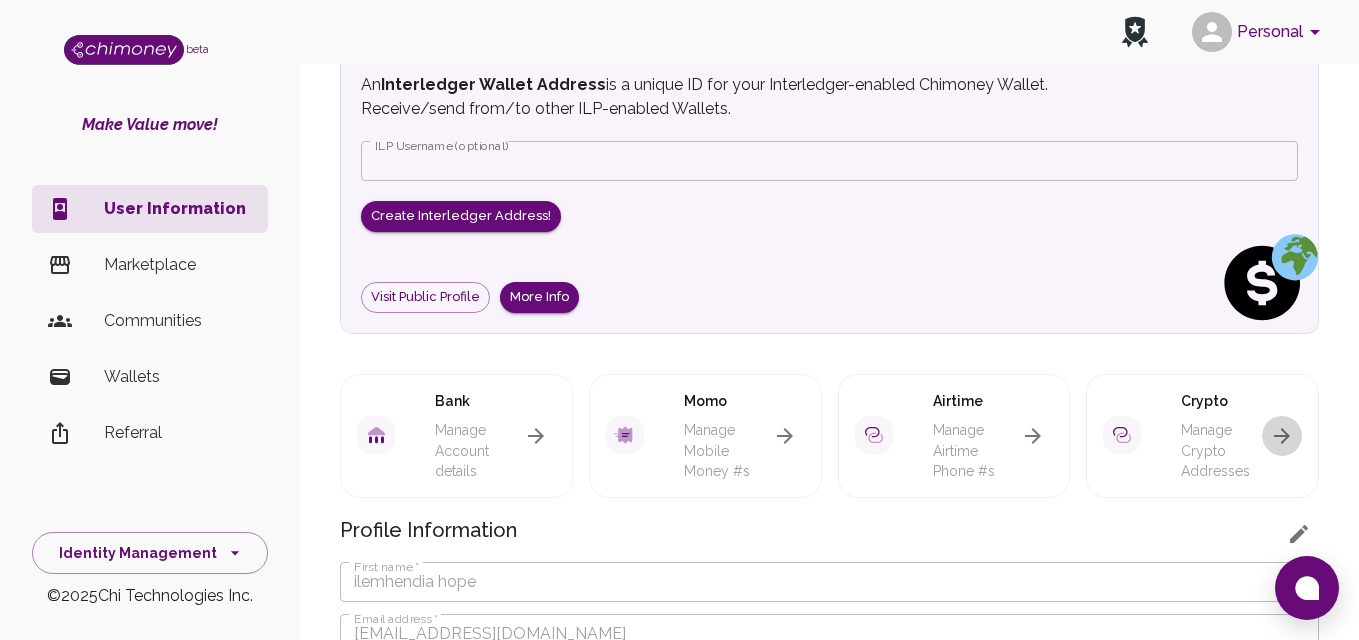 click 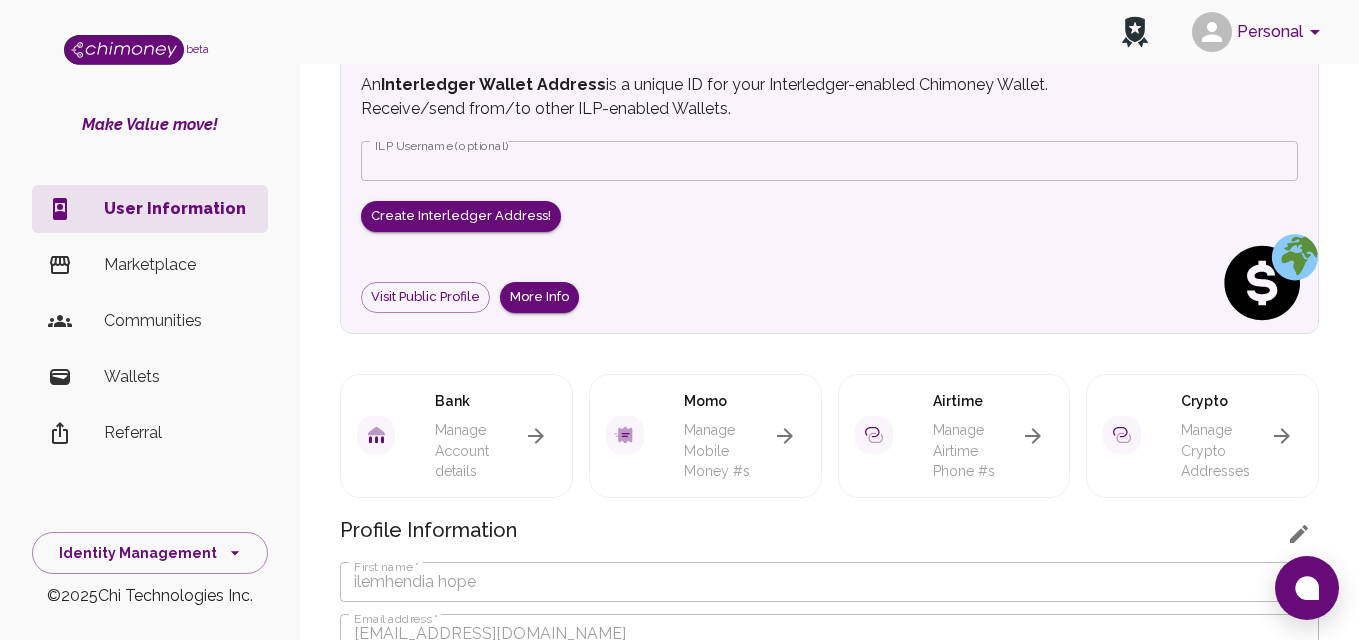 click at bounding box center [1122, 435] 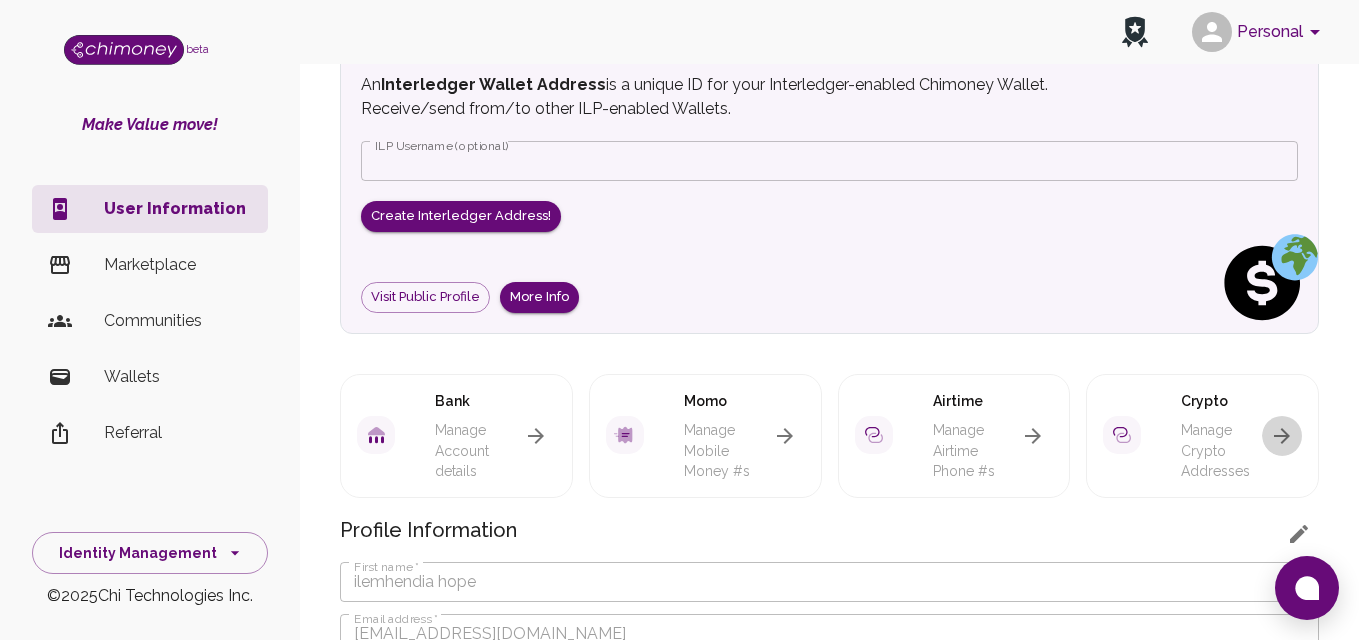 click 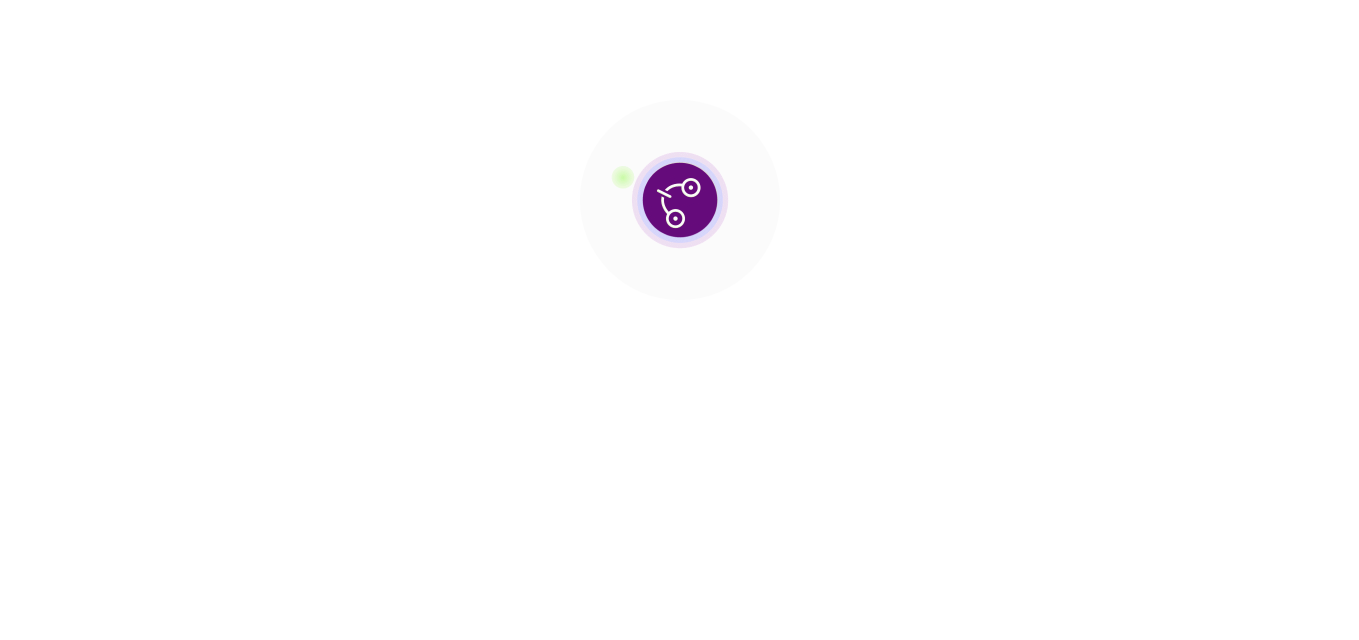 scroll, scrollTop: 0, scrollLeft: 0, axis: both 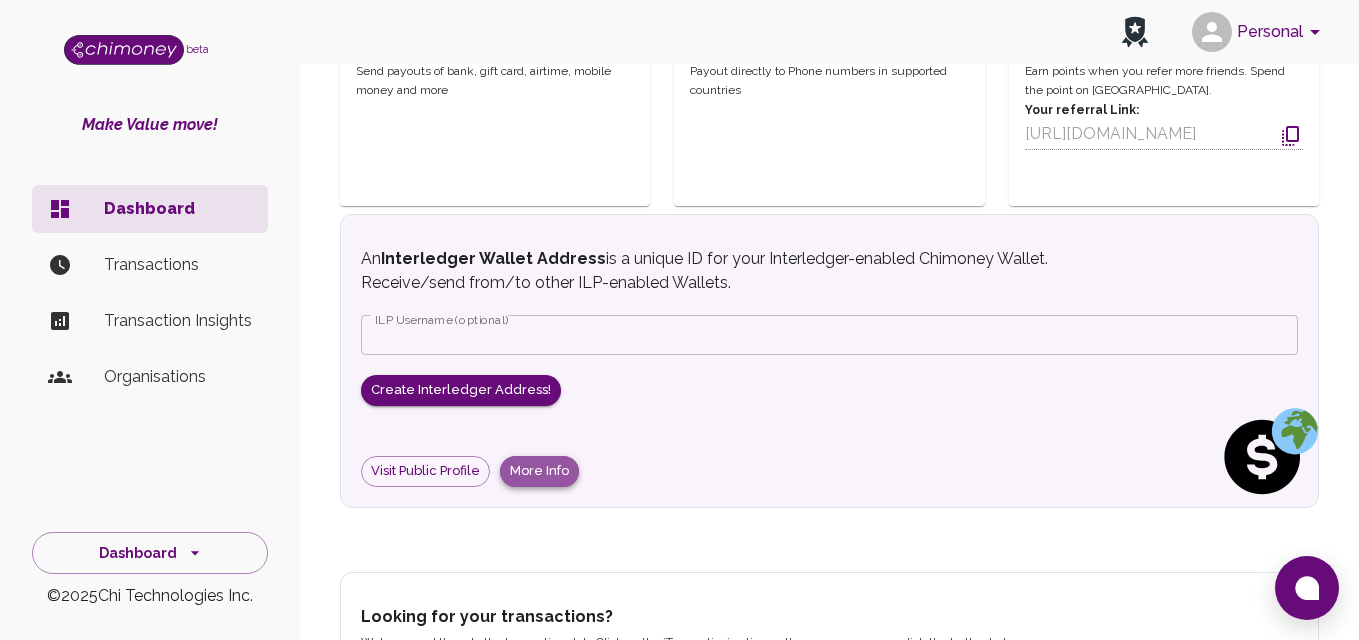 click on "More Info" at bounding box center [539, 471] 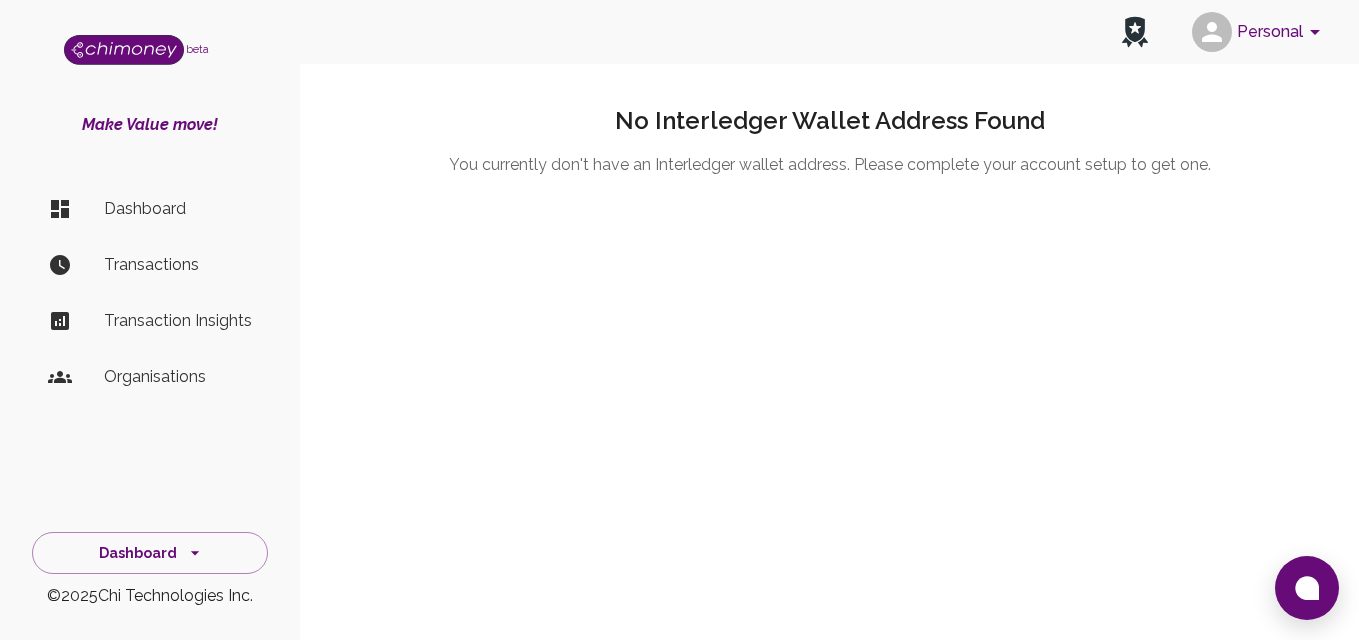 scroll, scrollTop: 0, scrollLeft: 0, axis: both 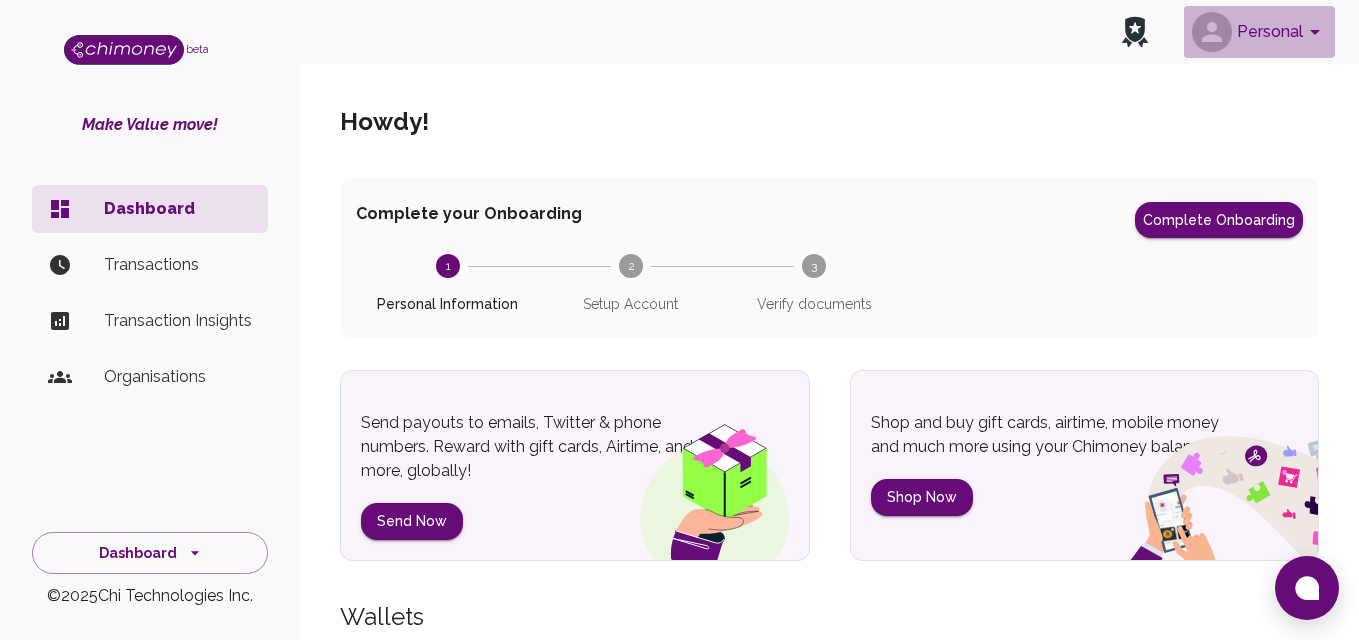 click on "Personal" at bounding box center (1259, 32) 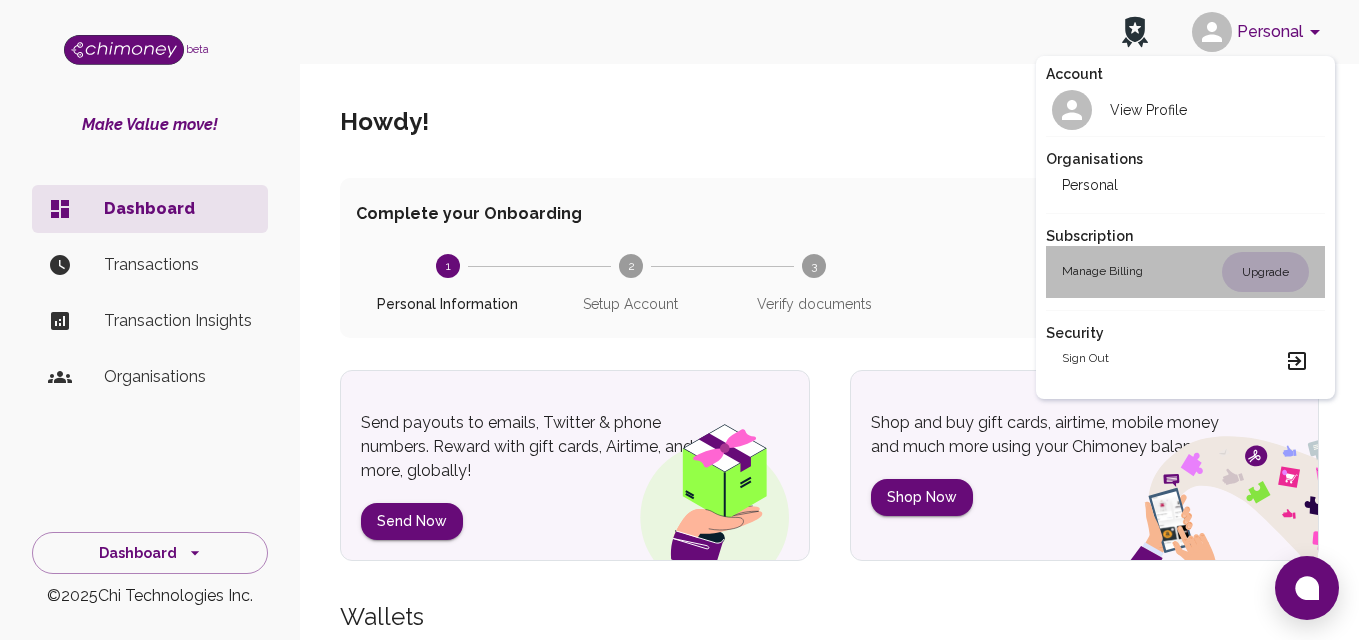 click on "Upgrade" at bounding box center (1265, 272) 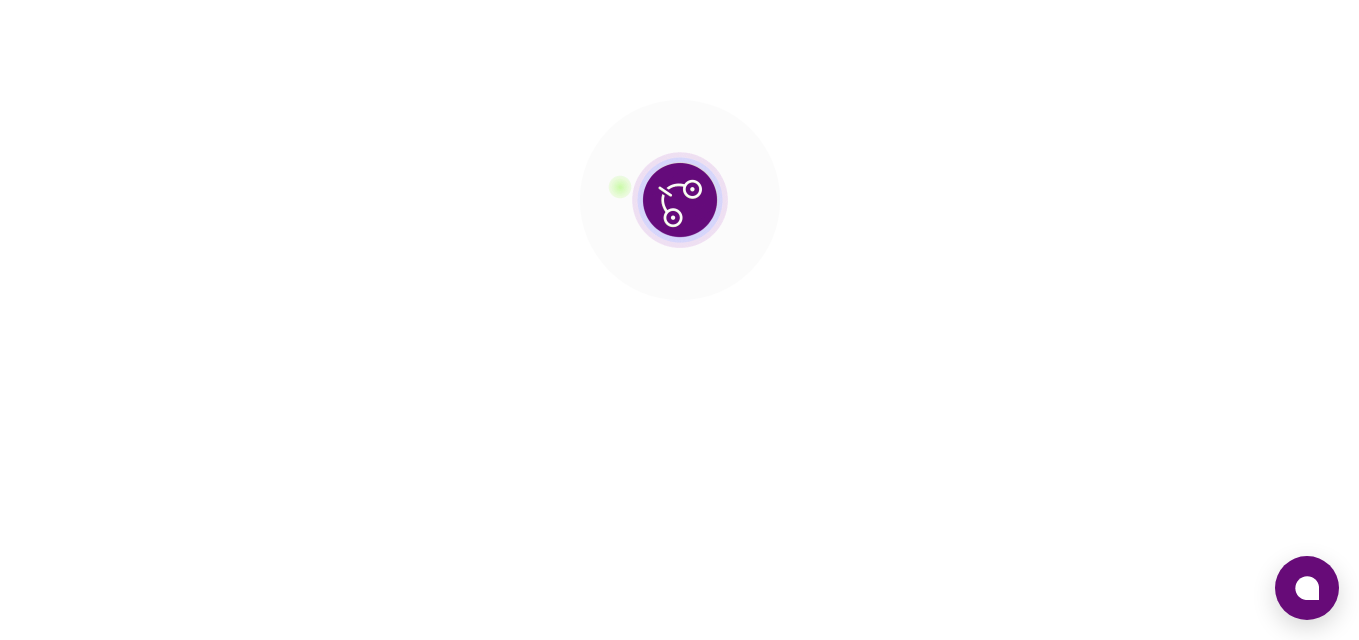 scroll, scrollTop: 0, scrollLeft: 0, axis: both 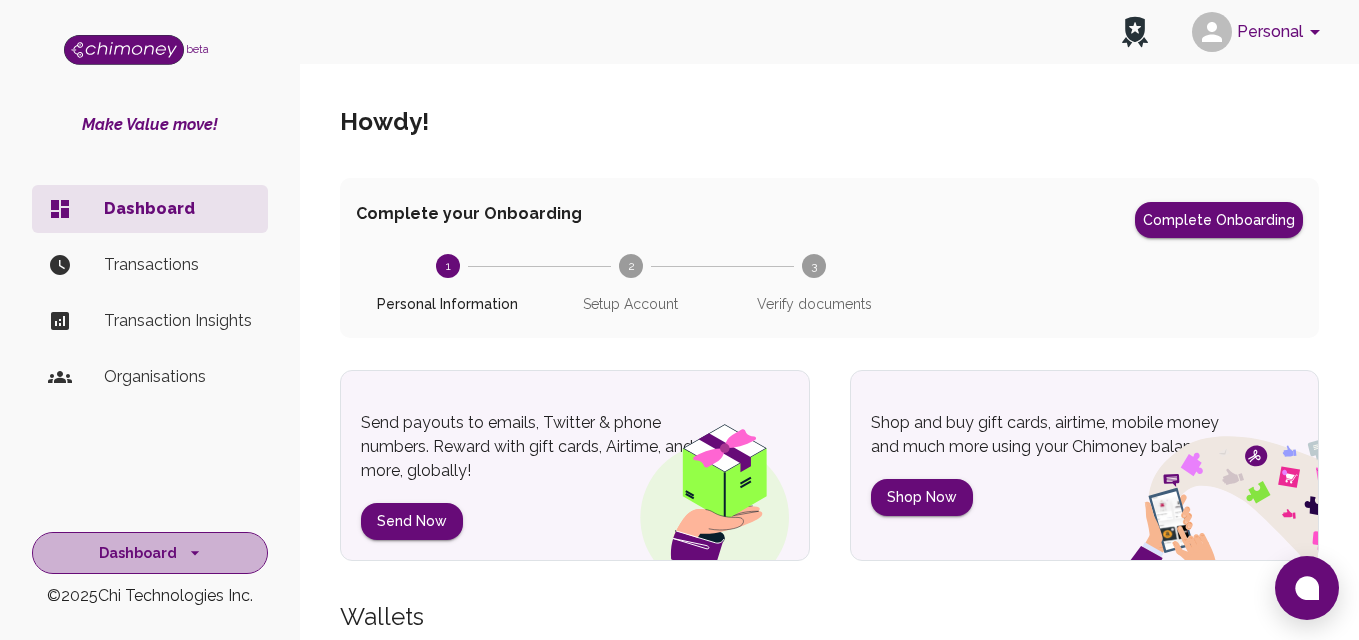 click on "Dashboard" at bounding box center [150, 553] 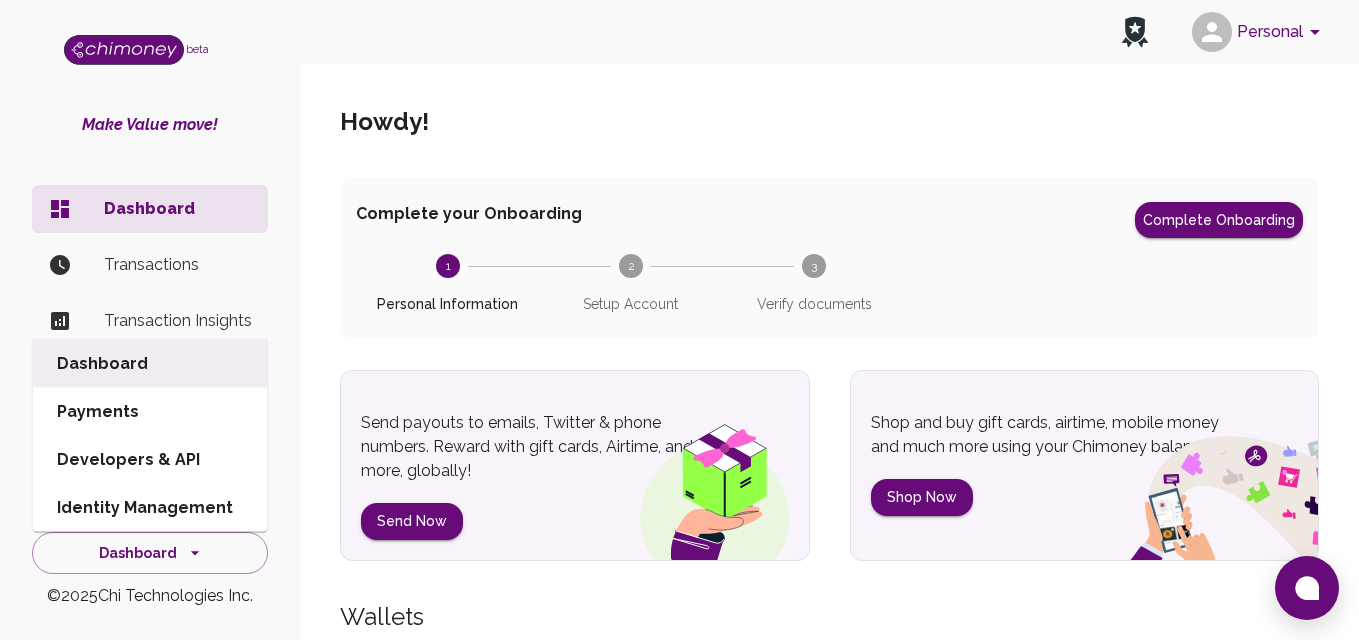 click on "Payments" at bounding box center (150, 412) 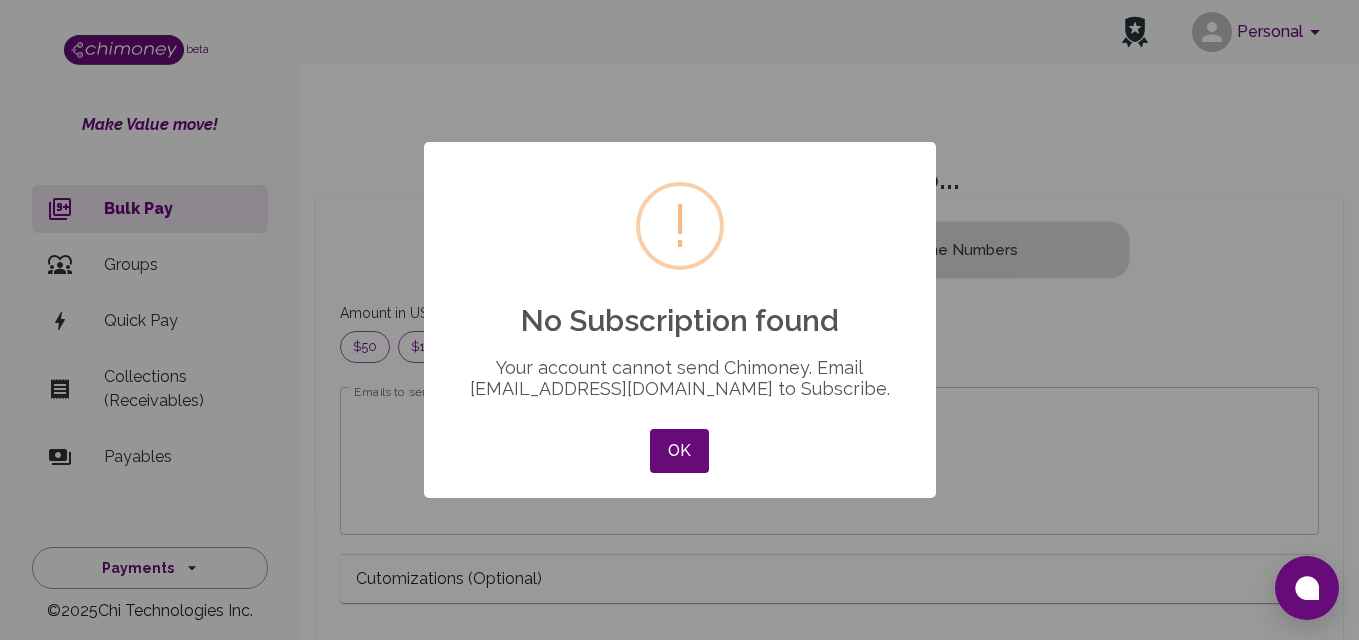 scroll, scrollTop: 1, scrollLeft: 1, axis: both 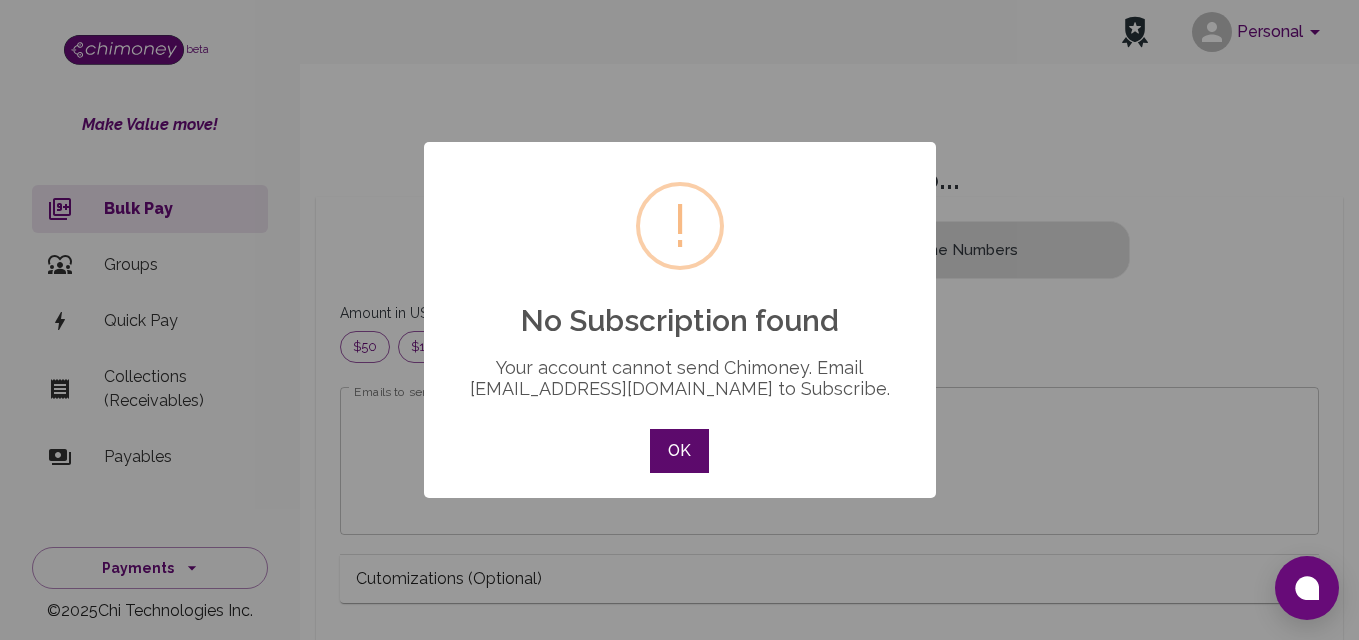 click on "OK" at bounding box center [679, 451] 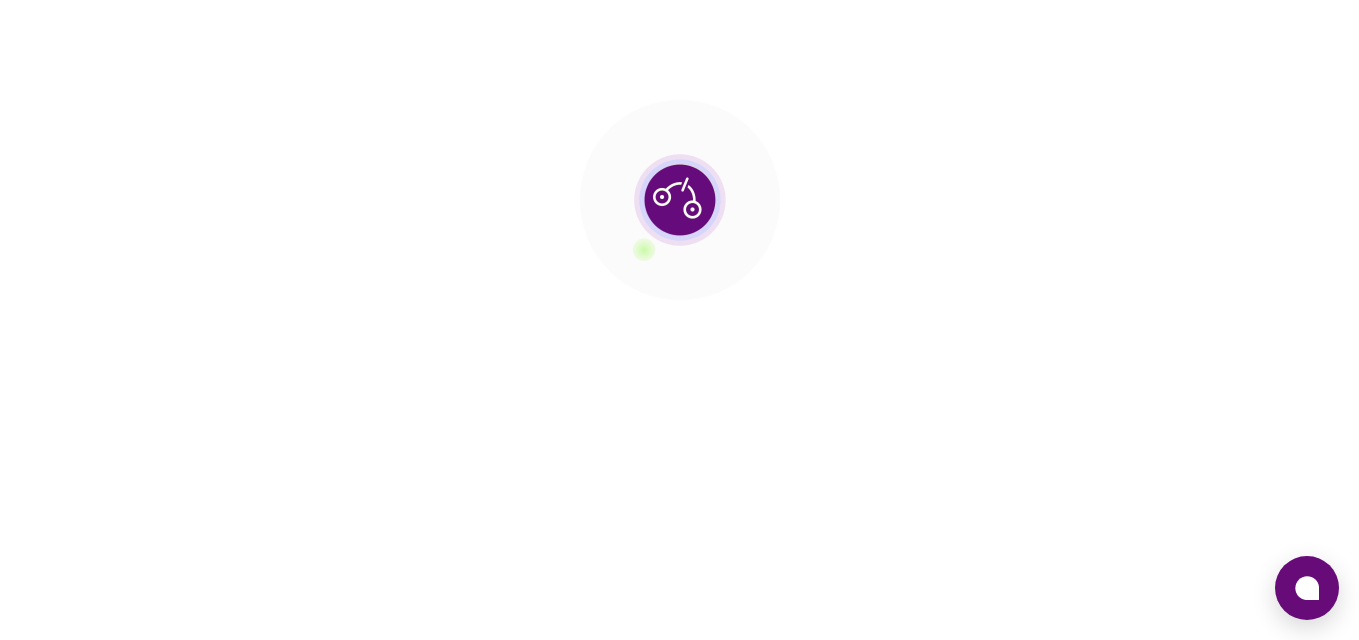 scroll, scrollTop: 0, scrollLeft: 0, axis: both 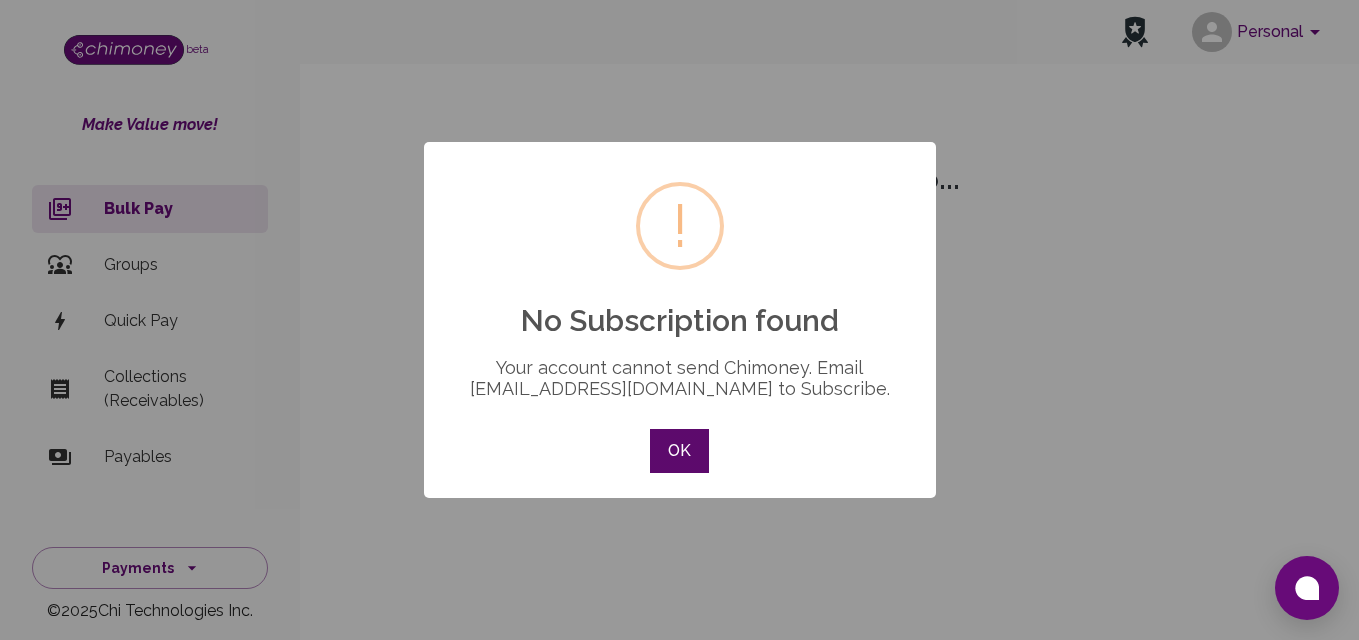click on "OK" at bounding box center (679, 451) 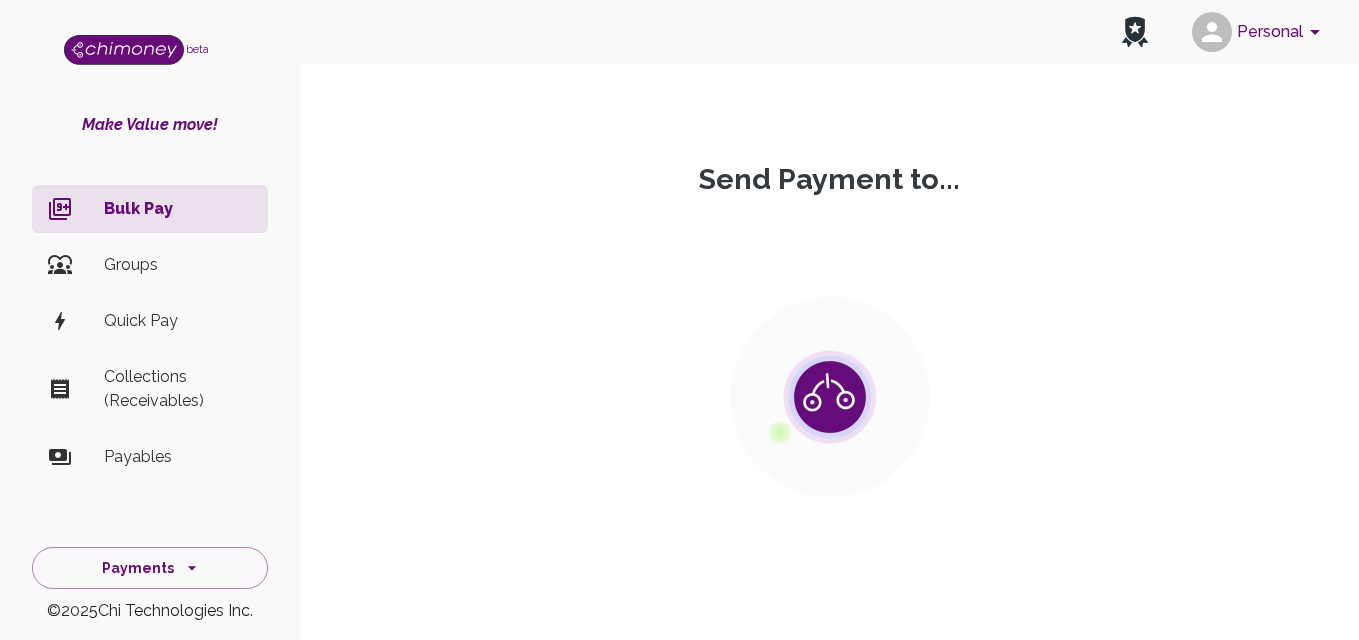 scroll, scrollTop: 0, scrollLeft: 0, axis: both 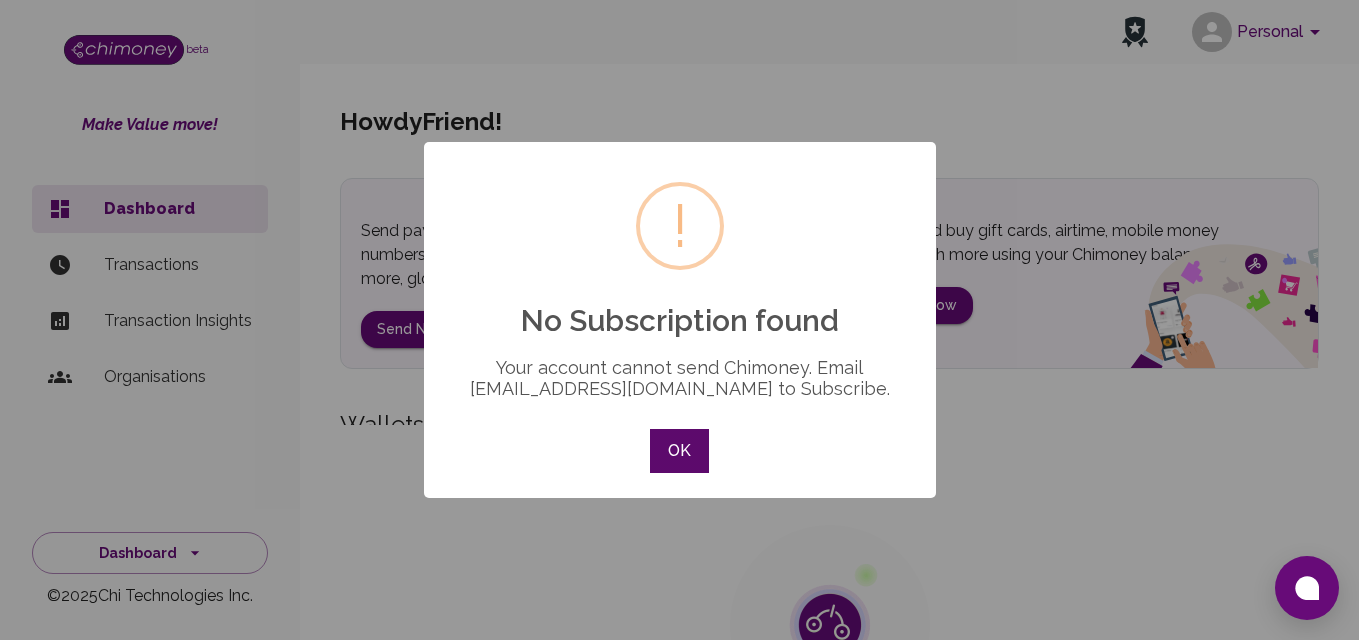 click on "OK" at bounding box center [679, 451] 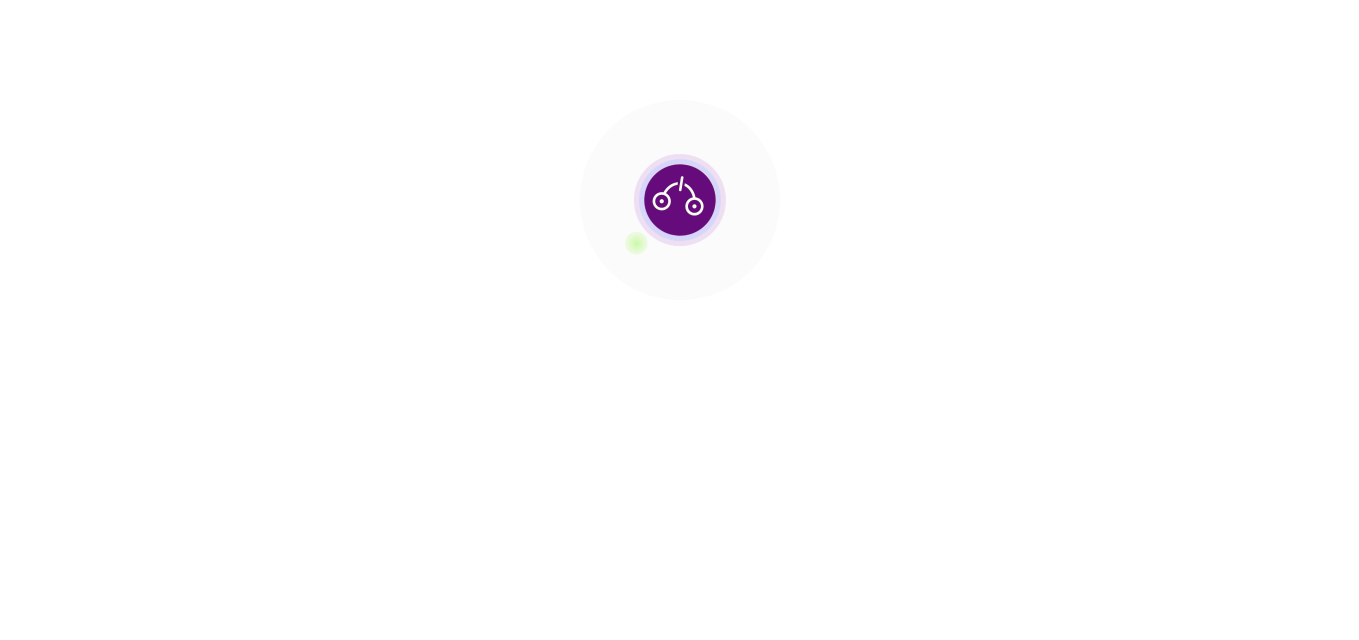 scroll, scrollTop: 0, scrollLeft: 0, axis: both 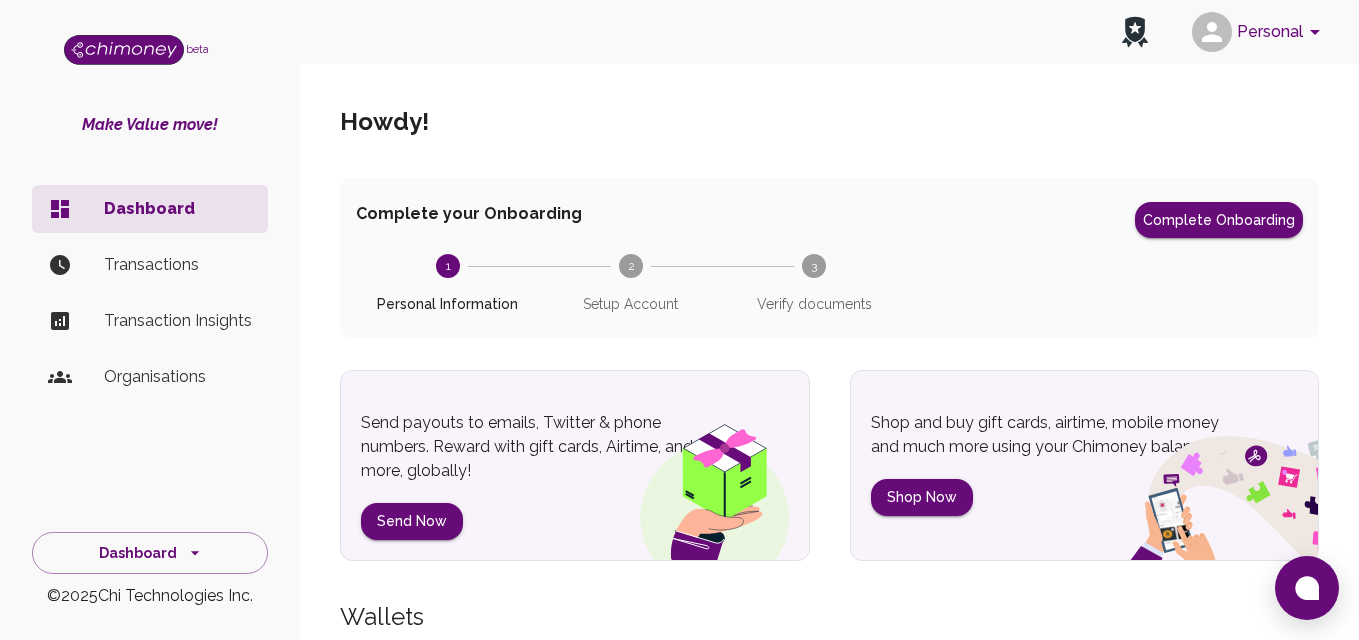 click on "Transactions" at bounding box center (178, 265) 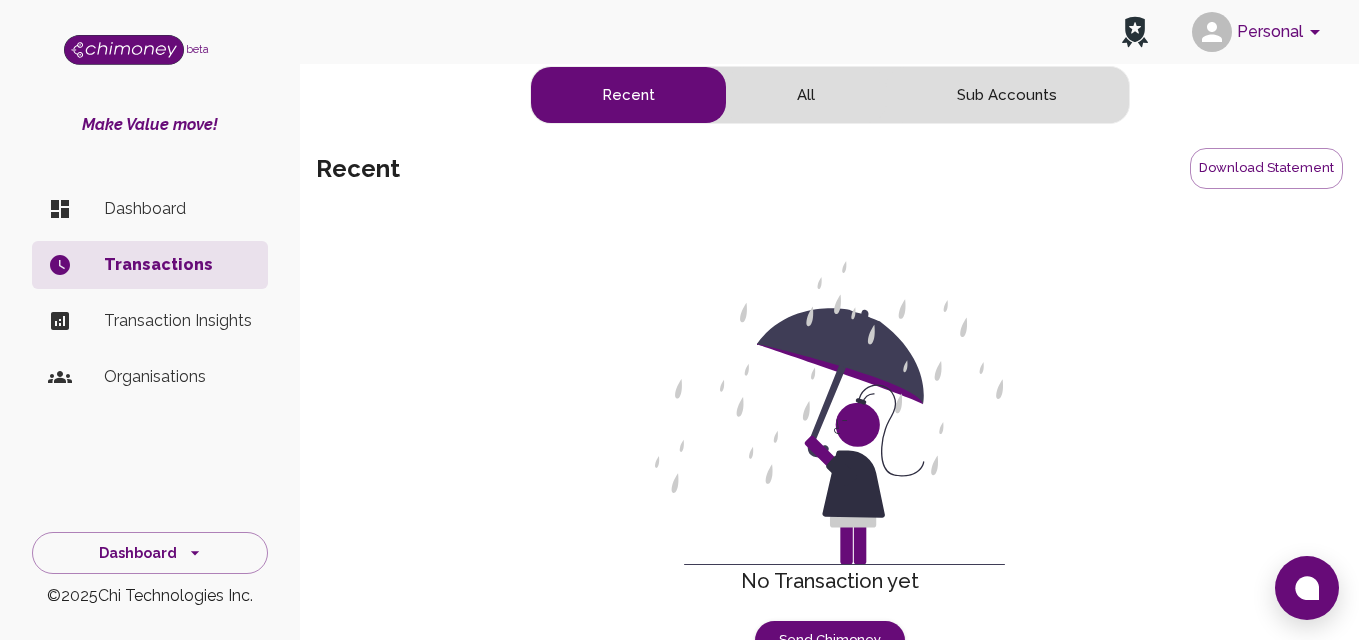 click on "Transaction Insights" at bounding box center [178, 321] 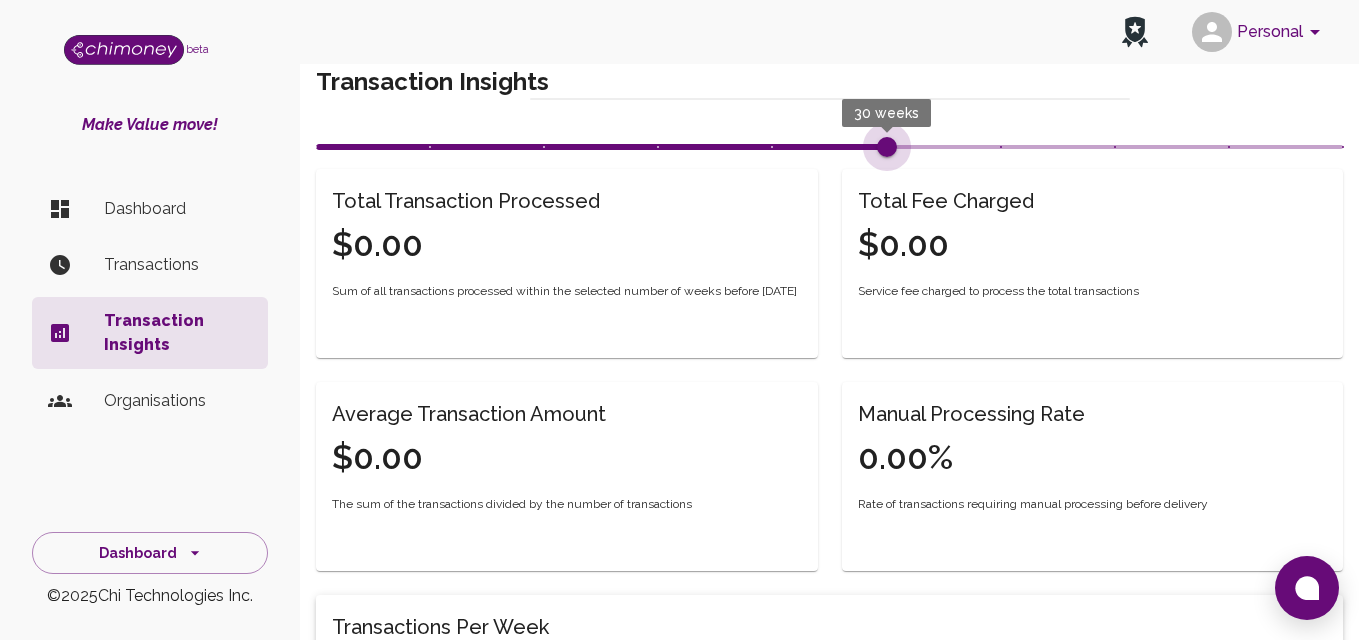 drag, startPoint x: 656, startPoint y: 143, endPoint x: 853, endPoint y: 157, distance: 197.49684 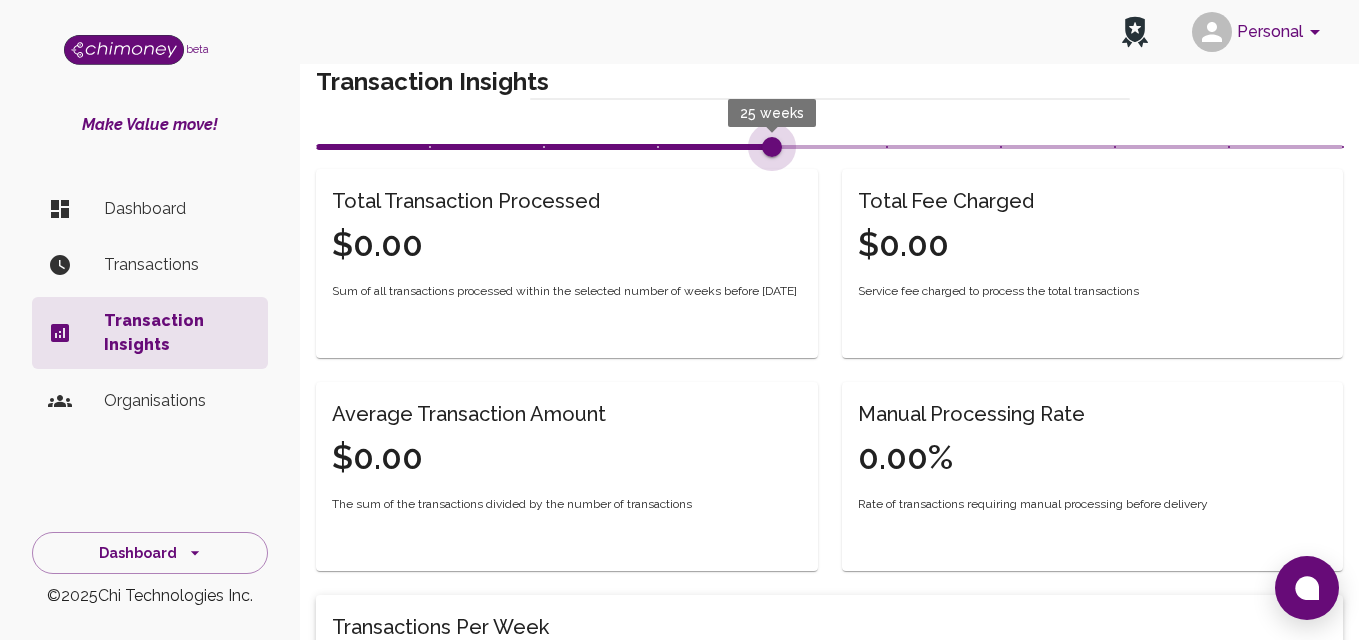 drag, startPoint x: 900, startPoint y: 149, endPoint x: 791, endPoint y: 148, distance: 109.004585 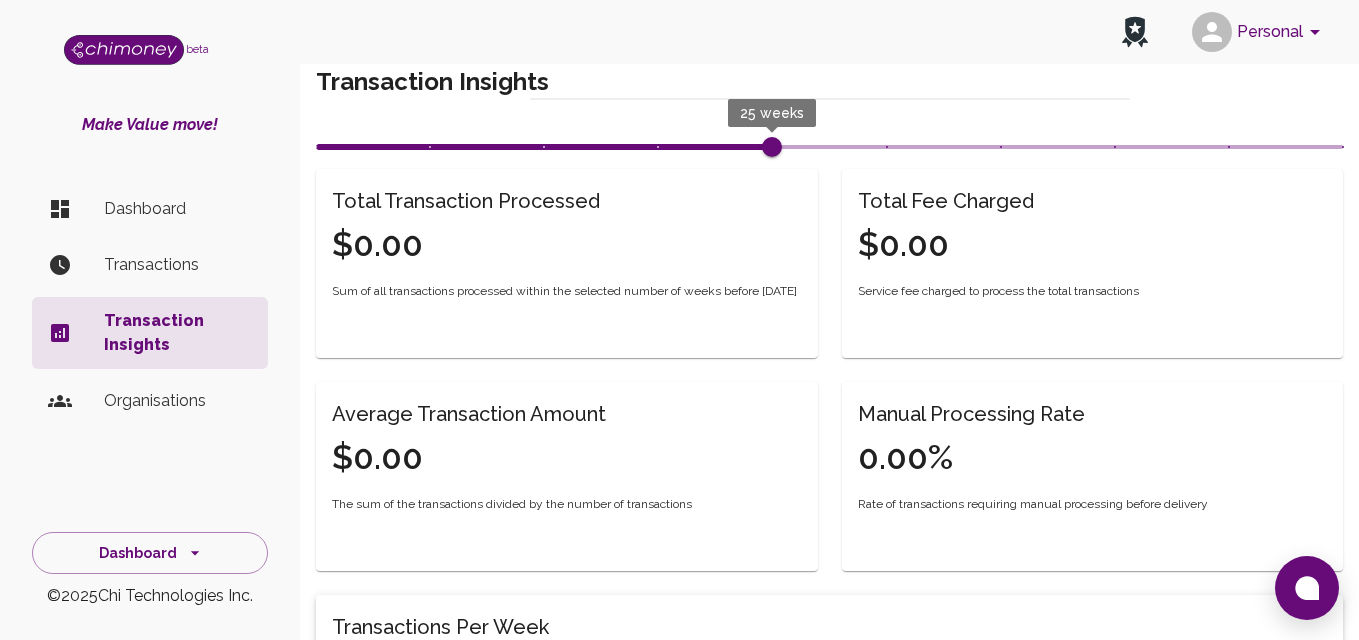 click on "25 weeks" at bounding box center (829, 147) 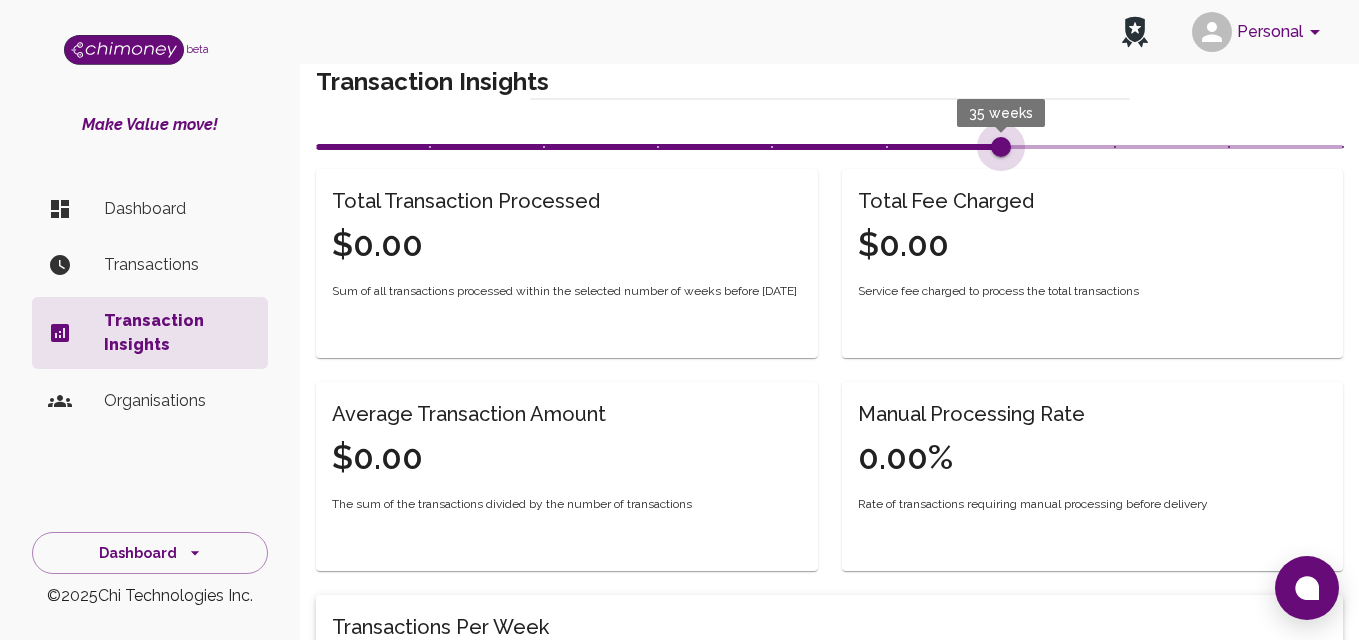 click on "35 weeks" at bounding box center [829, 147] 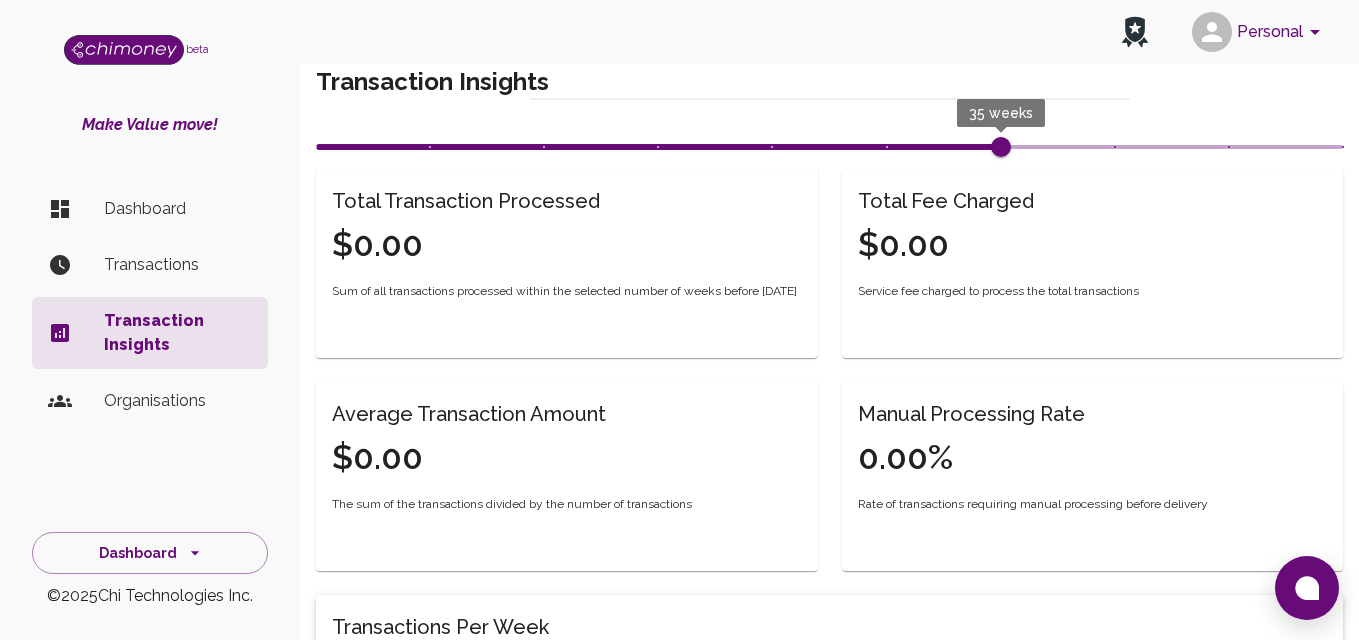 type on "15" 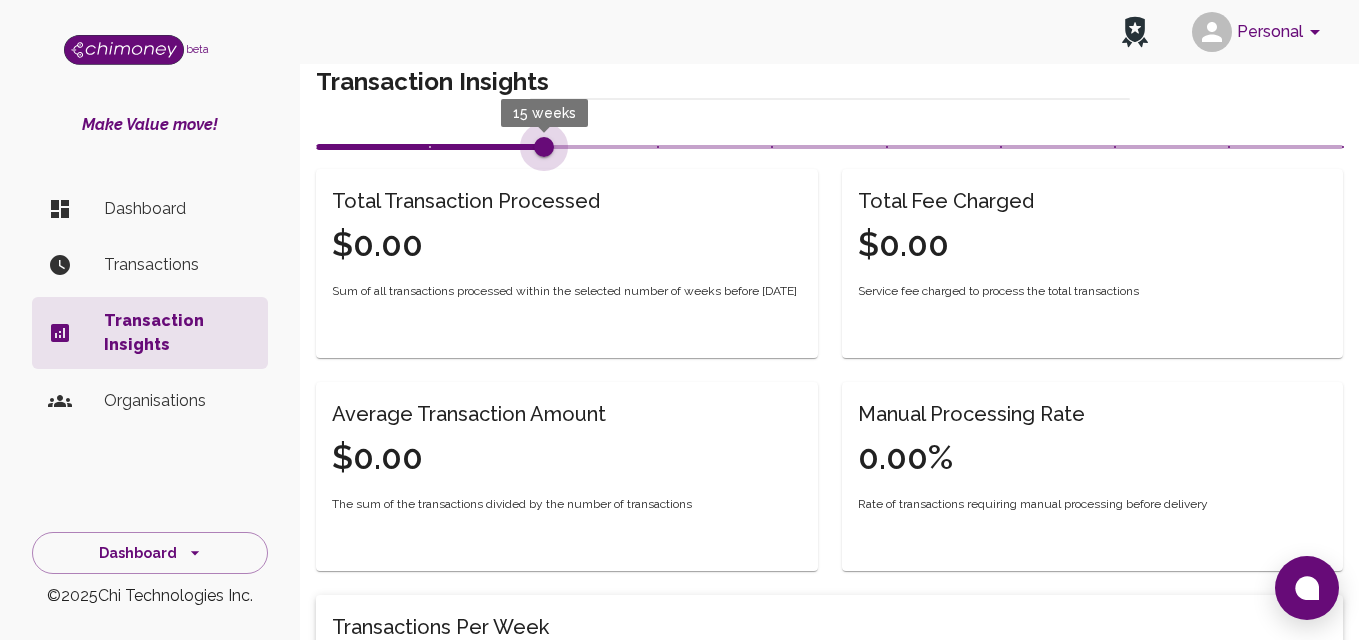 click on "15 weeks" at bounding box center (829, 147) 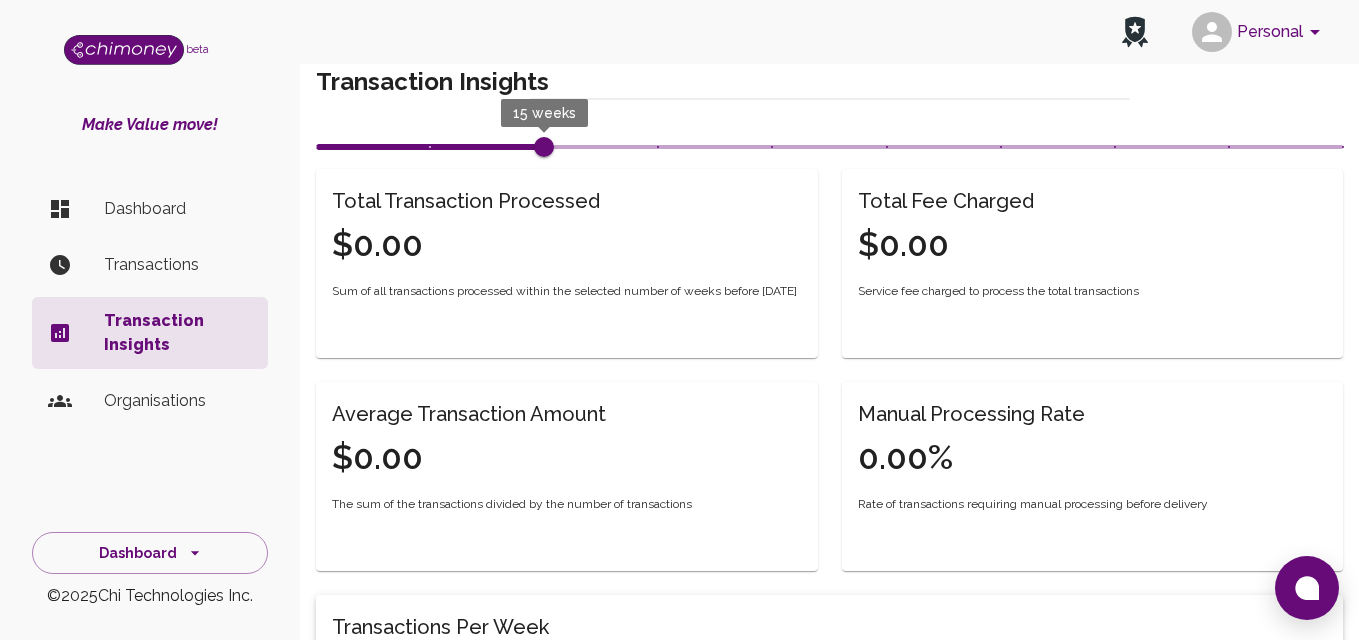 click on "Organisations" at bounding box center [178, 401] 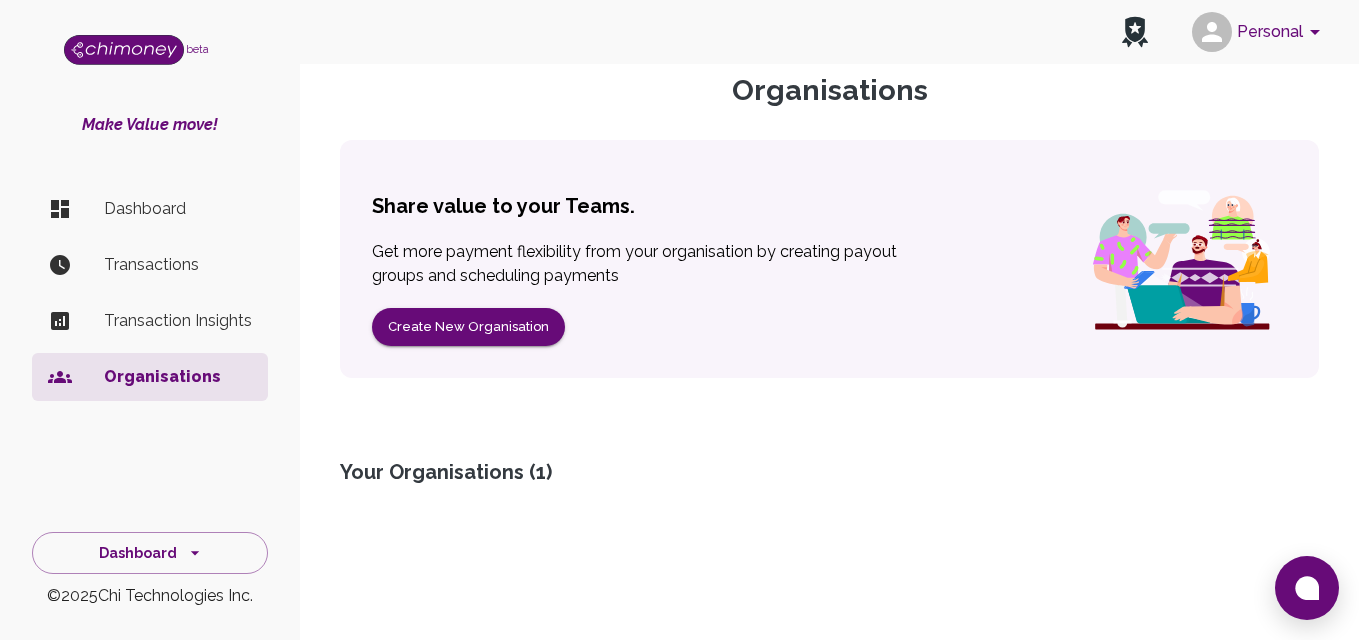 scroll, scrollTop: 143, scrollLeft: 0, axis: vertical 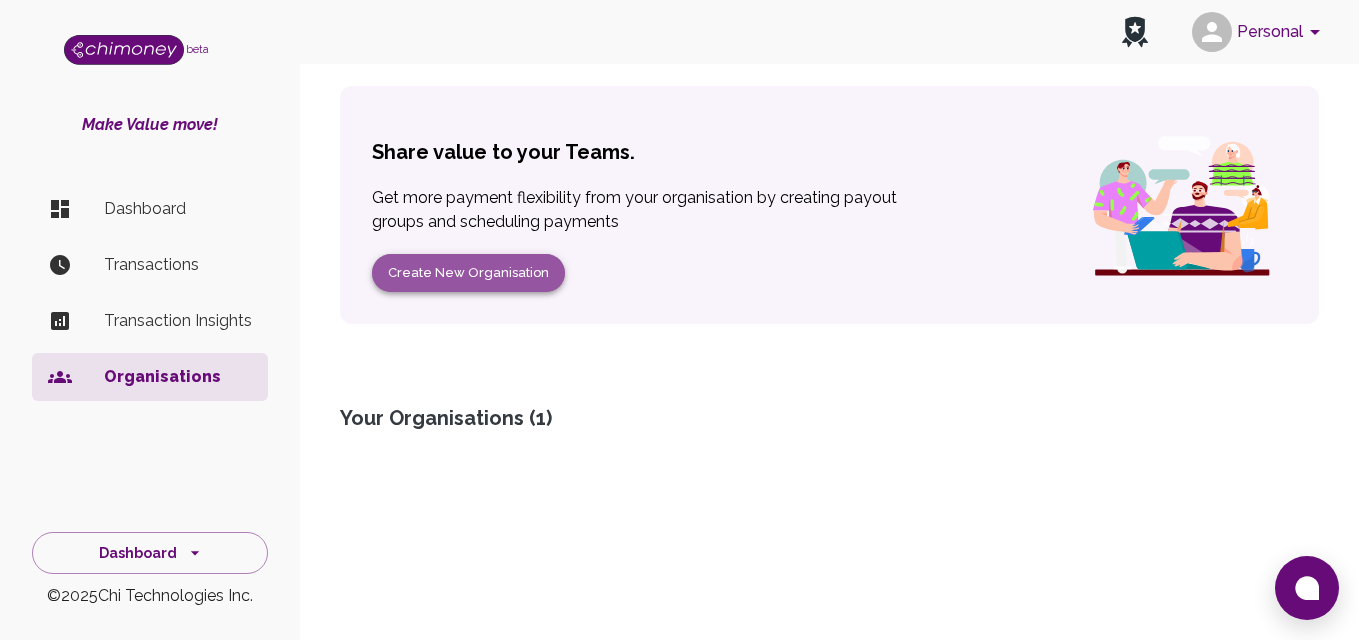 click on "Create New Organisation" at bounding box center [468, 273] 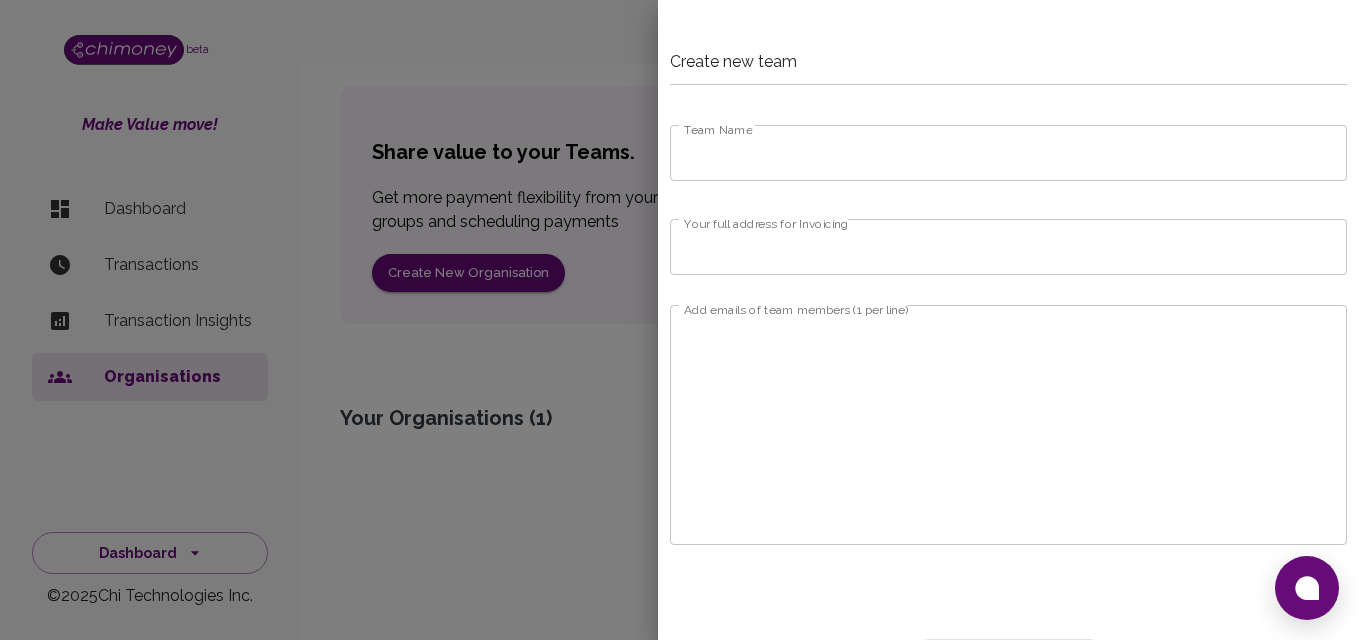 click on "Team Name" at bounding box center (1008, 153) 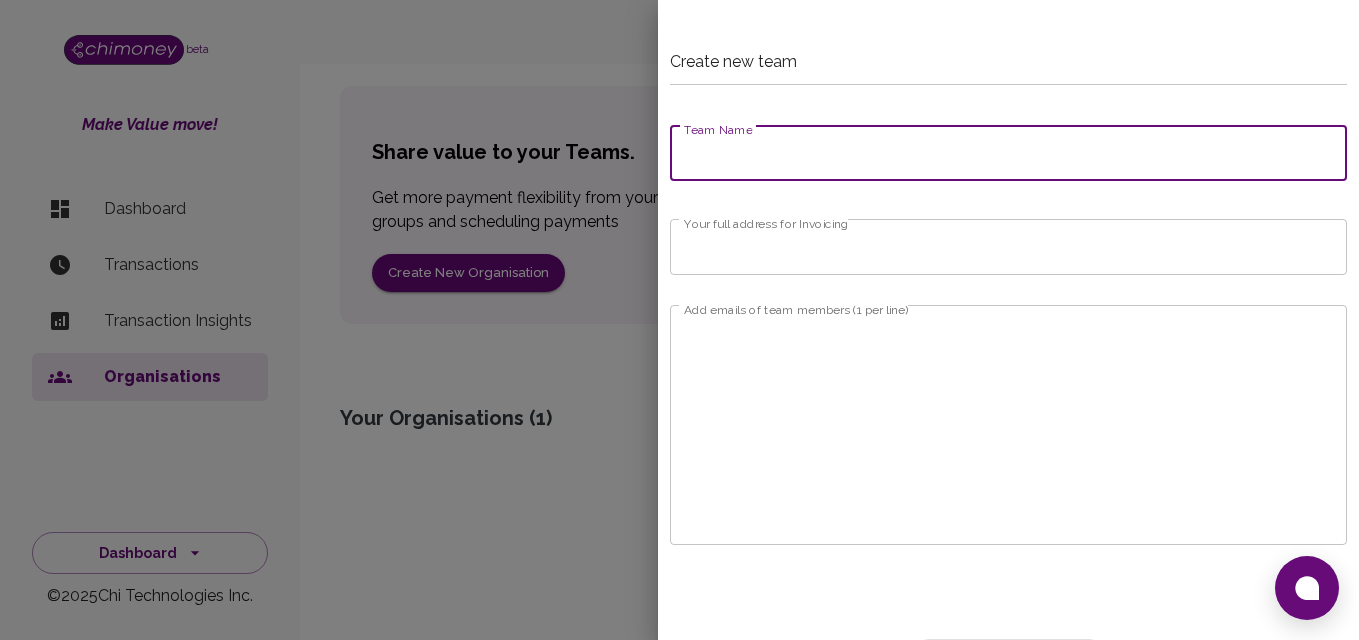 scroll, scrollTop: 63, scrollLeft: 0, axis: vertical 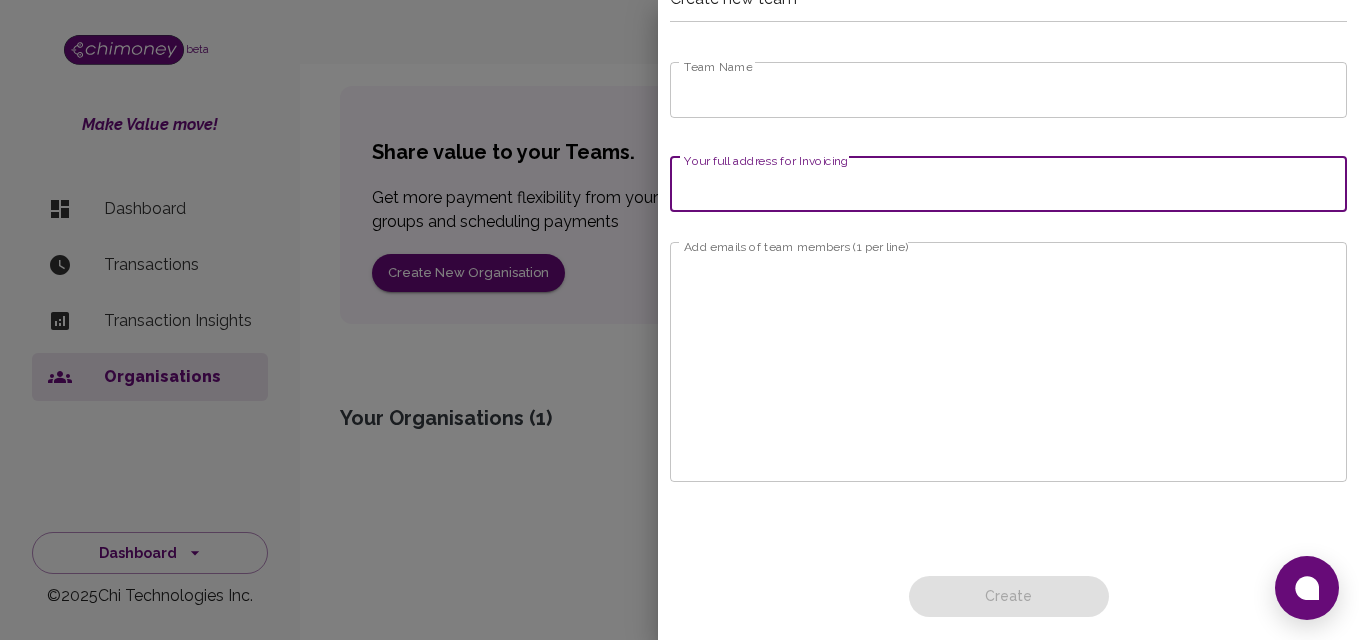 click on "Your full address for Invoicing" at bounding box center [1008, 184] 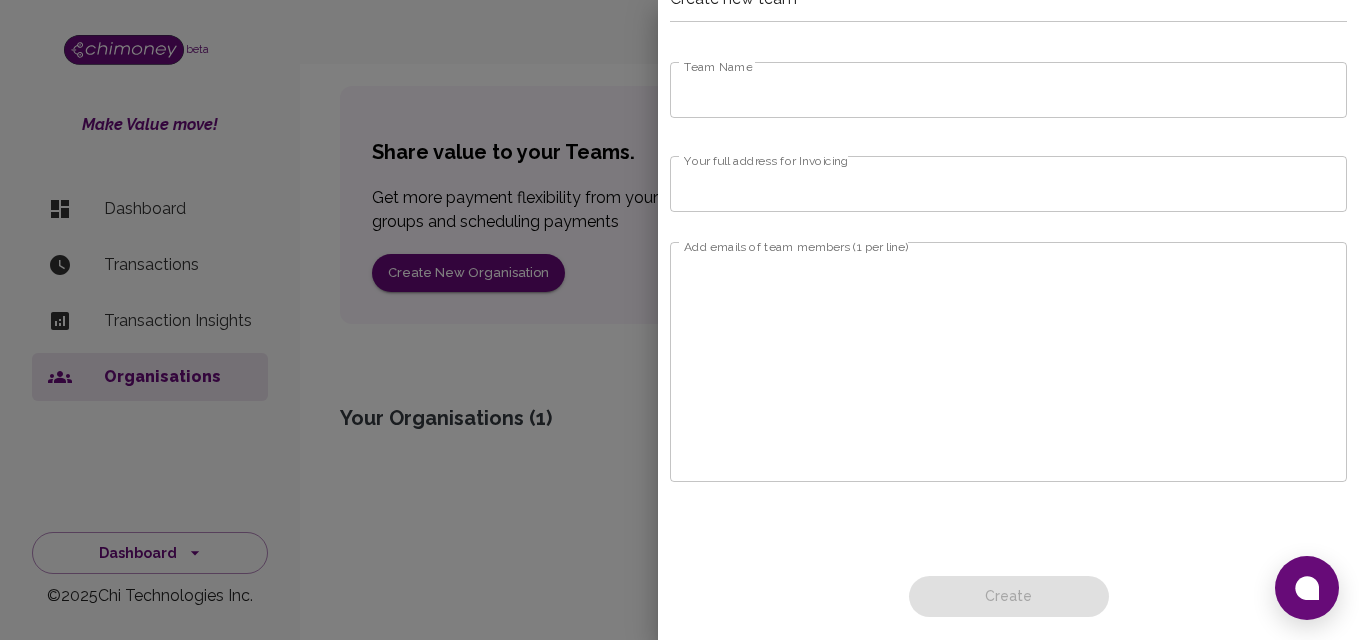 click at bounding box center [679, 320] 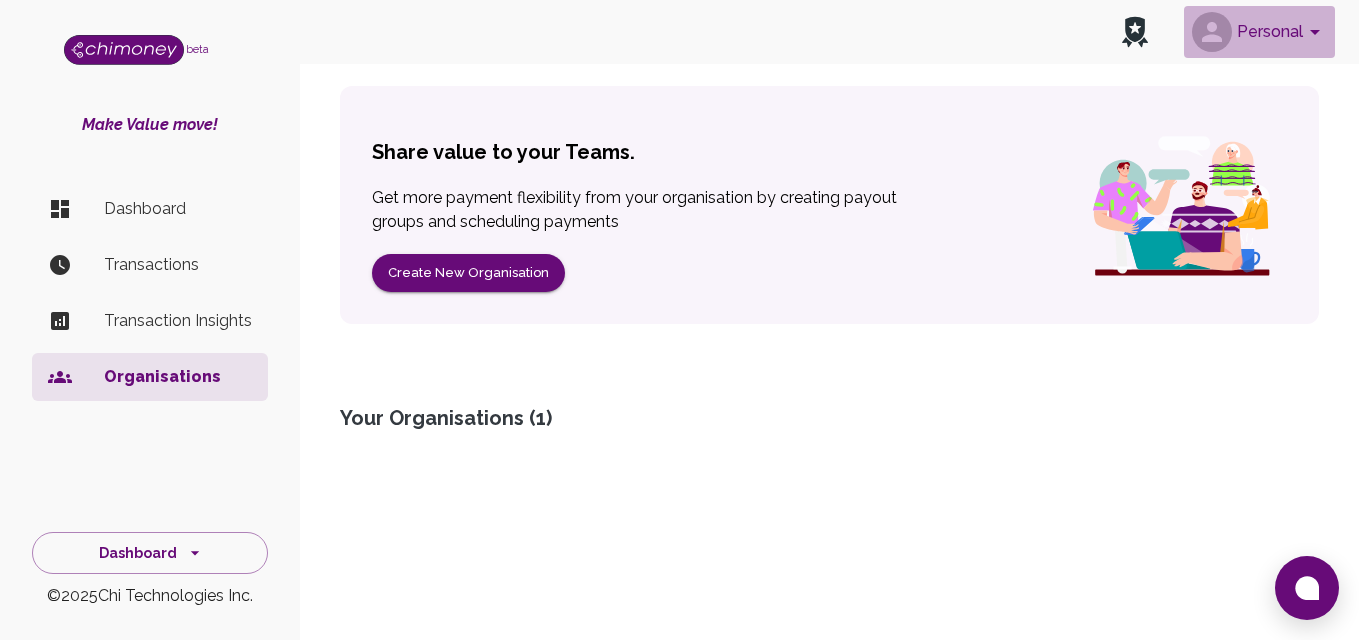 click on "Personal" at bounding box center (1259, 32) 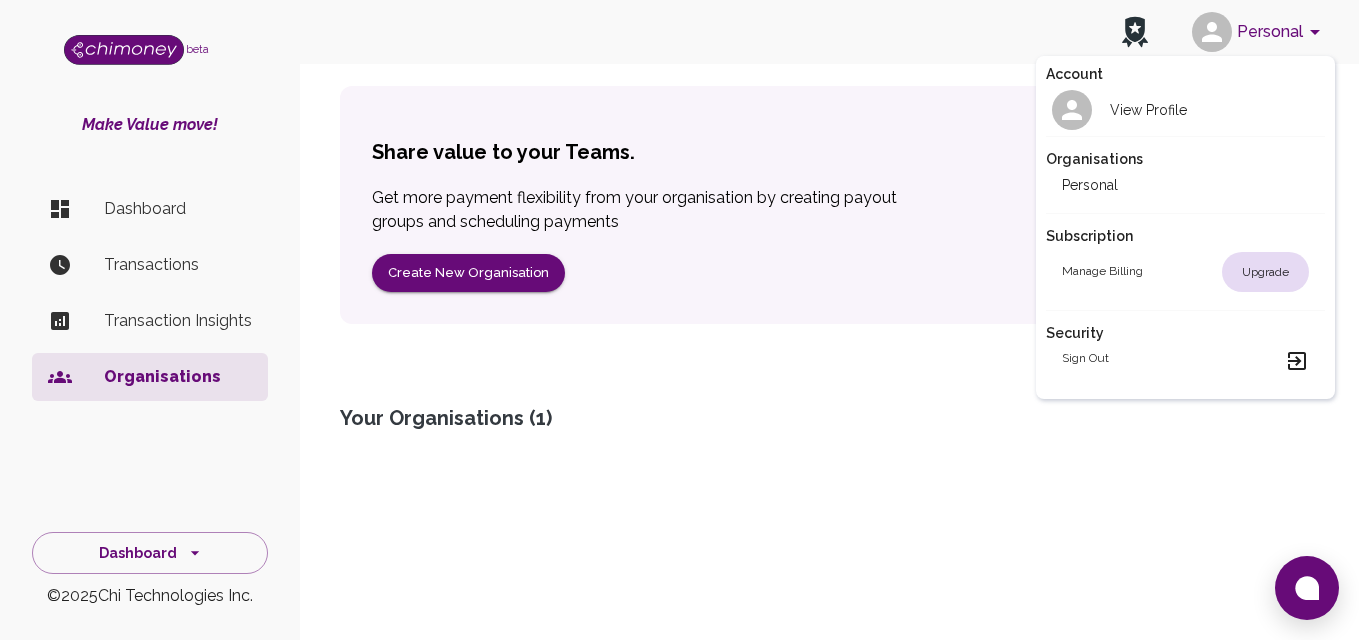 click at bounding box center (679, 320) 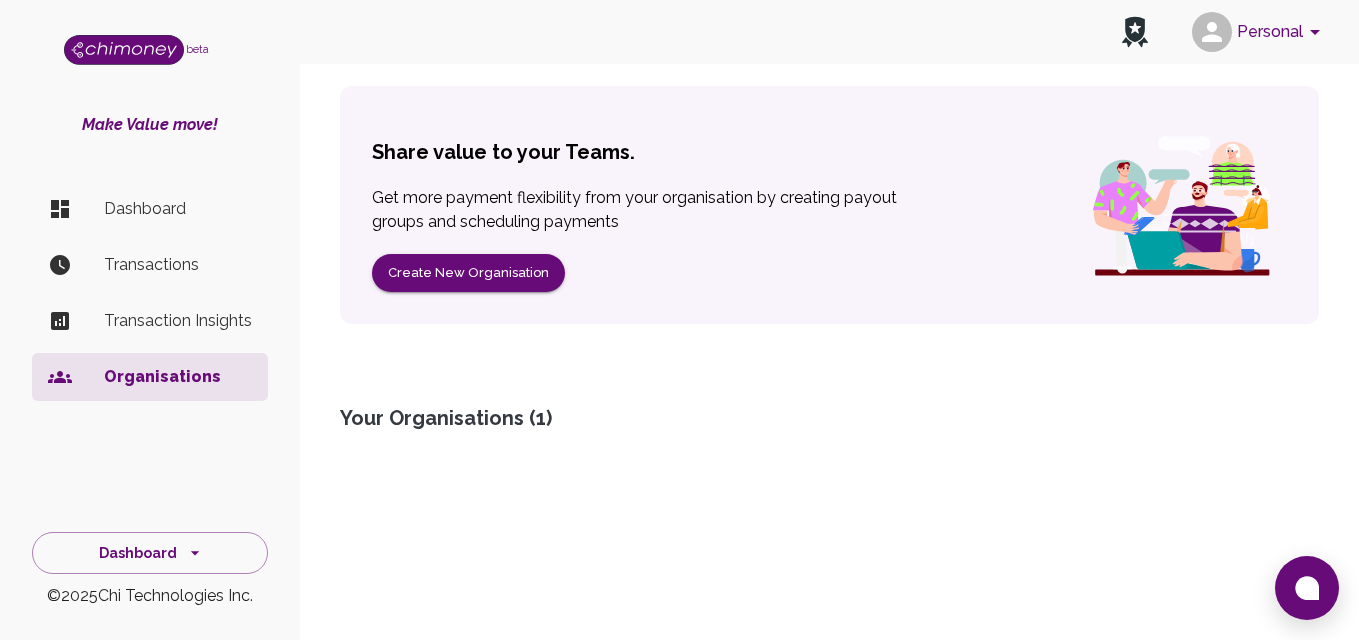 click on "Dashboard" at bounding box center (178, 209) 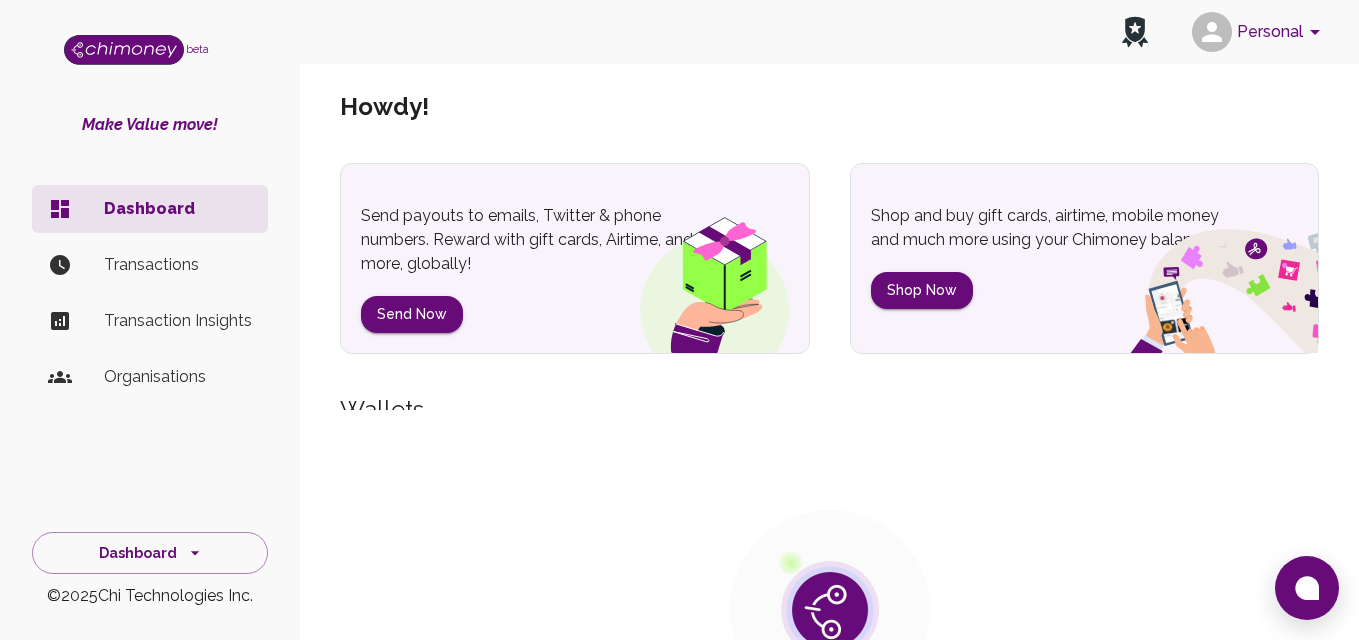 scroll, scrollTop: 0, scrollLeft: 0, axis: both 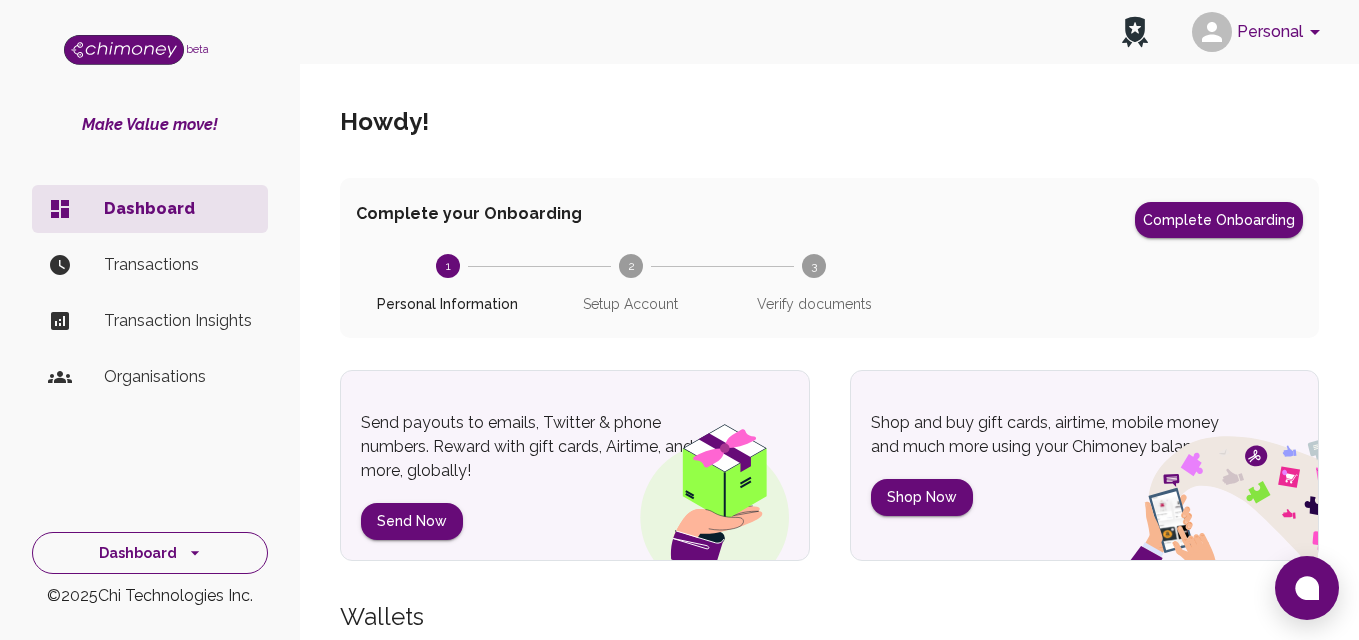 click on "Dashboard" at bounding box center (150, 553) 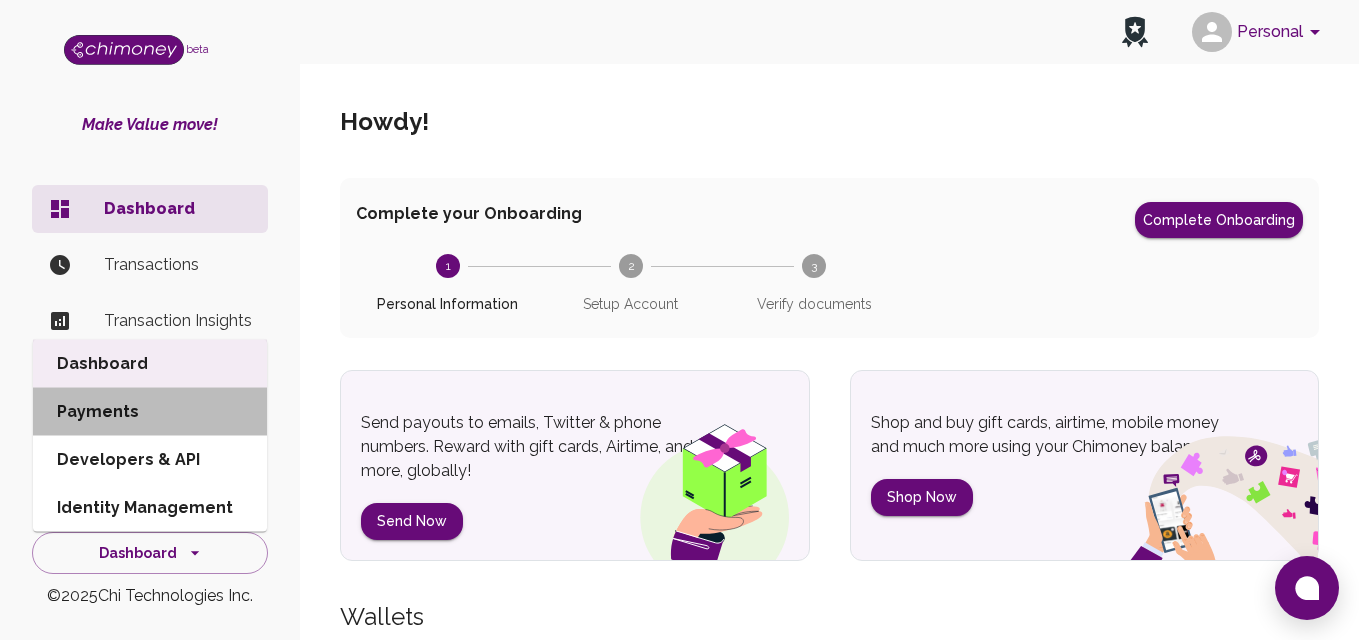 click on "Payments" at bounding box center (150, 412) 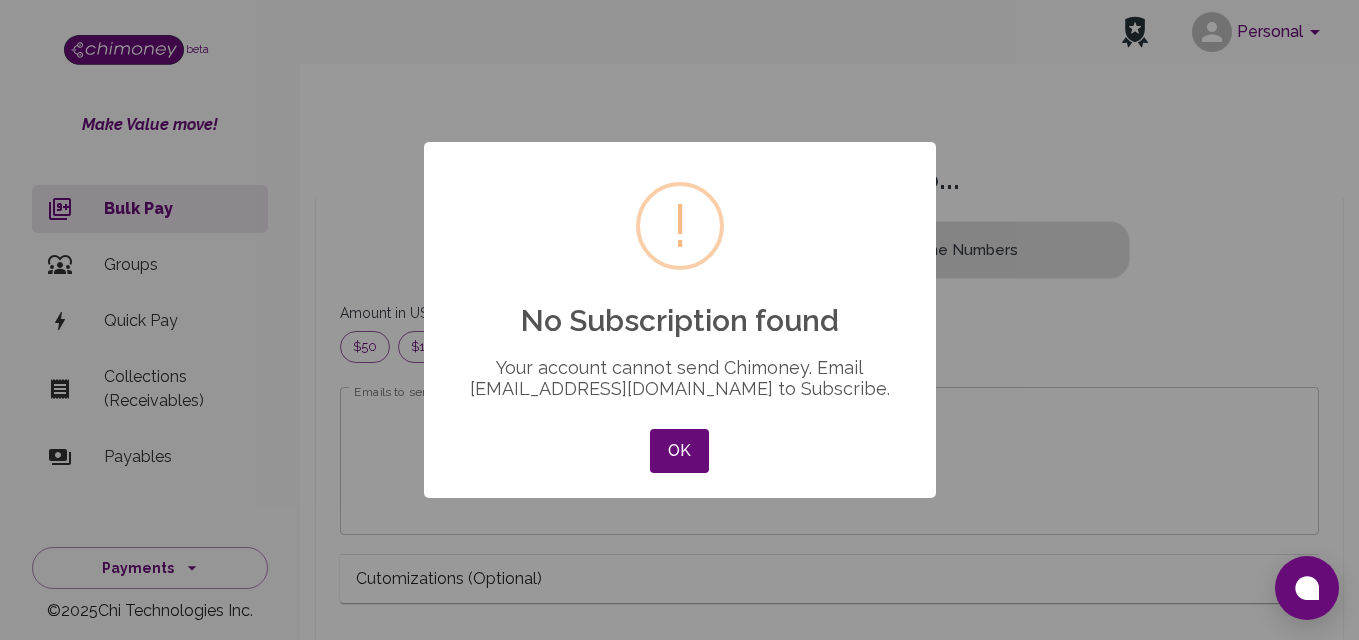scroll, scrollTop: 1, scrollLeft: 1, axis: both 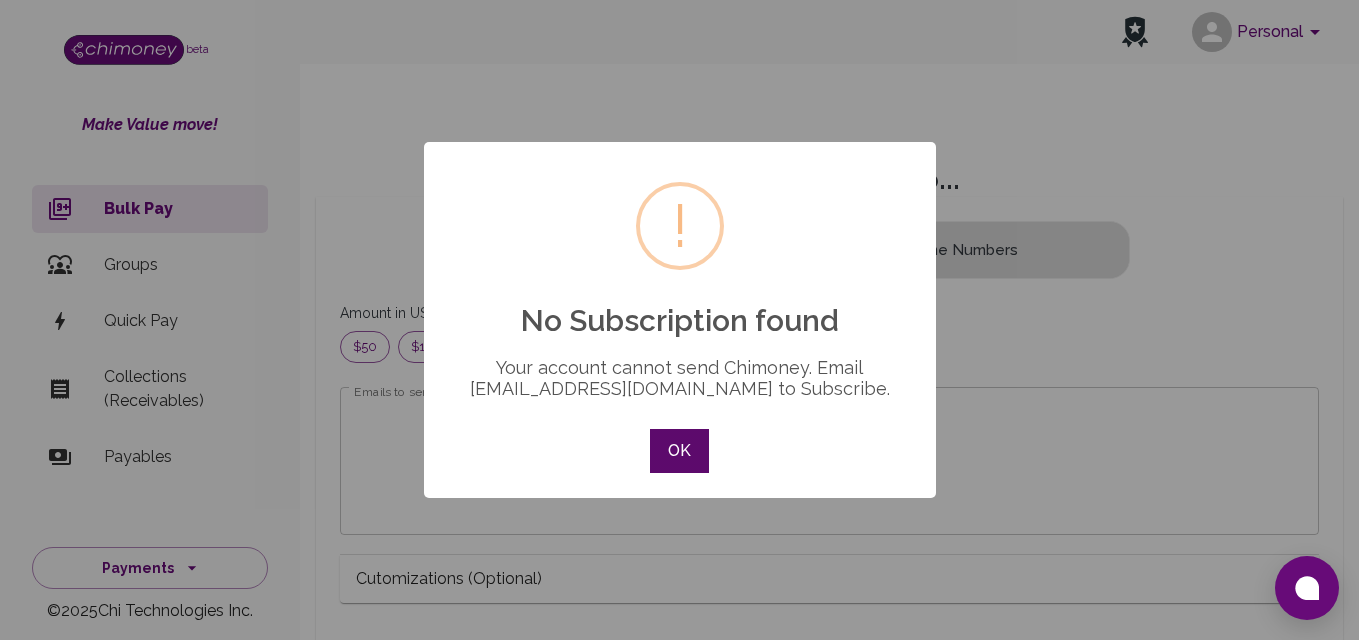click on "OK" at bounding box center [679, 451] 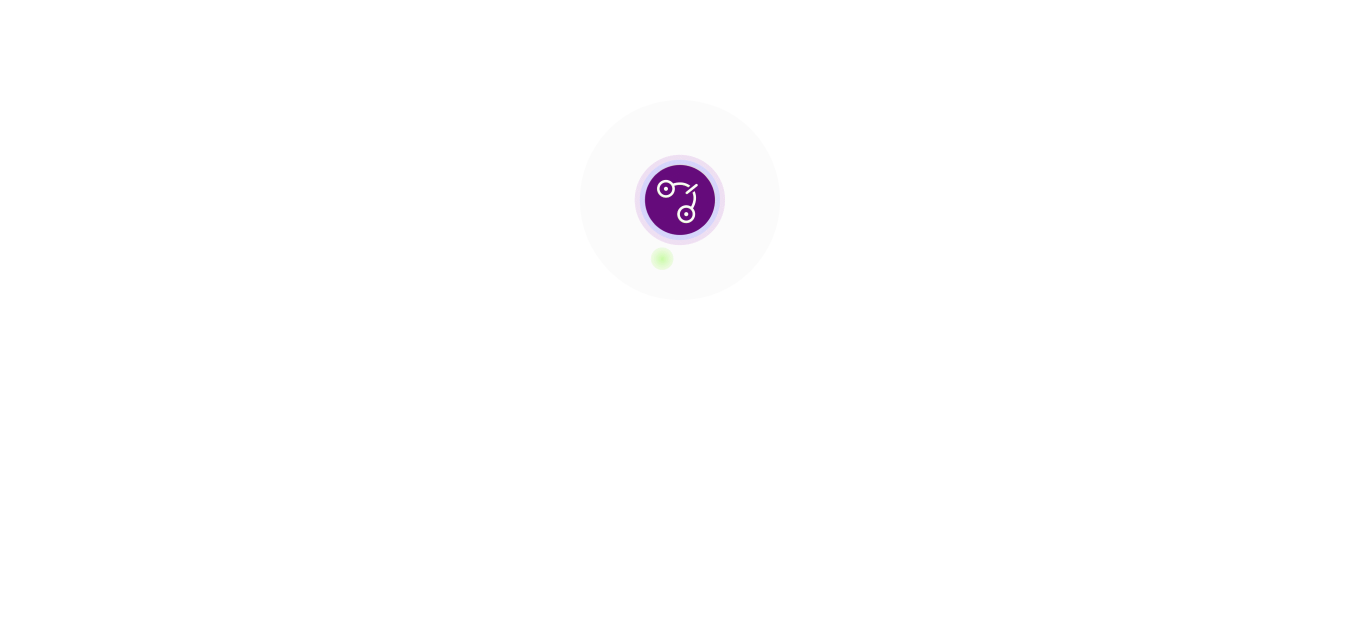 scroll, scrollTop: 0, scrollLeft: 0, axis: both 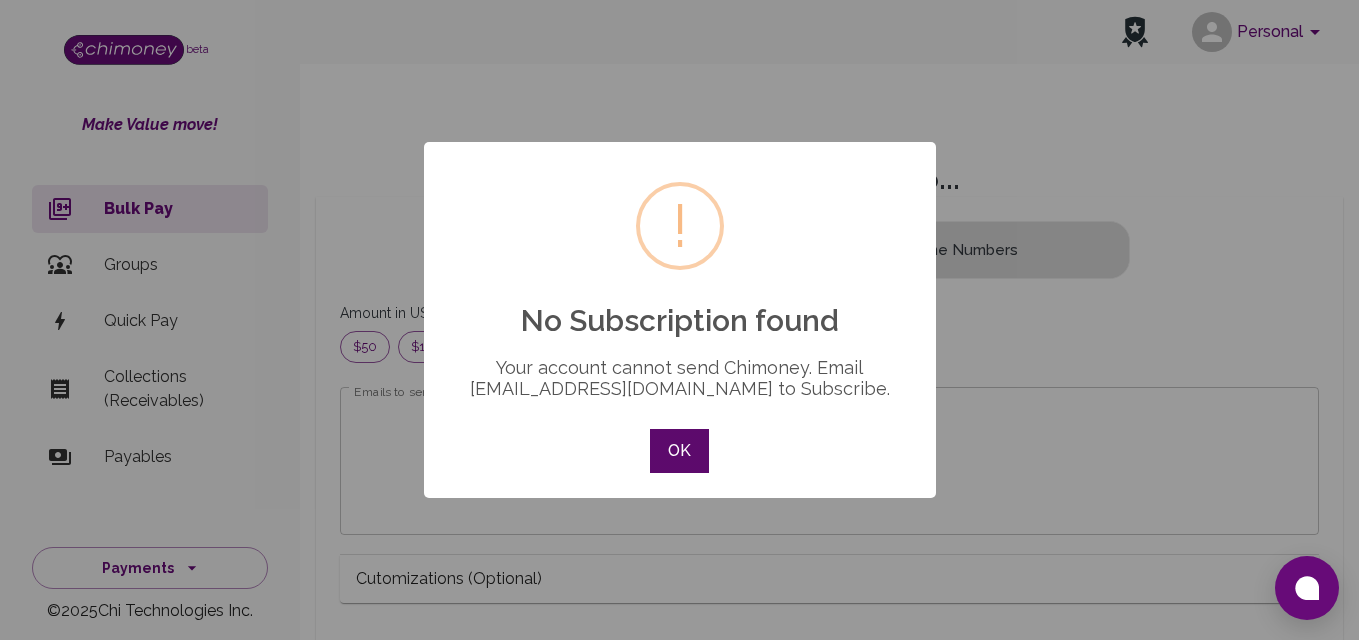 click on "OK" at bounding box center [679, 451] 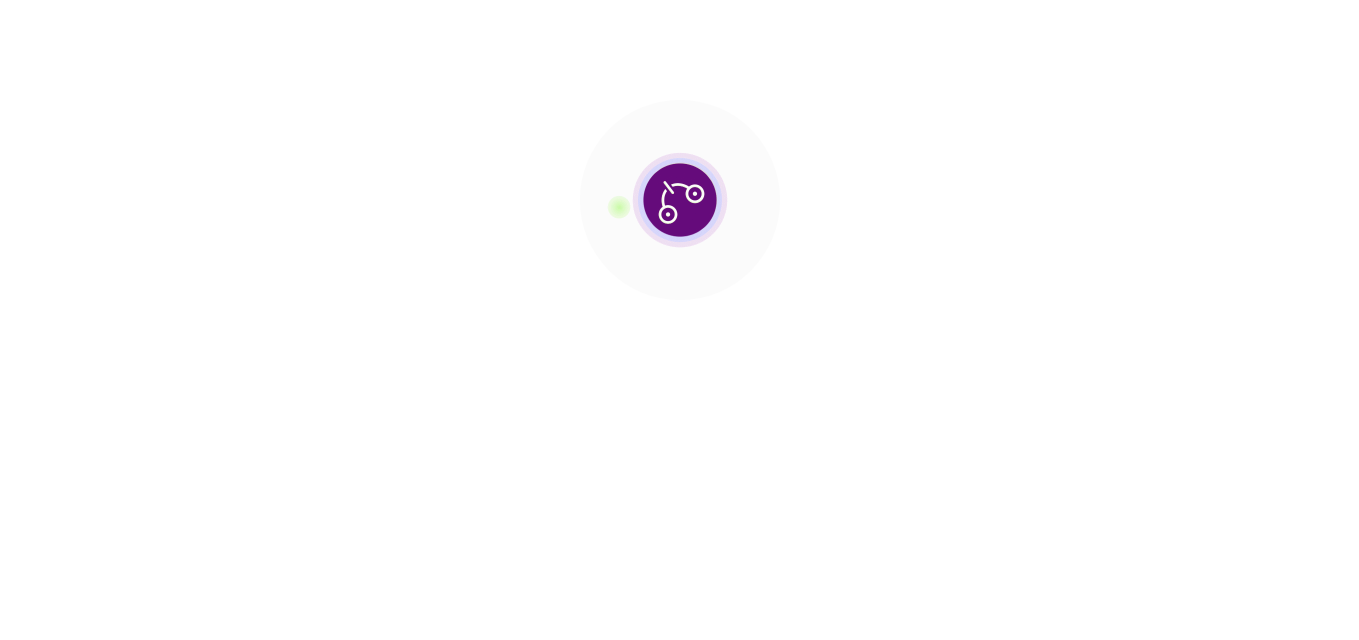 scroll, scrollTop: 0, scrollLeft: 0, axis: both 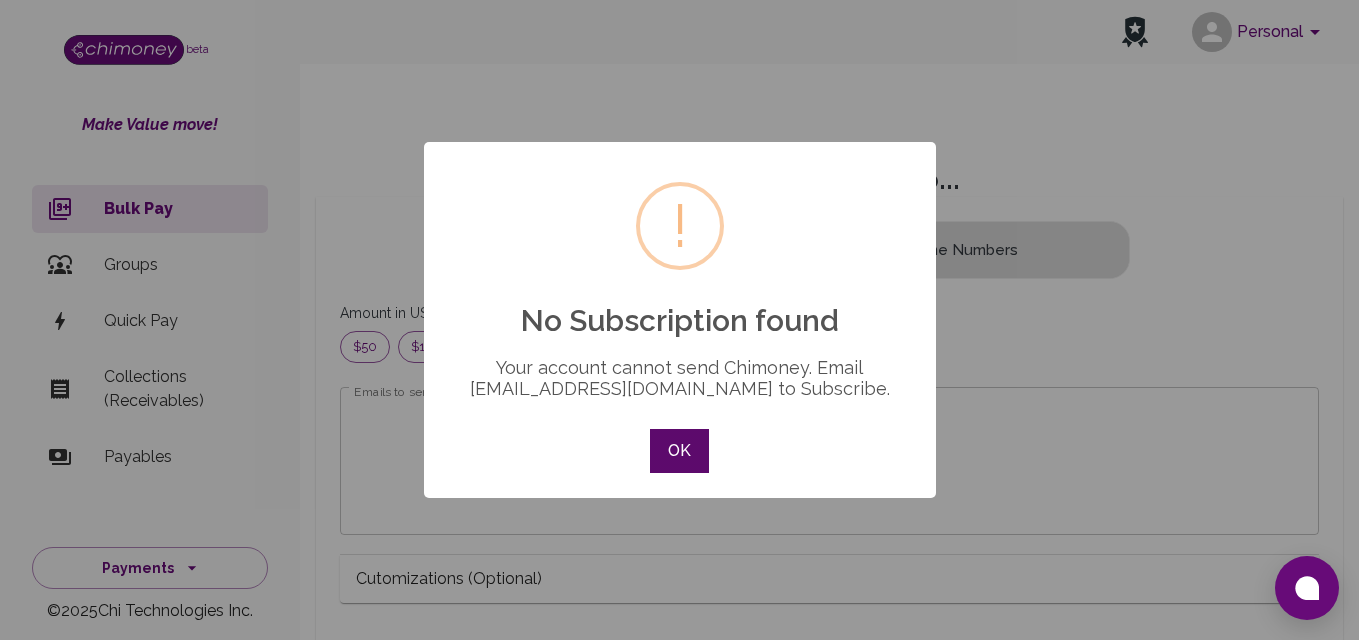 click on "OK" at bounding box center (679, 451) 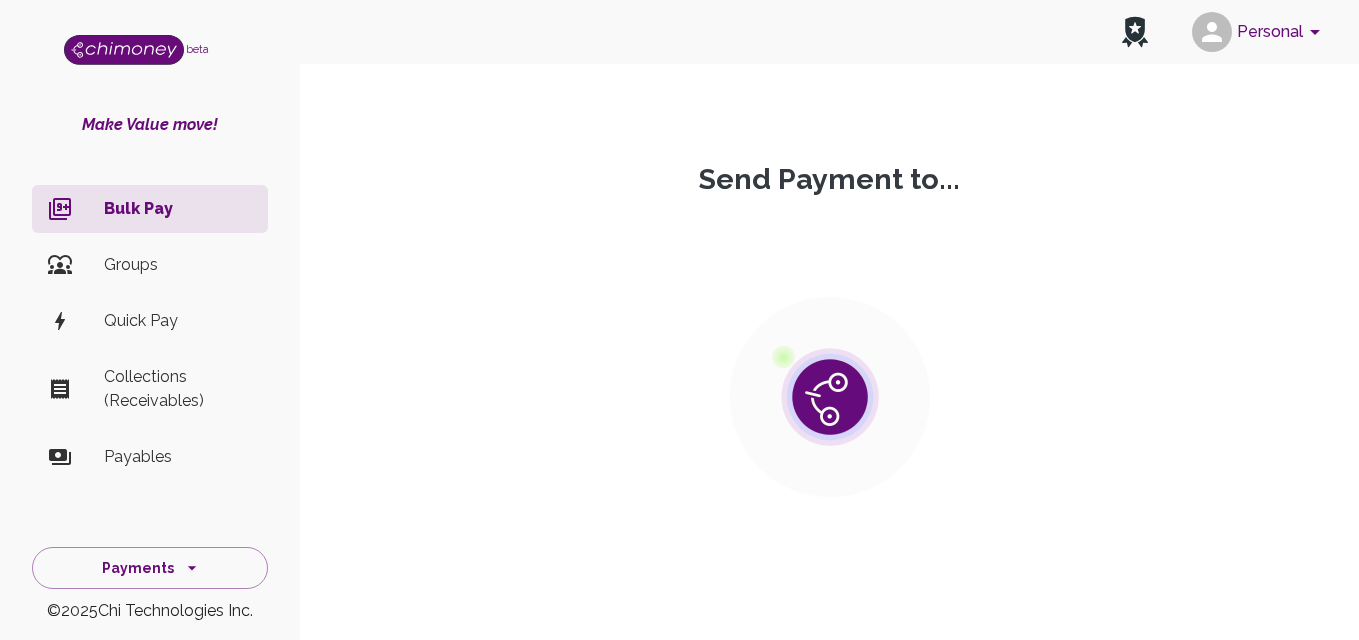 scroll, scrollTop: 0, scrollLeft: 0, axis: both 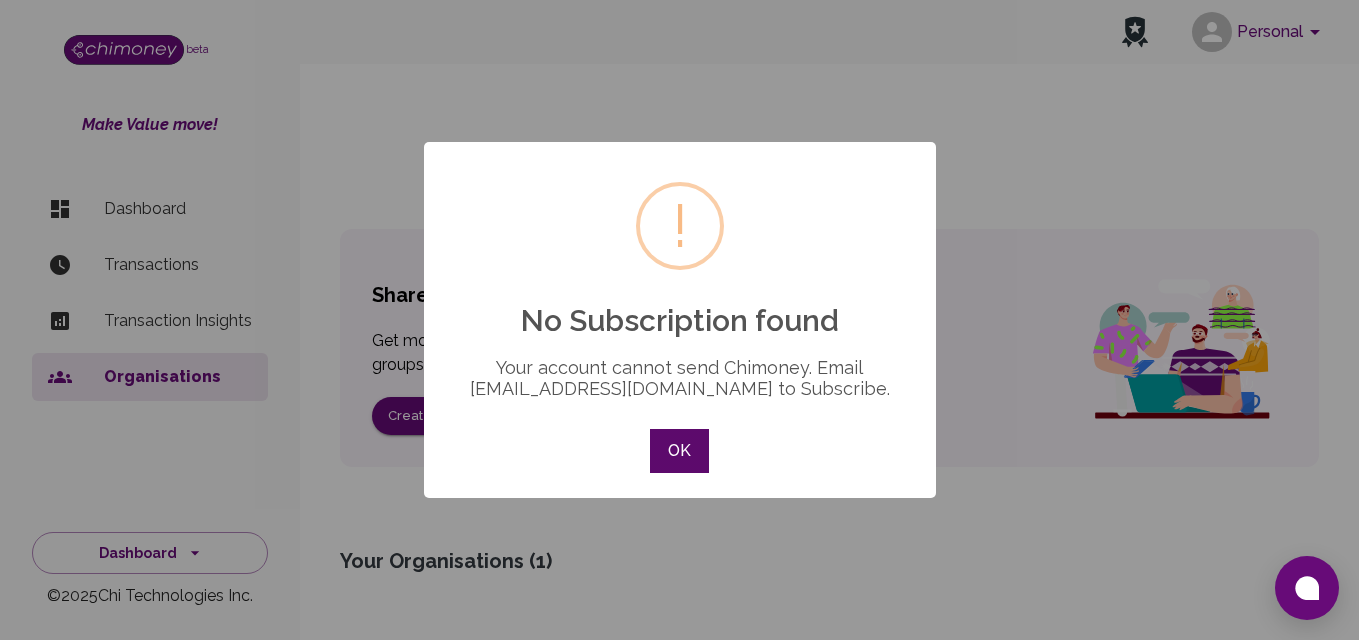 click on "OK" at bounding box center (679, 451) 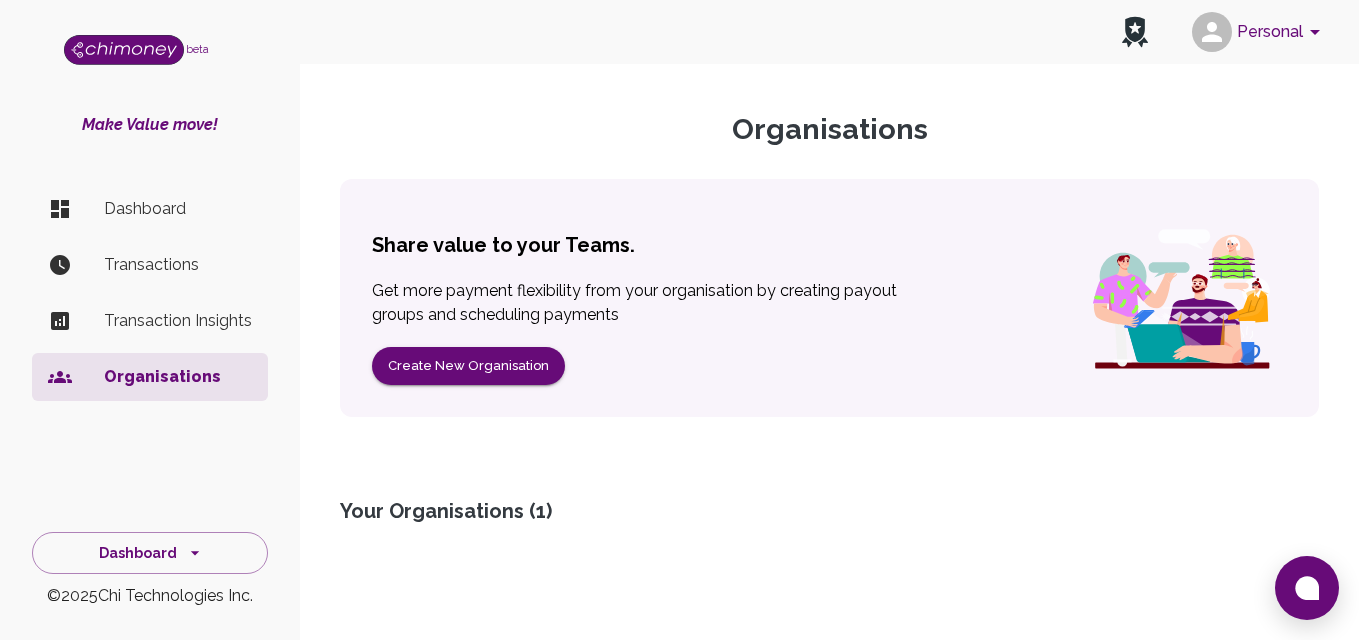 scroll, scrollTop: 143, scrollLeft: 0, axis: vertical 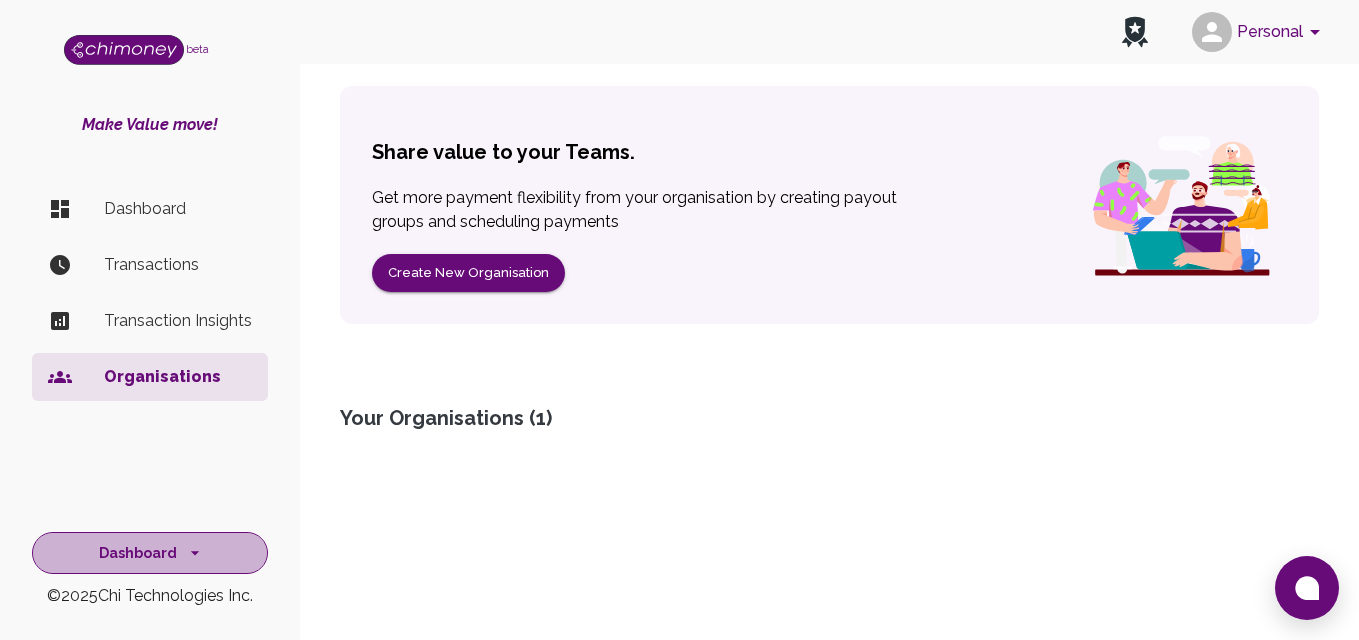 click on "Dashboard" at bounding box center [150, 553] 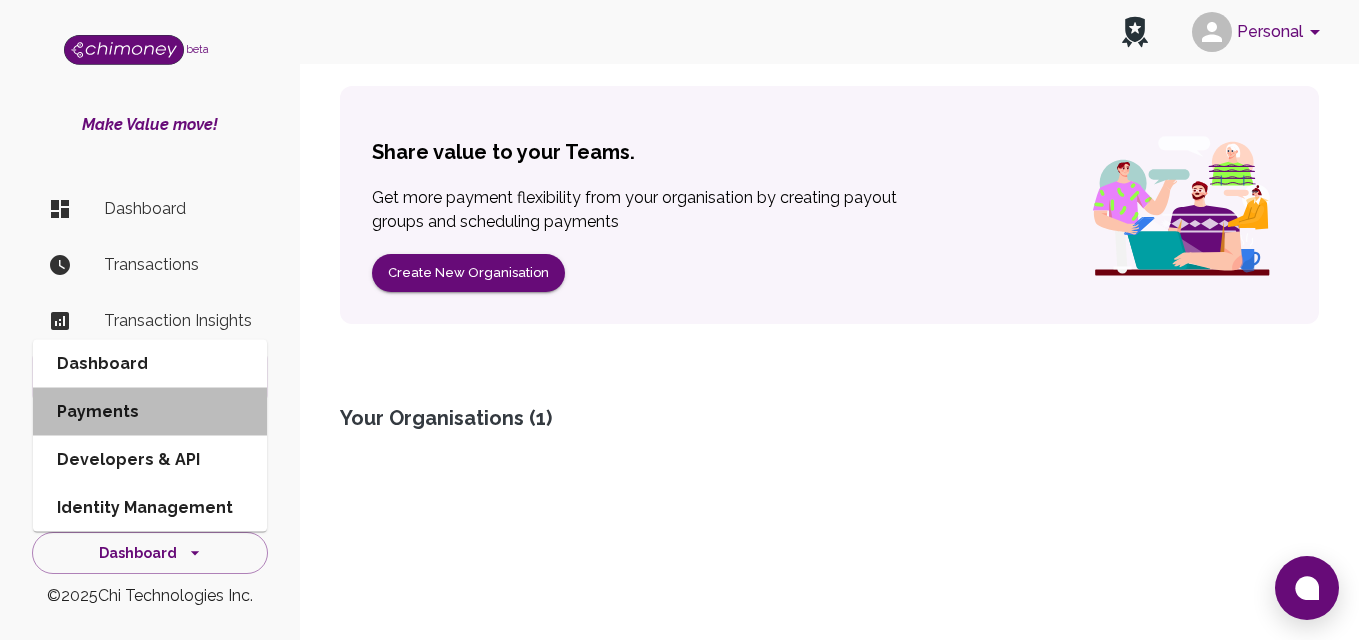 click on "Payments" at bounding box center (150, 412) 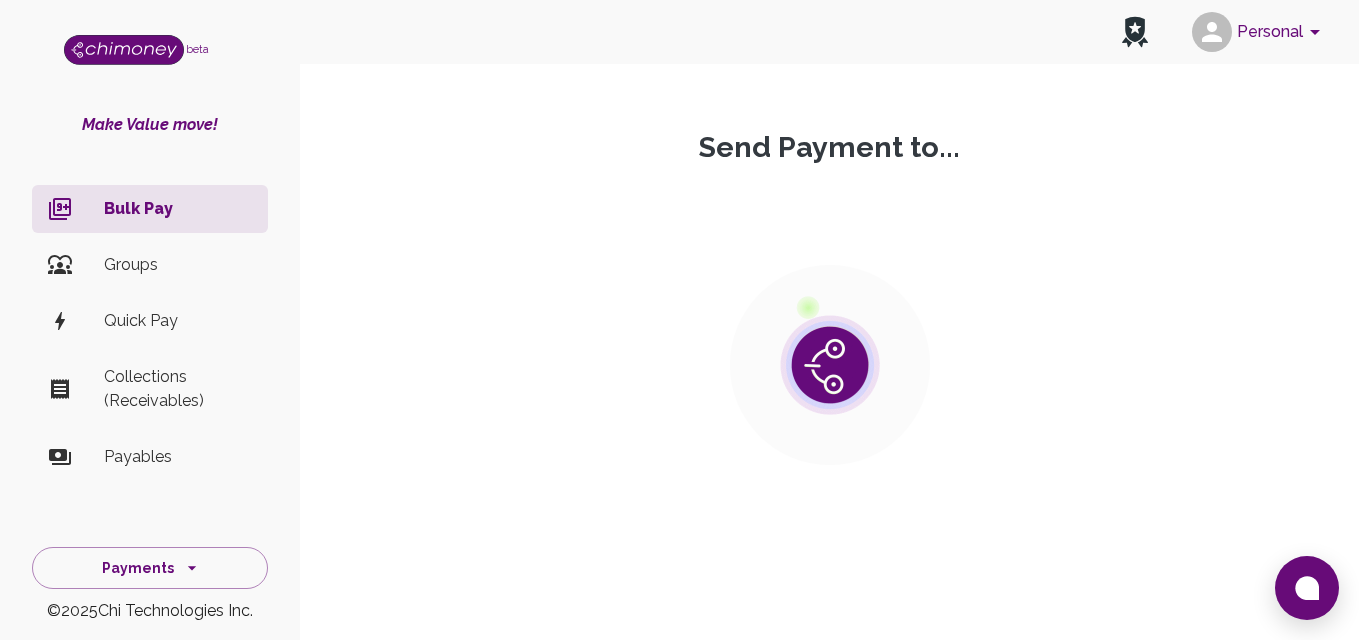 scroll, scrollTop: 0, scrollLeft: 0, axis: both 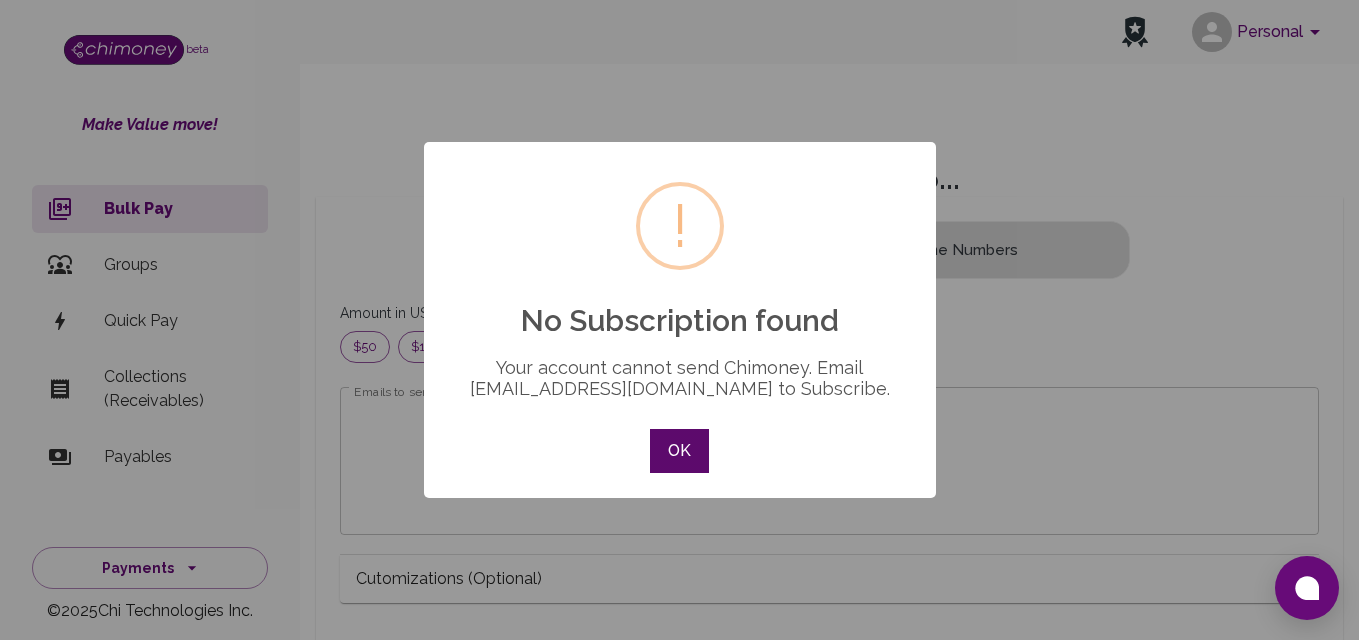 click on "OK" at bounding box center (679, 451) 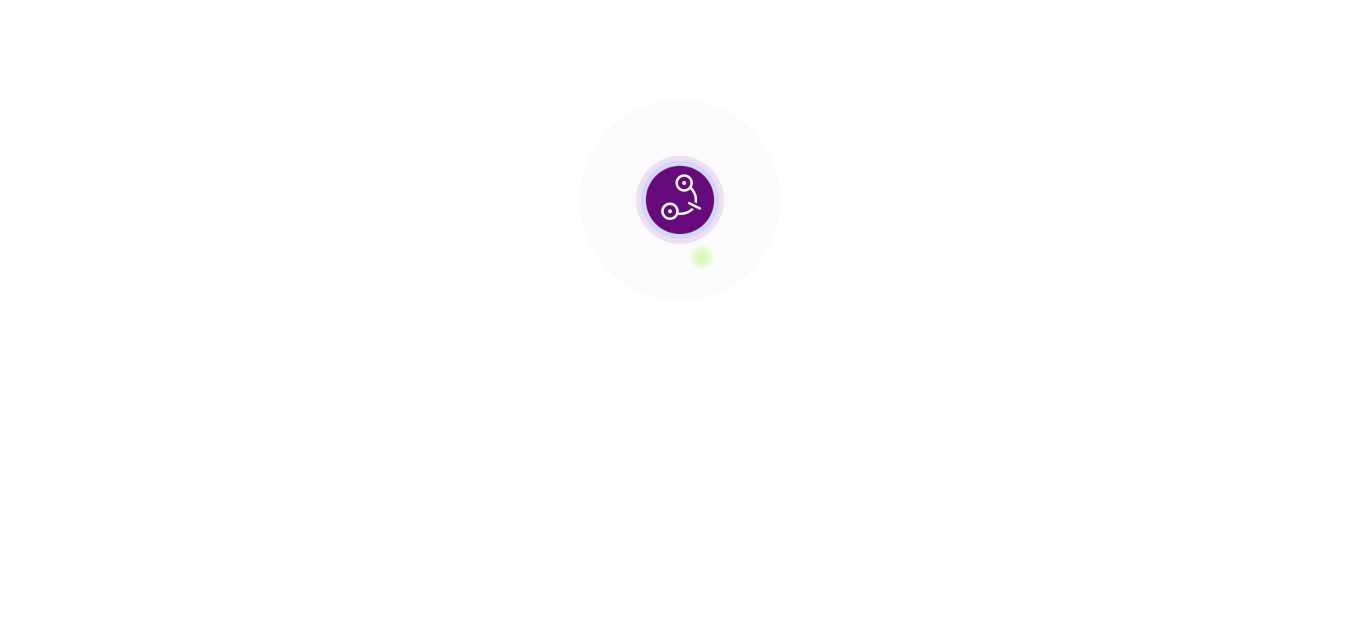 scroll, scrollTop: 0, scrollLeft: 0, axis: both 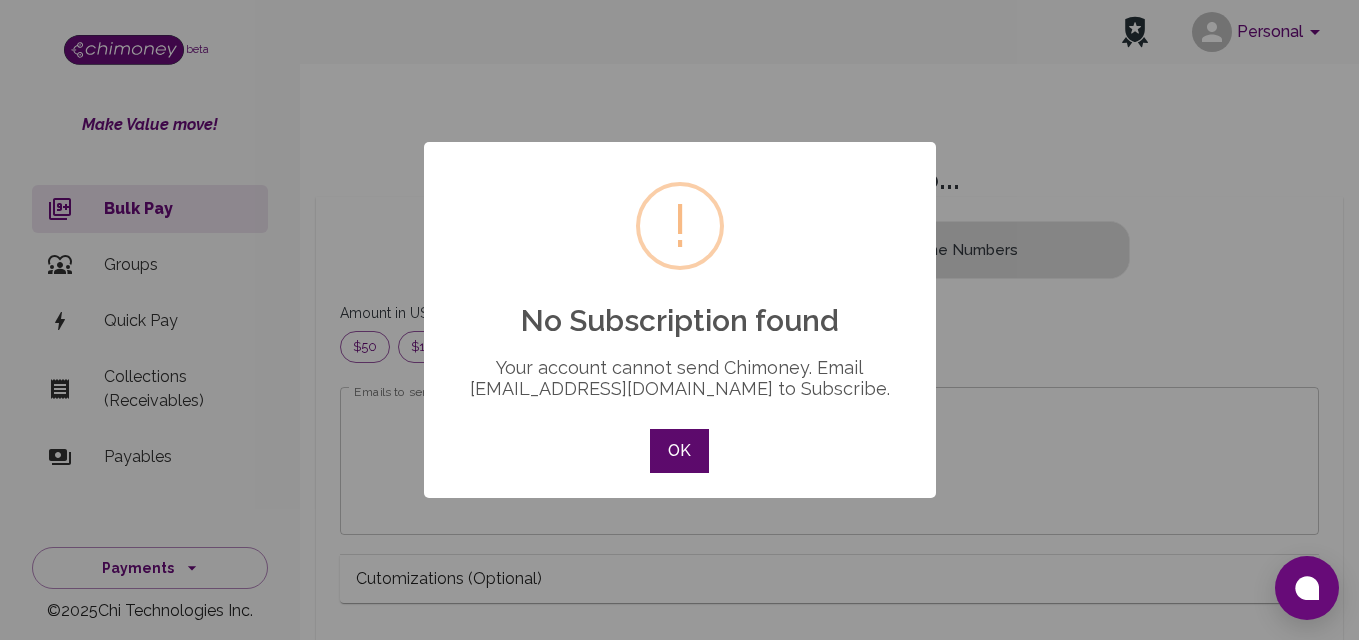 click on "OK" at bounding box center [679, 451] 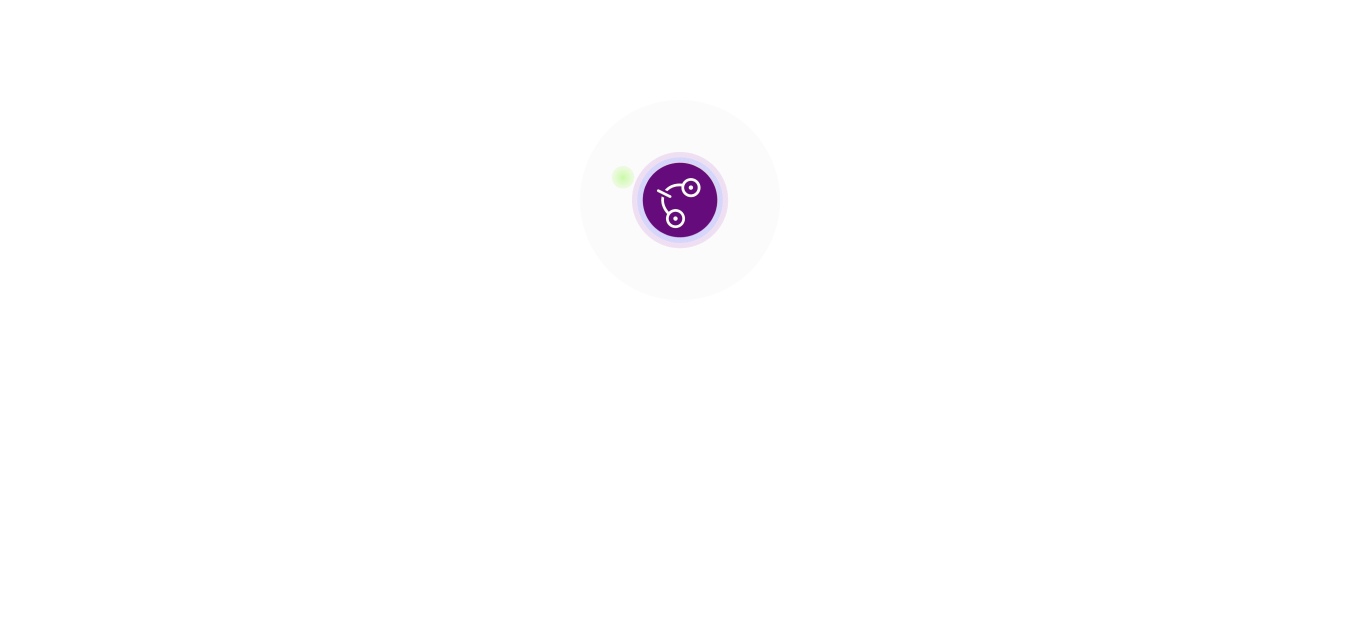 scroll, scrollTop: 0, scrollLeft: 0, axis: both 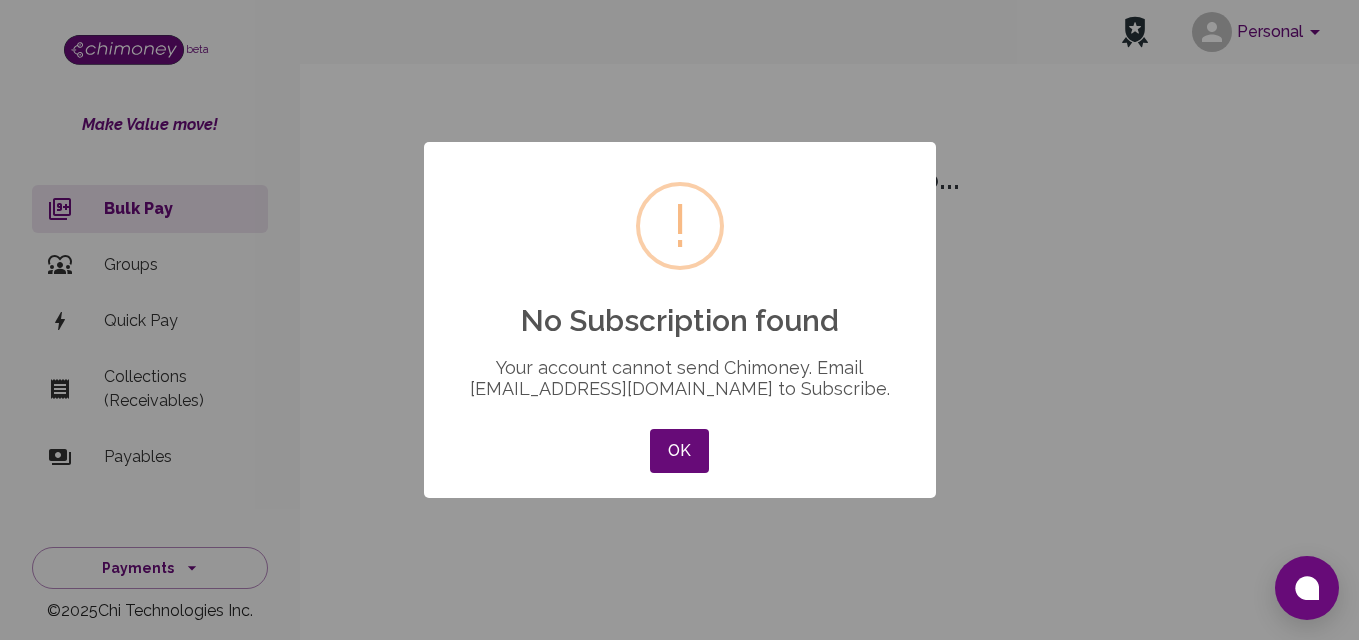 click on "× ! No Subscription found Your account cannot send Chimoney. Email [EMAIL_ADDRESS][DOMAIN_NAME] to Subscribe. OK No Cancel" at bounding box center (679, 320) 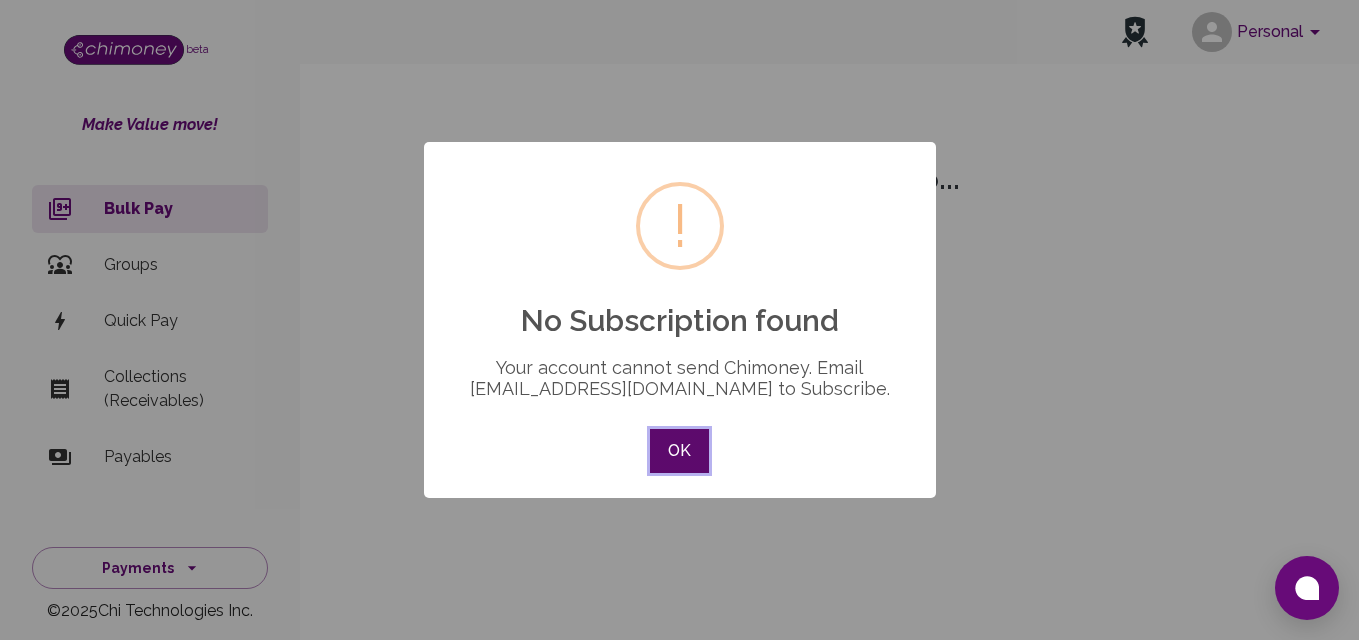 click on "OK" at bounding box center (679, 451) 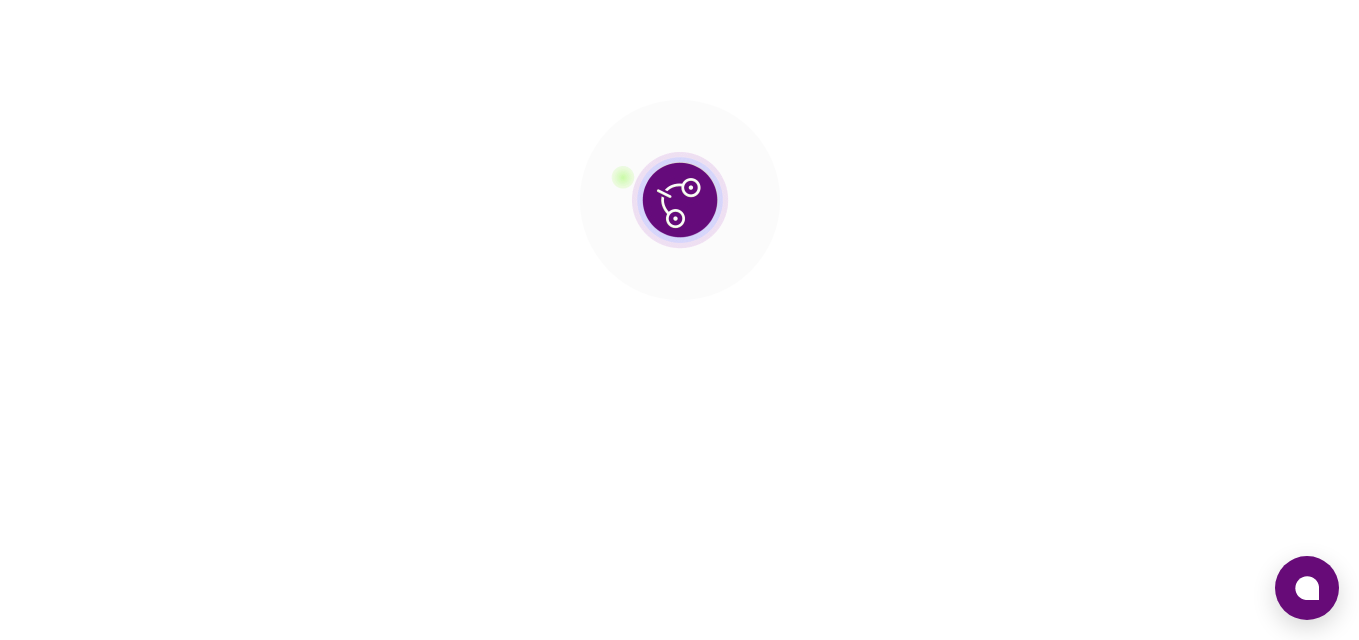 scroll, scrollTop: 0, scrollLeft: 0, axis: both 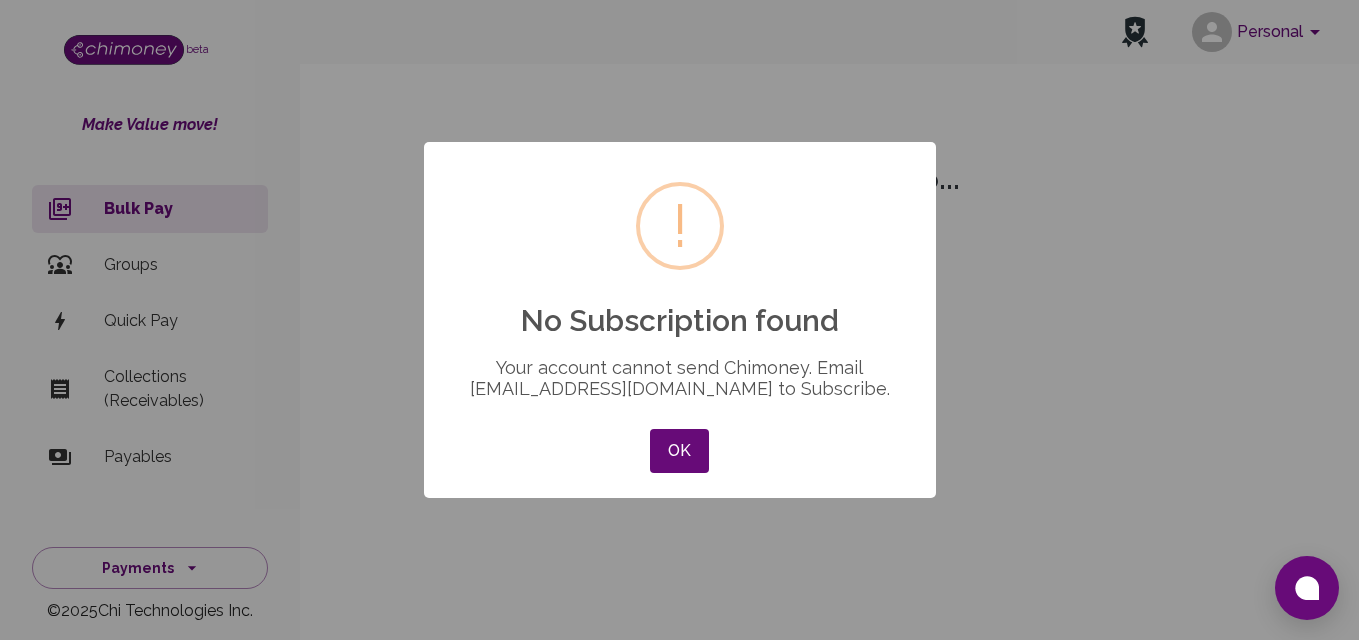 click on "× ! No Subscription found Your account cannot send Chimoney. Email [EMAIL_ADDRESS][DOMAIN_NAME] to Subscribe. OK No Cancel" at bounding box center [679, 320] 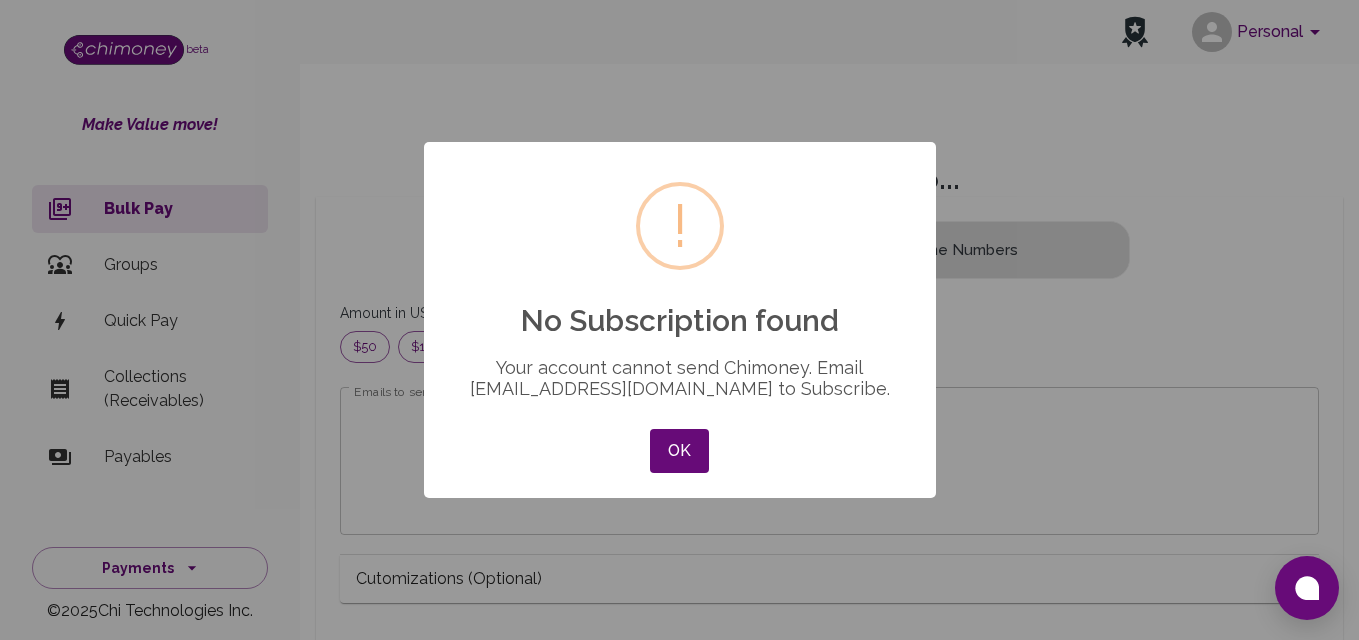 scroll, scrollTop: 1, scrollLeft: 1, axis: both 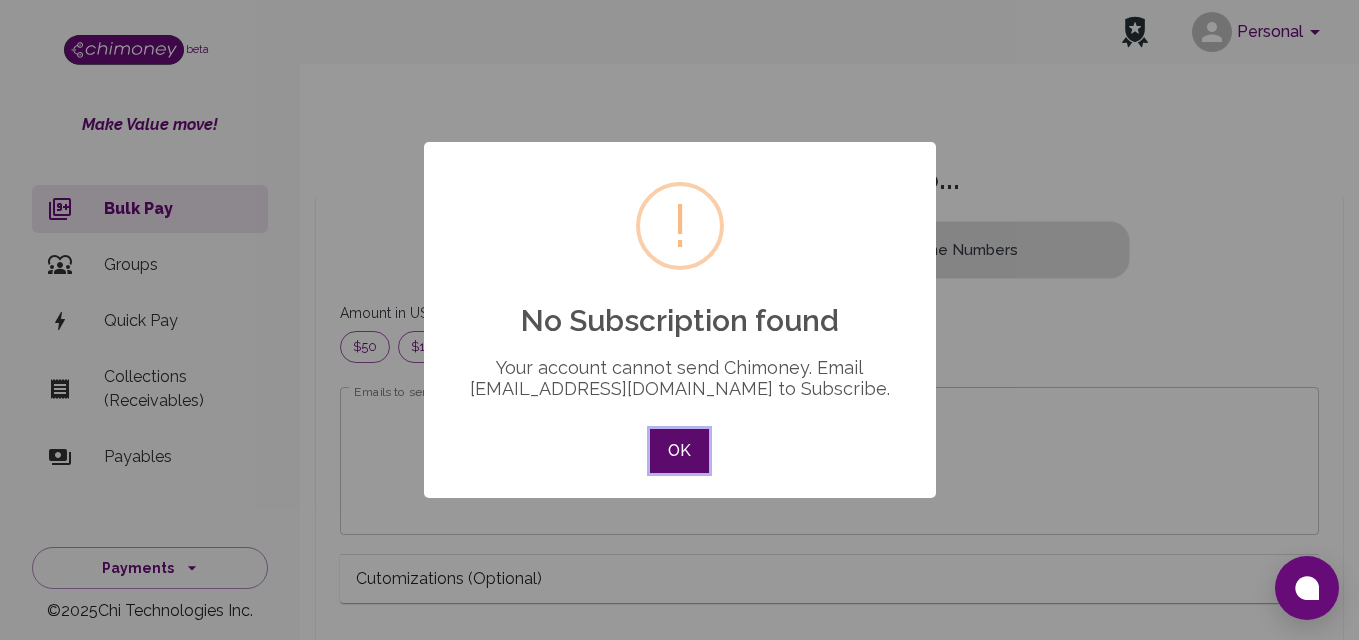 click on "OK" at bounding box center [679, 451] 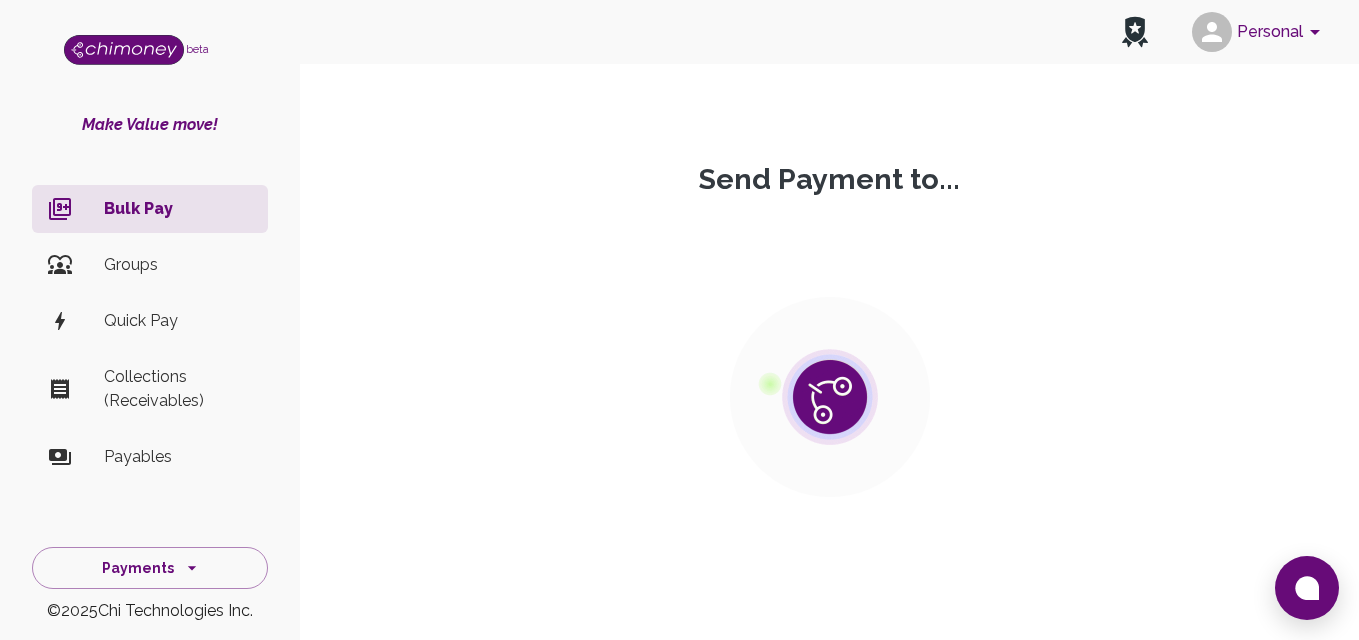 scroll, scrollTop: 0, scrollLeft: 0, axis: both 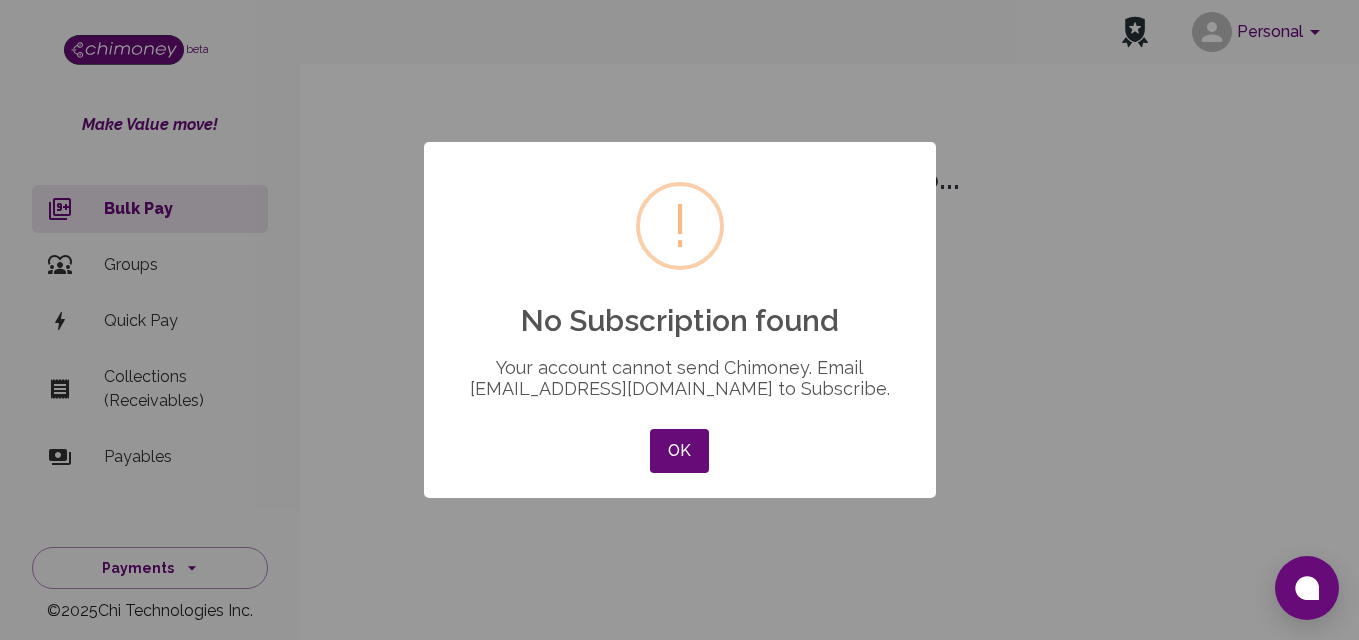 click on "× ! No Subscription found Your account cannot send Chimoney. Email [EMAIL_ADDRESS][DOMAIN_NAME] to Subscribe. OK No Cancel" at bounding box center [679, 320] 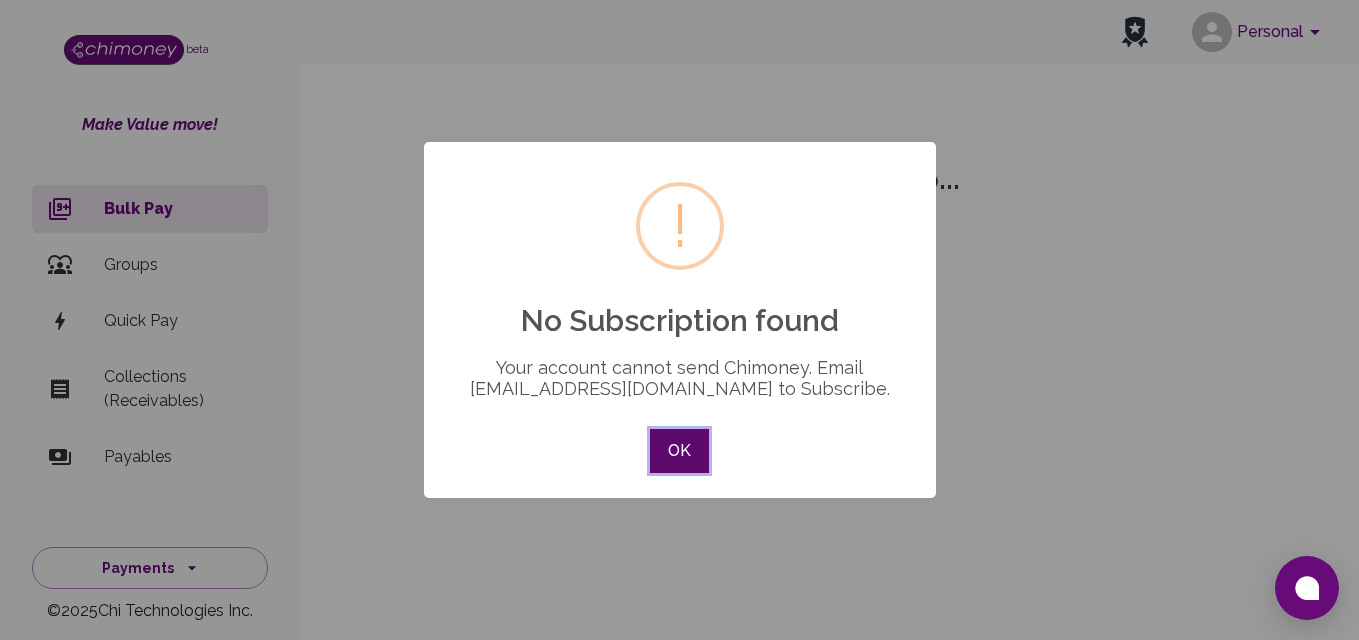 click on "OK" at bounding box center [679, 451] 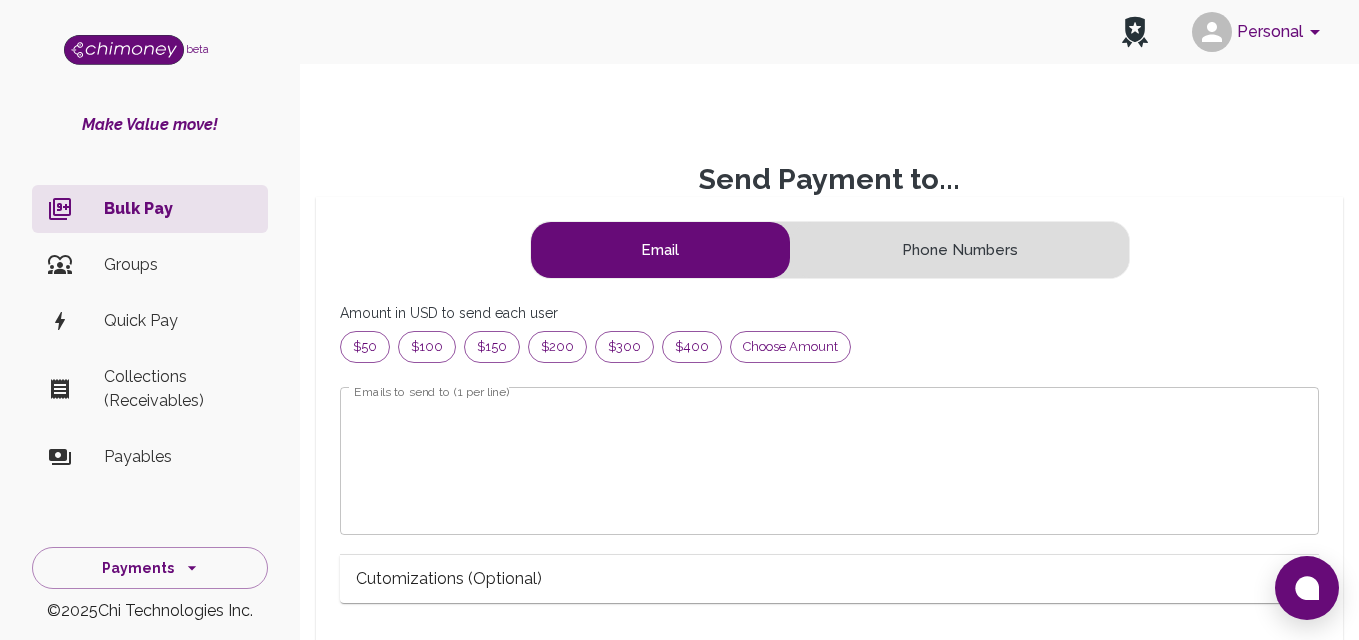 scroll, scrollTop: 1, scrollLeft: 1, axis: both 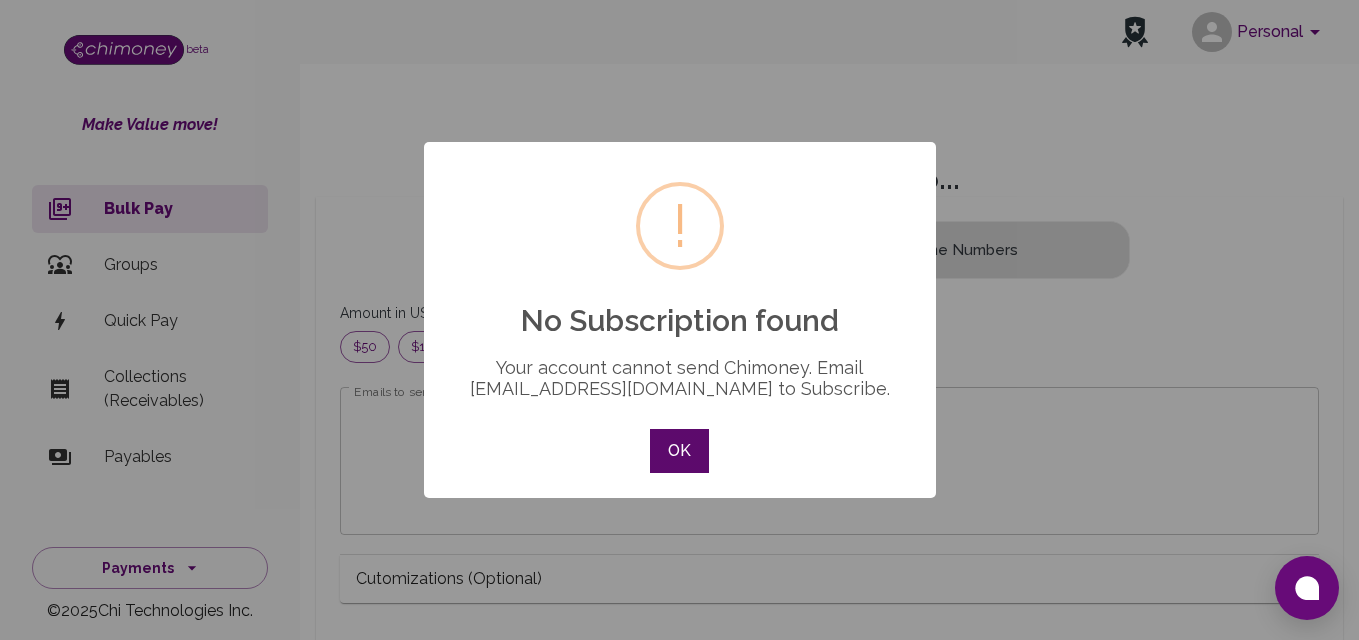 click on "OK" at bounding box center (679, 451) 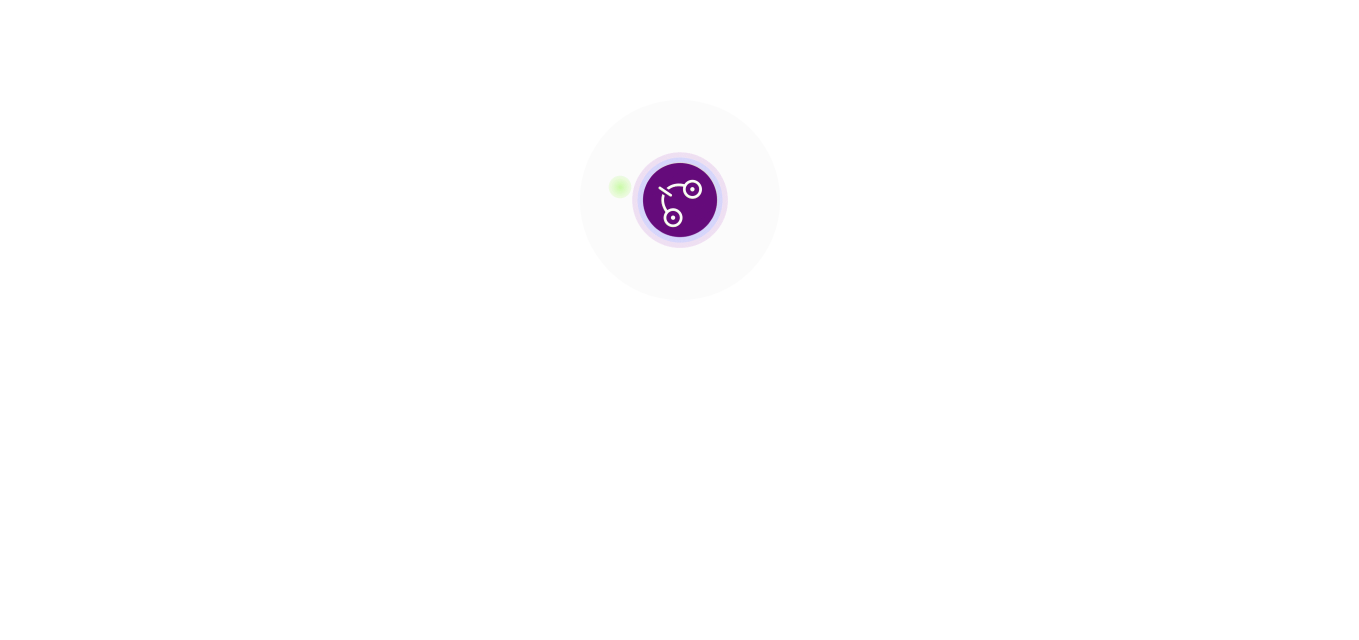 scroll, scrollTop: 0, scrollLeft: 0, axis: both 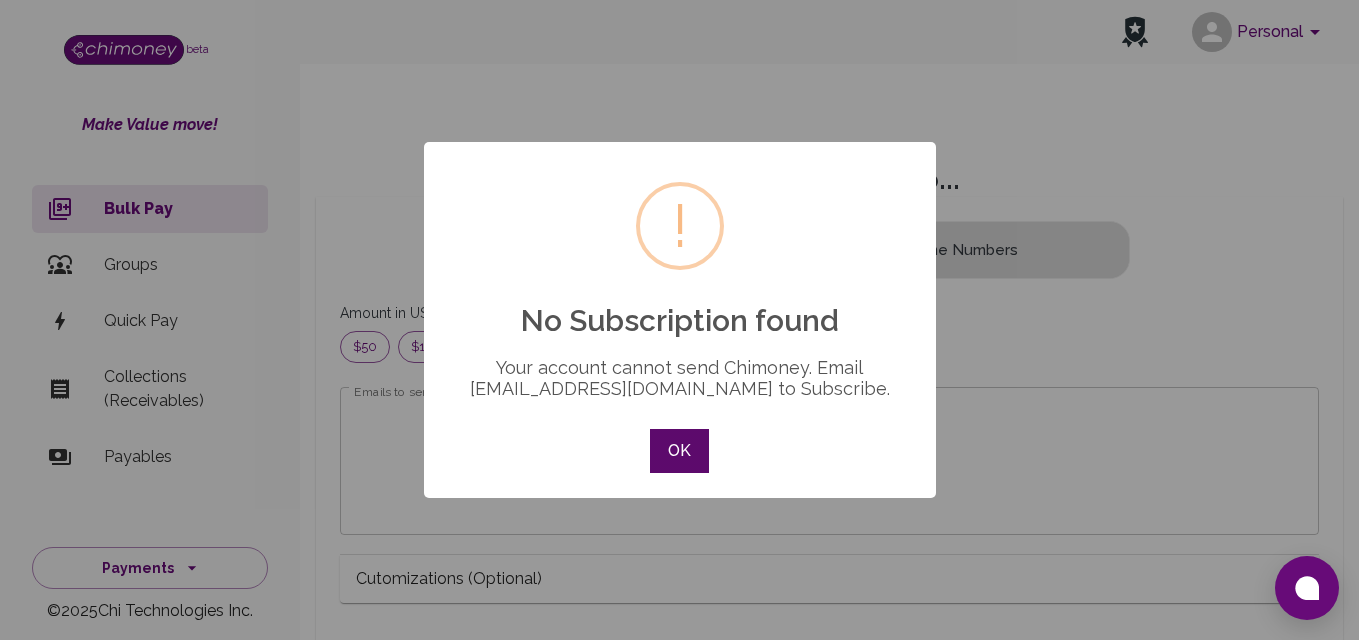 click on "OK" at bounding box center (679, 451) 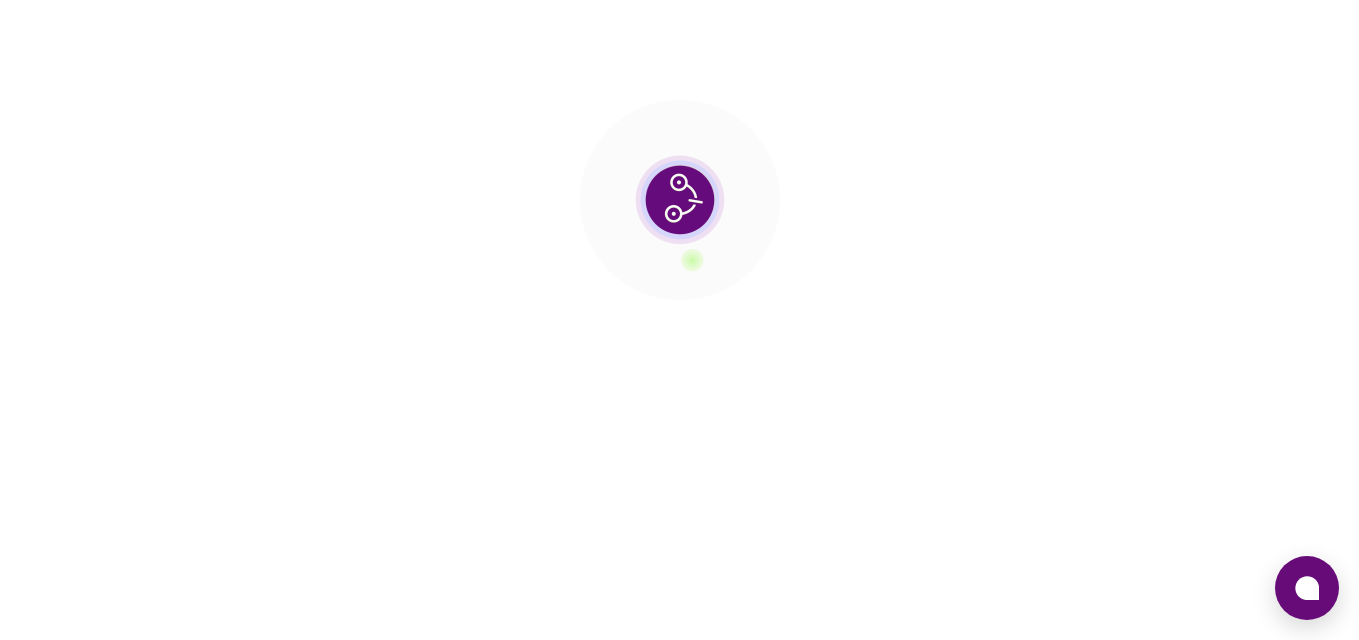 scroll, scrollTop: 0, scrollLeft: 0, axis: both 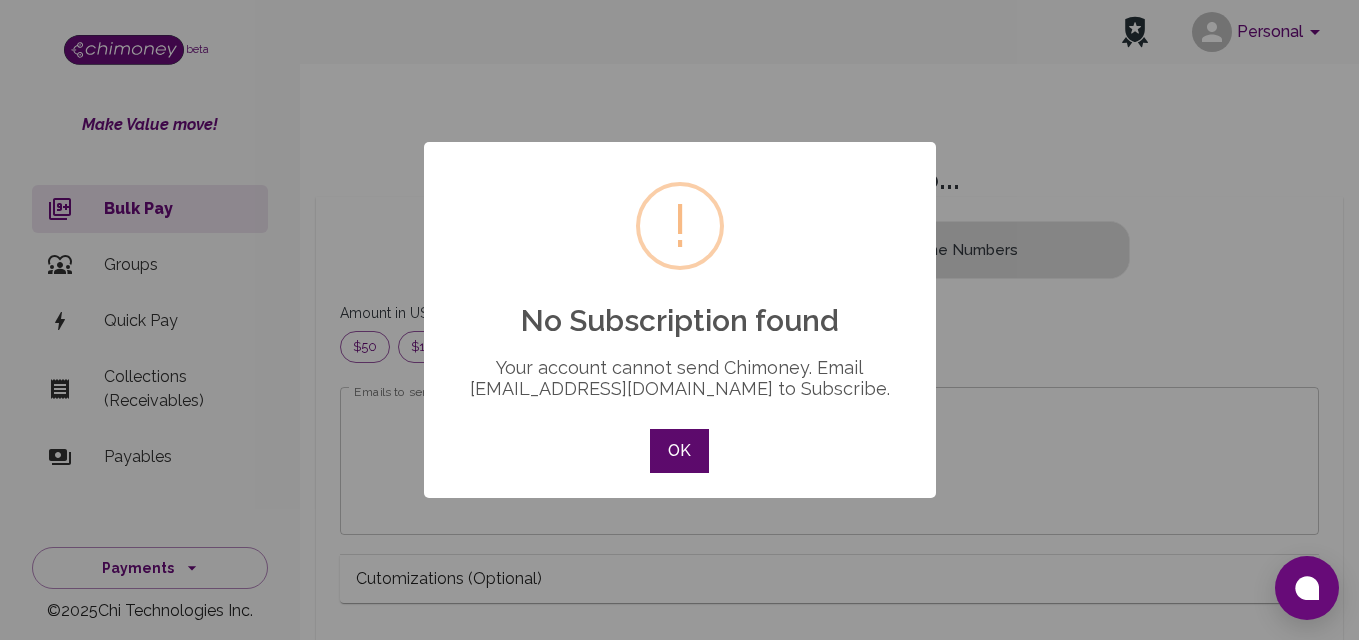 click on "OK" at bounding box center (679, 451) 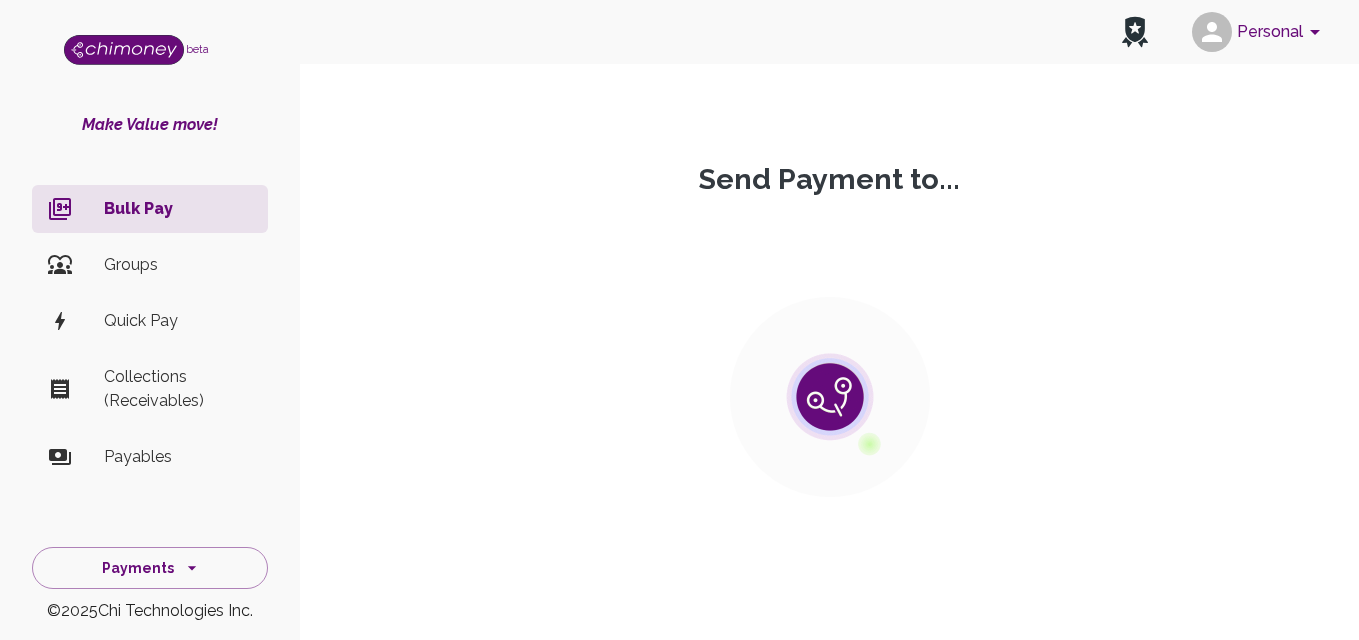 scroll, scrollTop: 0, scrollLeft: 0, axis: both 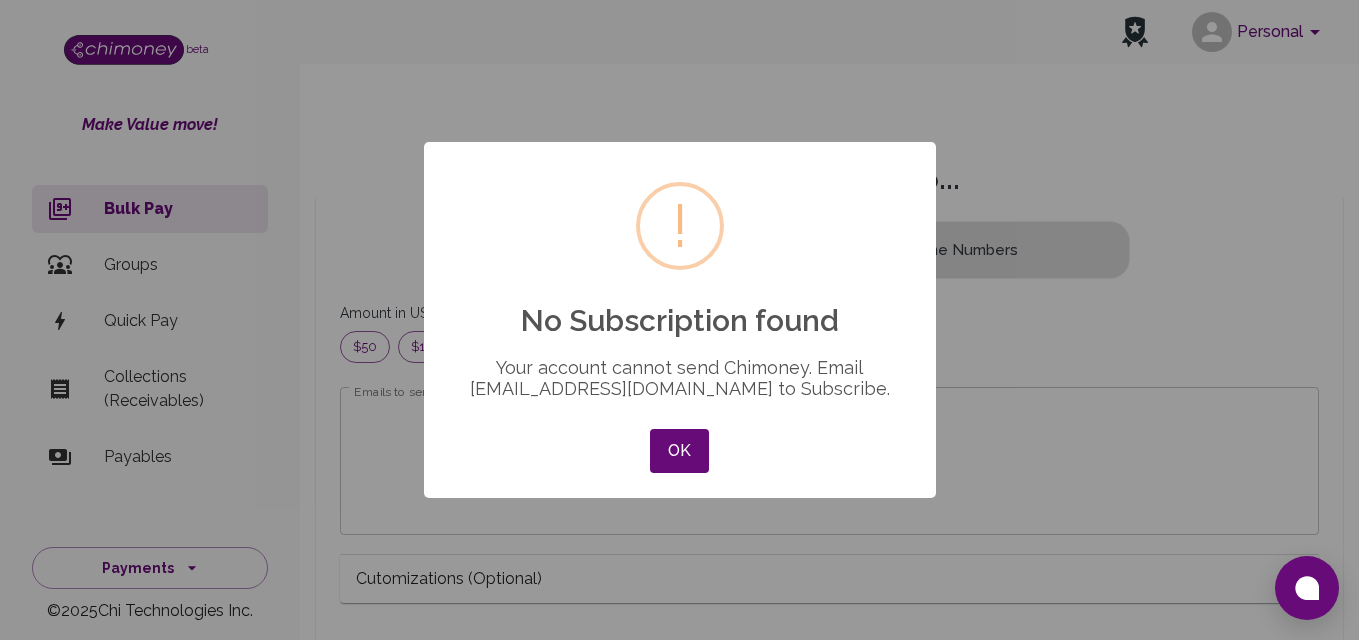 click on "OK No Cancel" at bounding box center [679, 451] 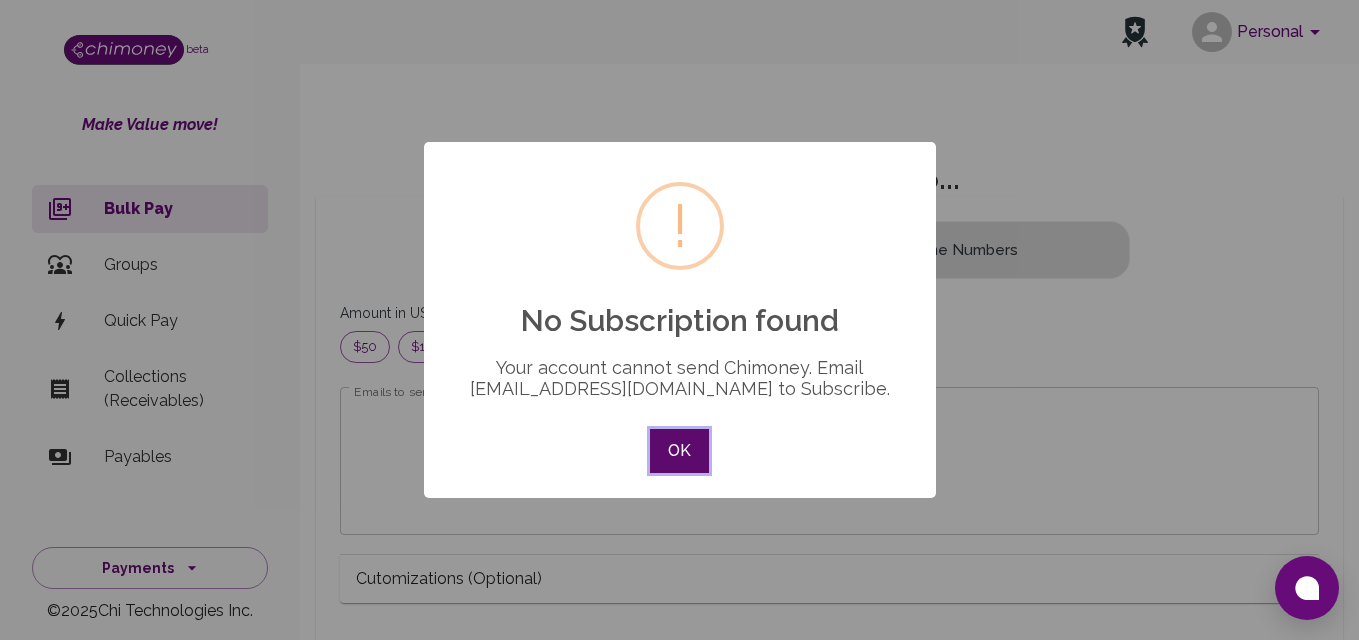 click on "OK" at bounding box center (679, 451) 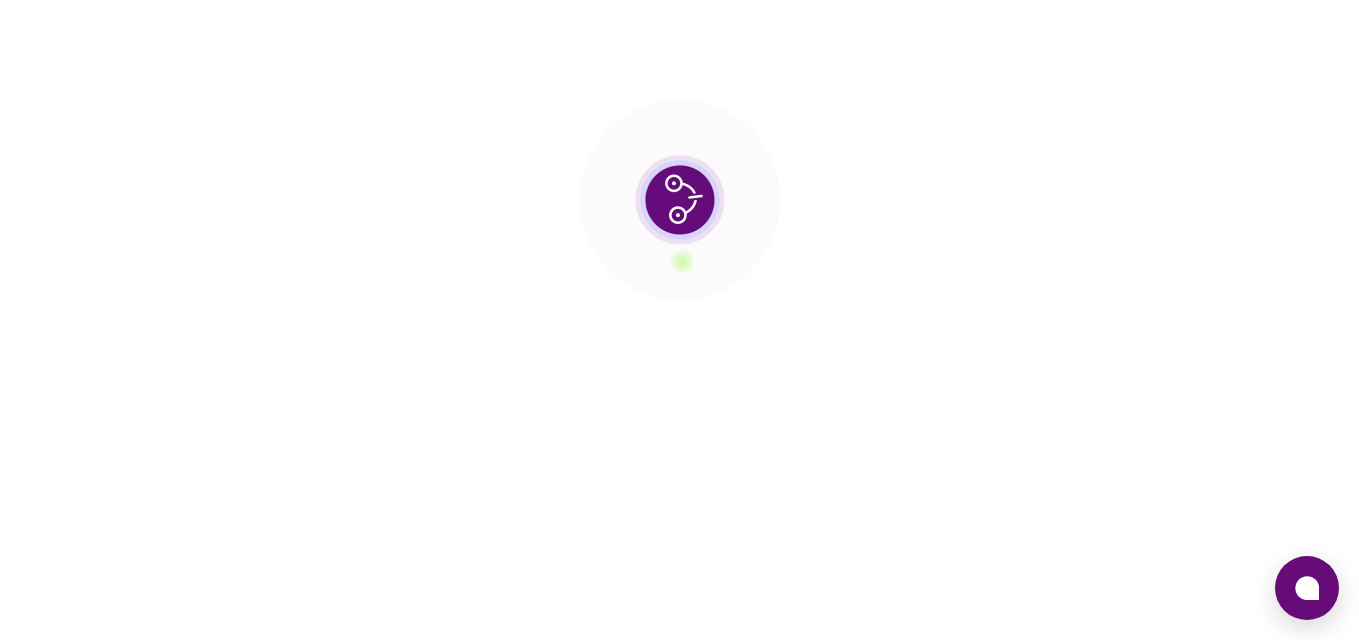 scroll, scrollTop: 0, scrollLeft: 0, axis: both 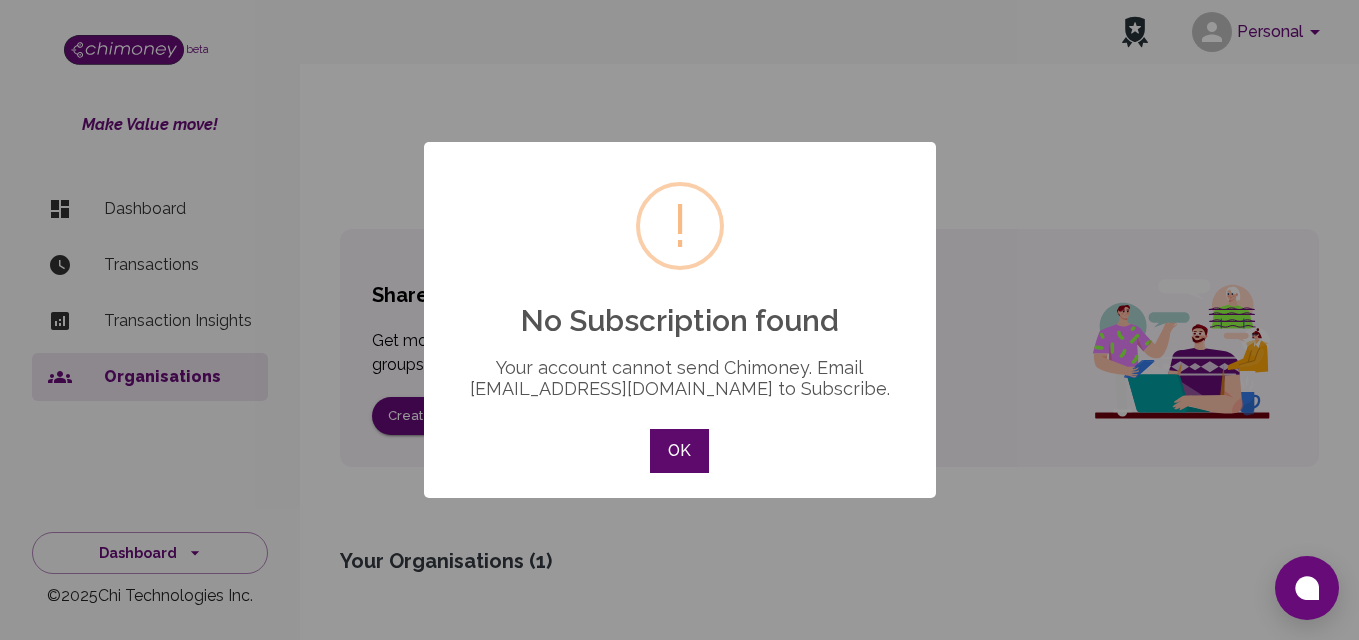 click on "OK" at bounding box center (679, 451) 